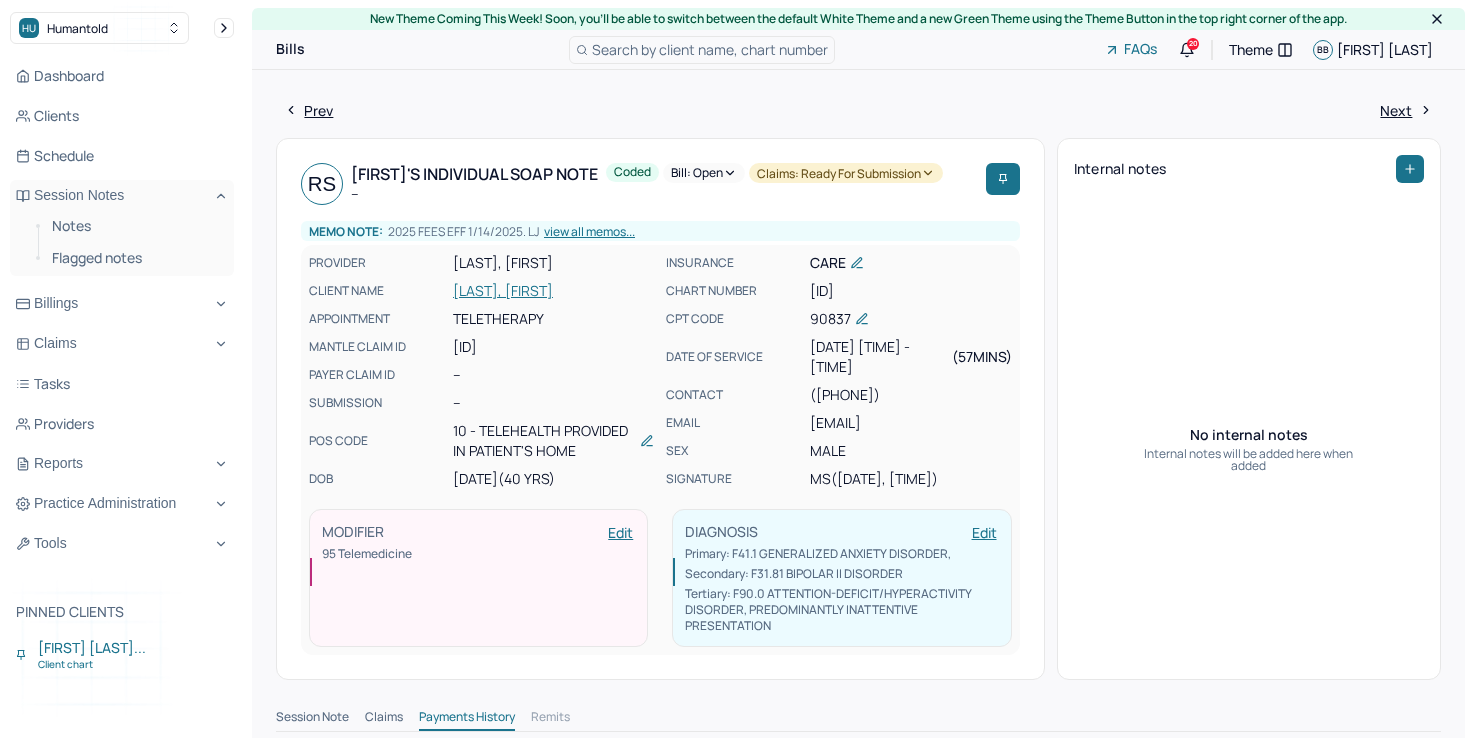 scroll, scrollTop: 0, scrollLeft: 0, axis: both 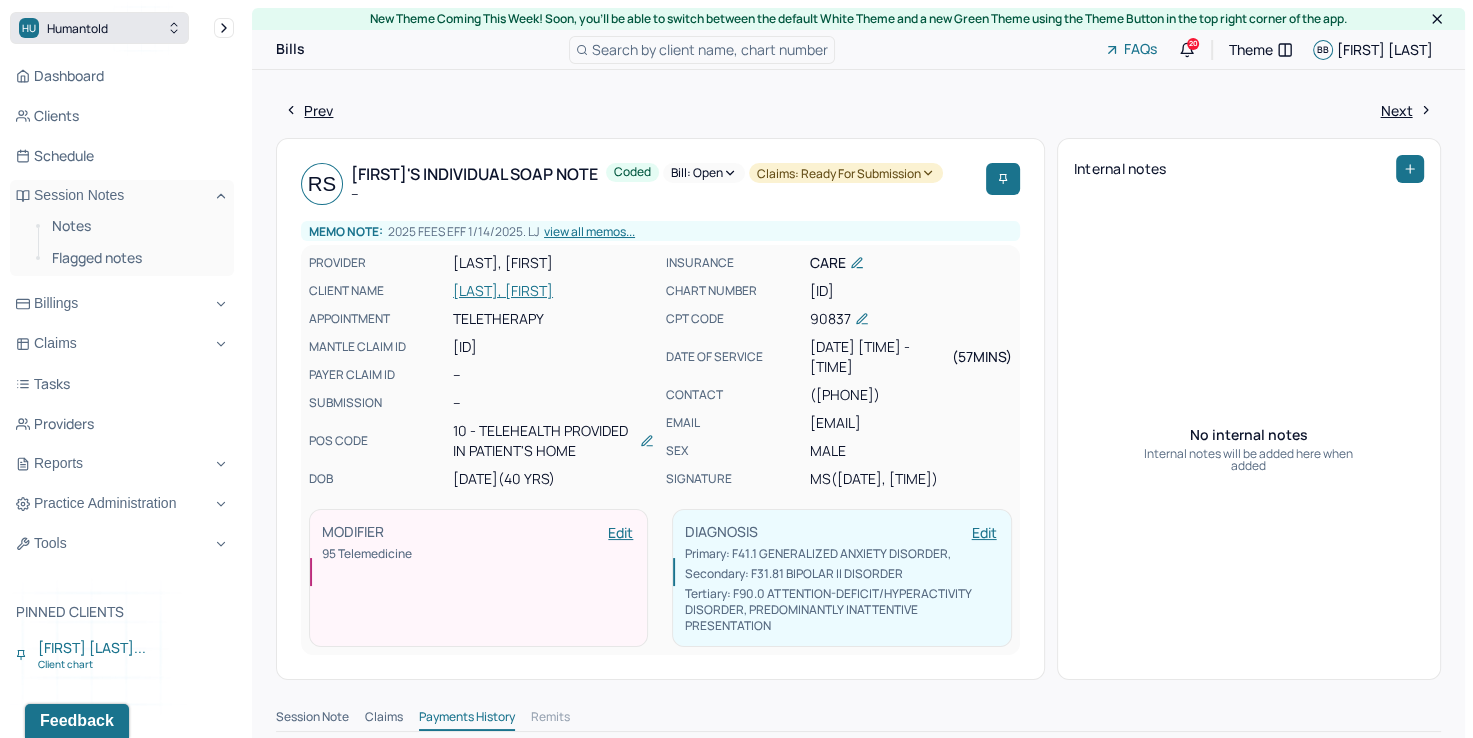 click on "HU Humantold" at bounding box center (99, 28) 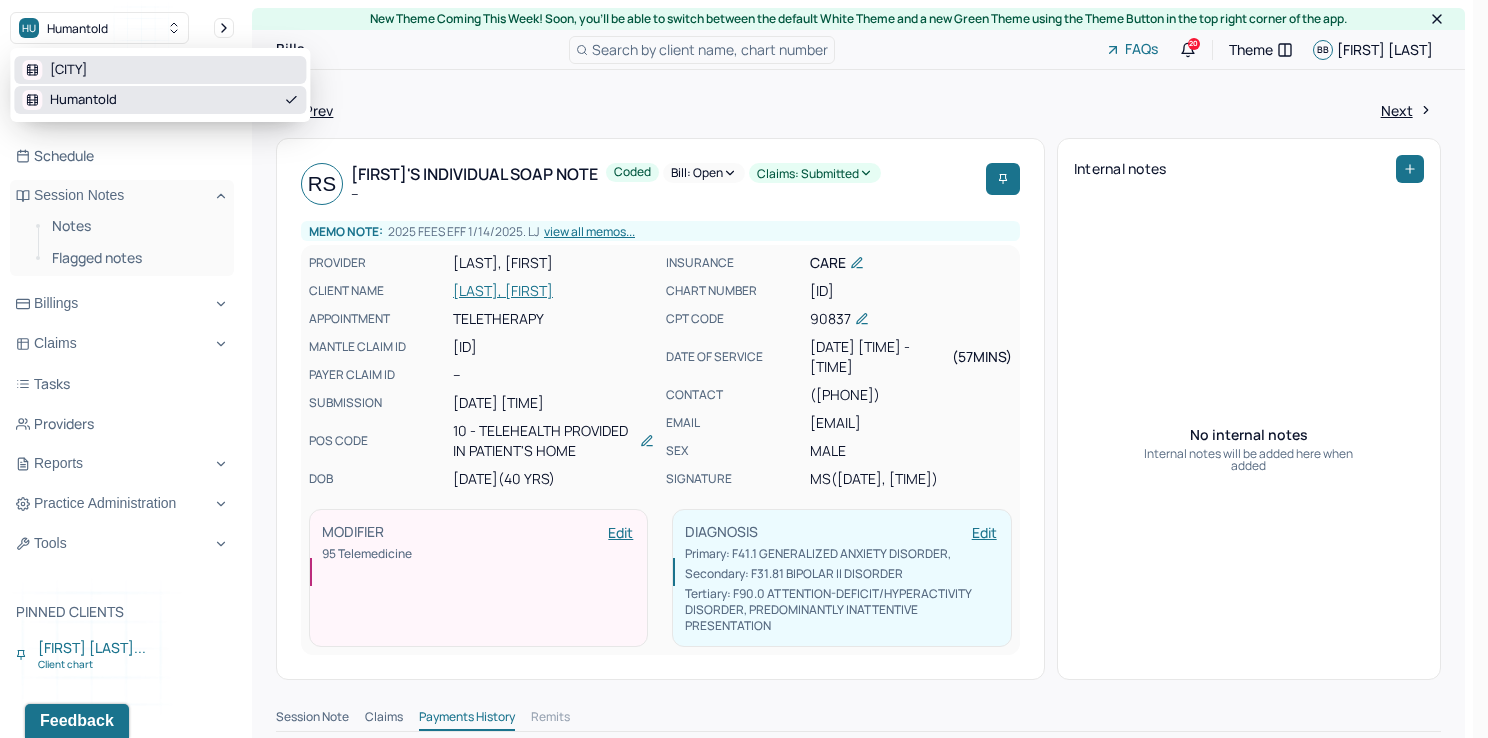click on "Park Hill" at bounding box center [160, 70] 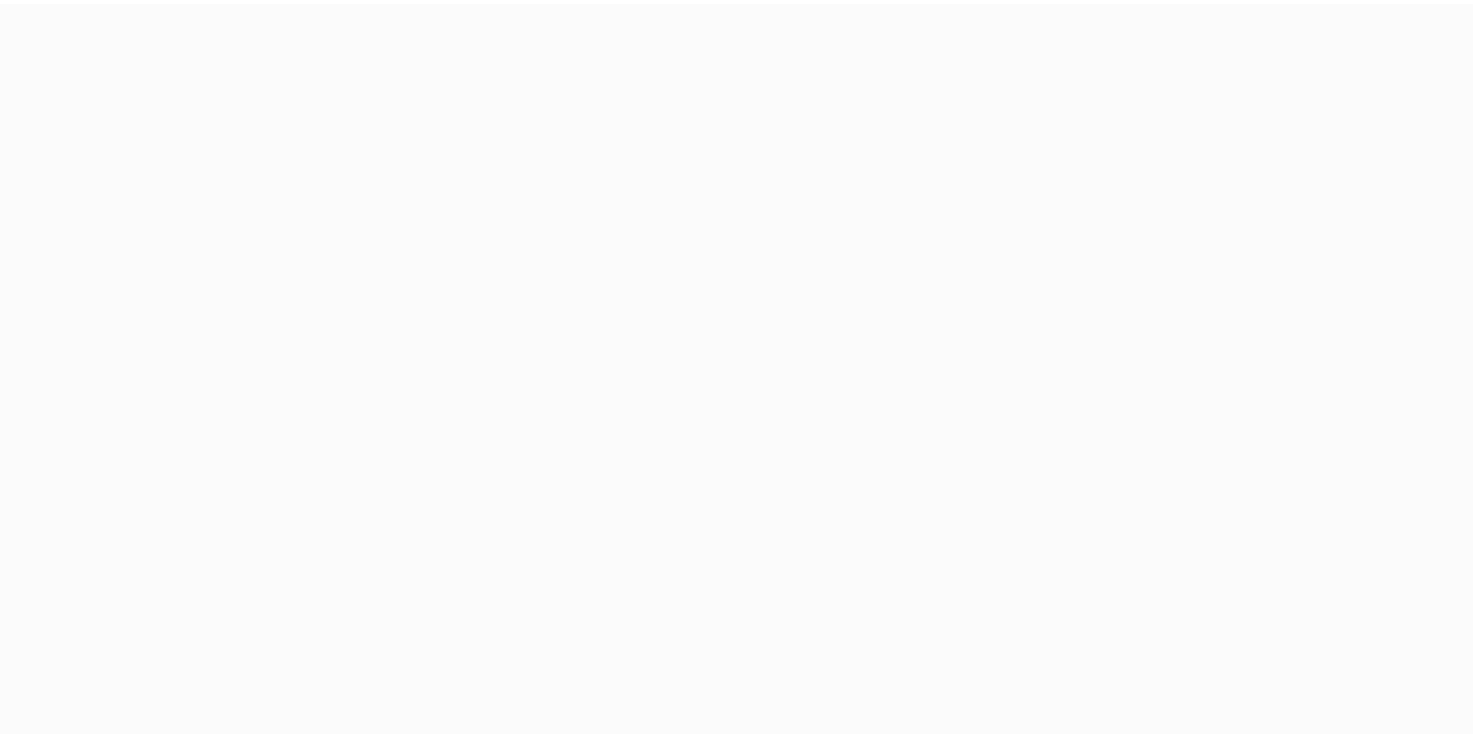 scroll, scrollTop: 0, scrollLeft: 0, axis: both 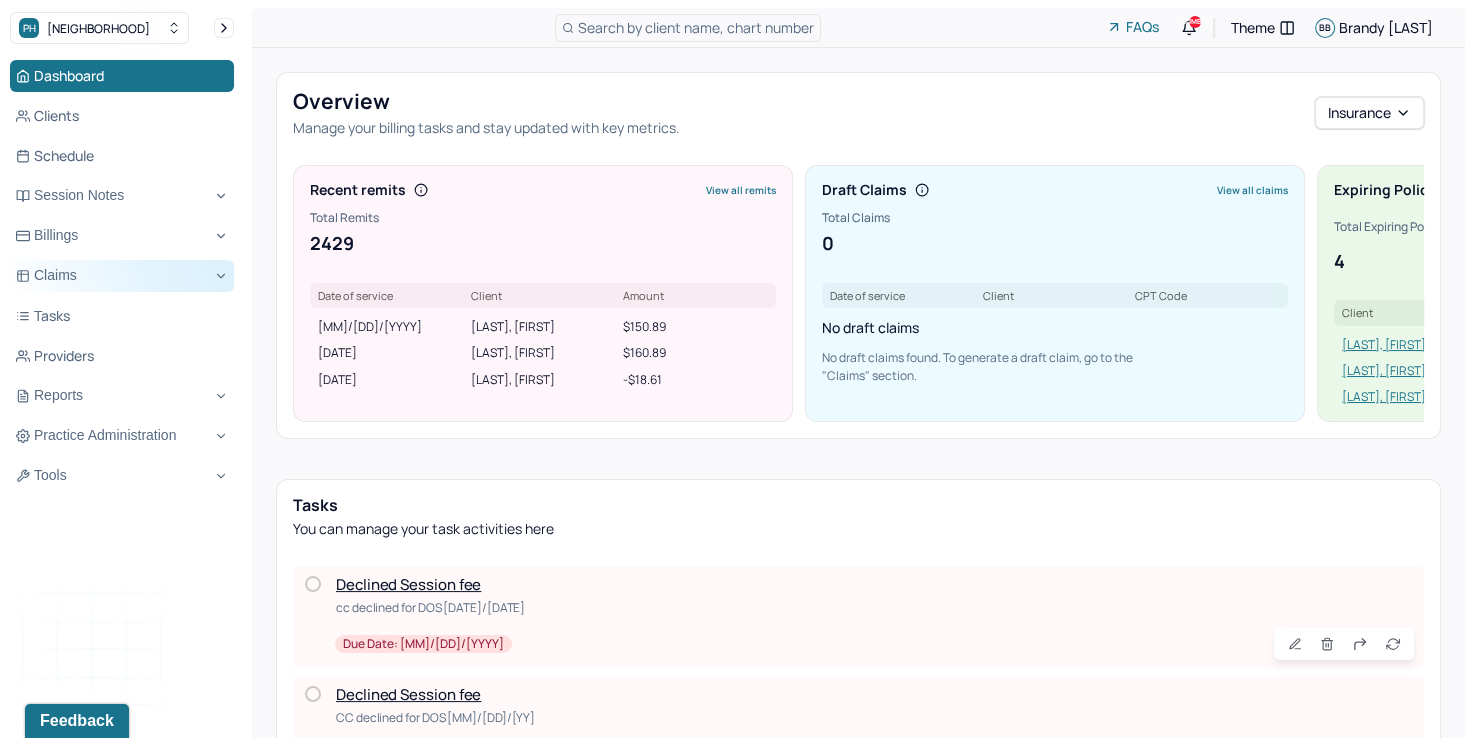 click on "Claims" at bounding box center (122, 276) 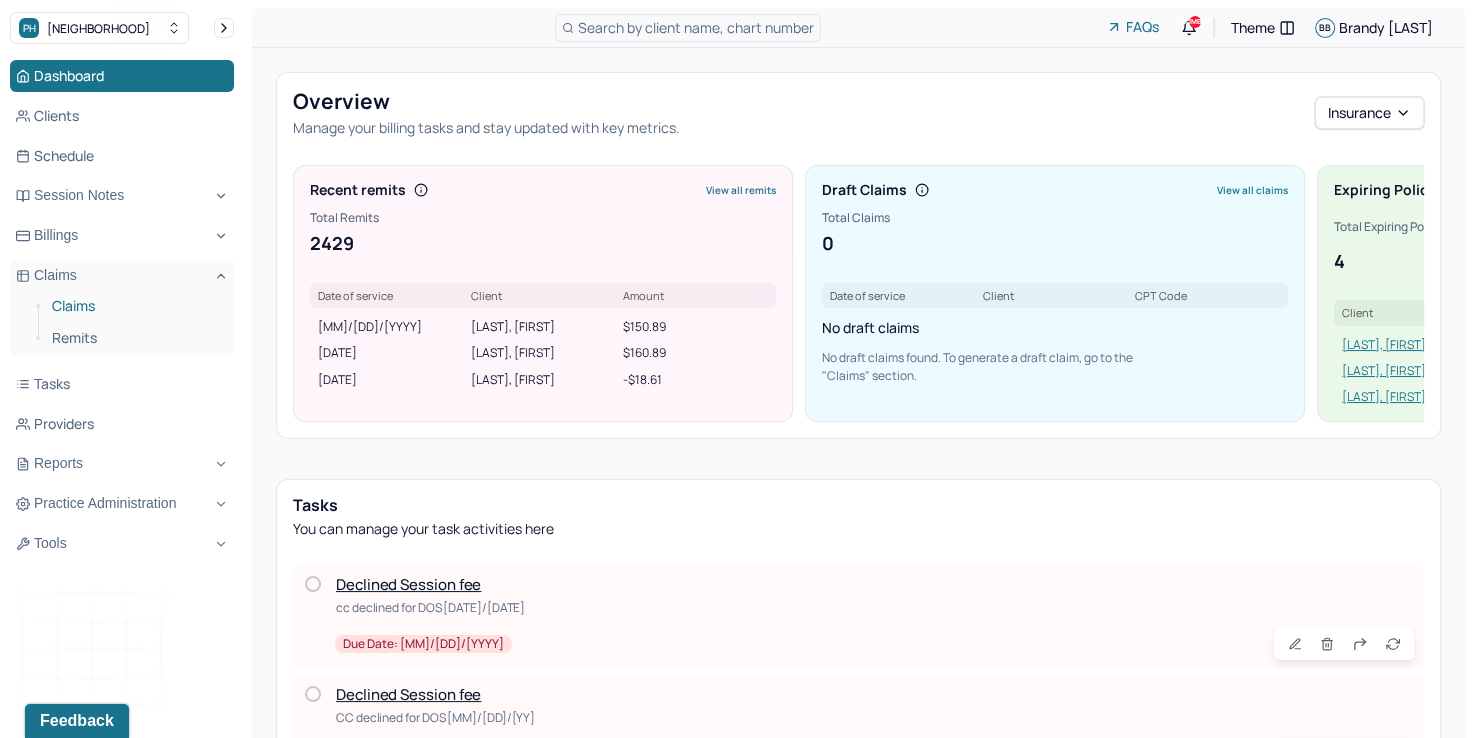 click on "Claims" at bounding box center (135, 306) 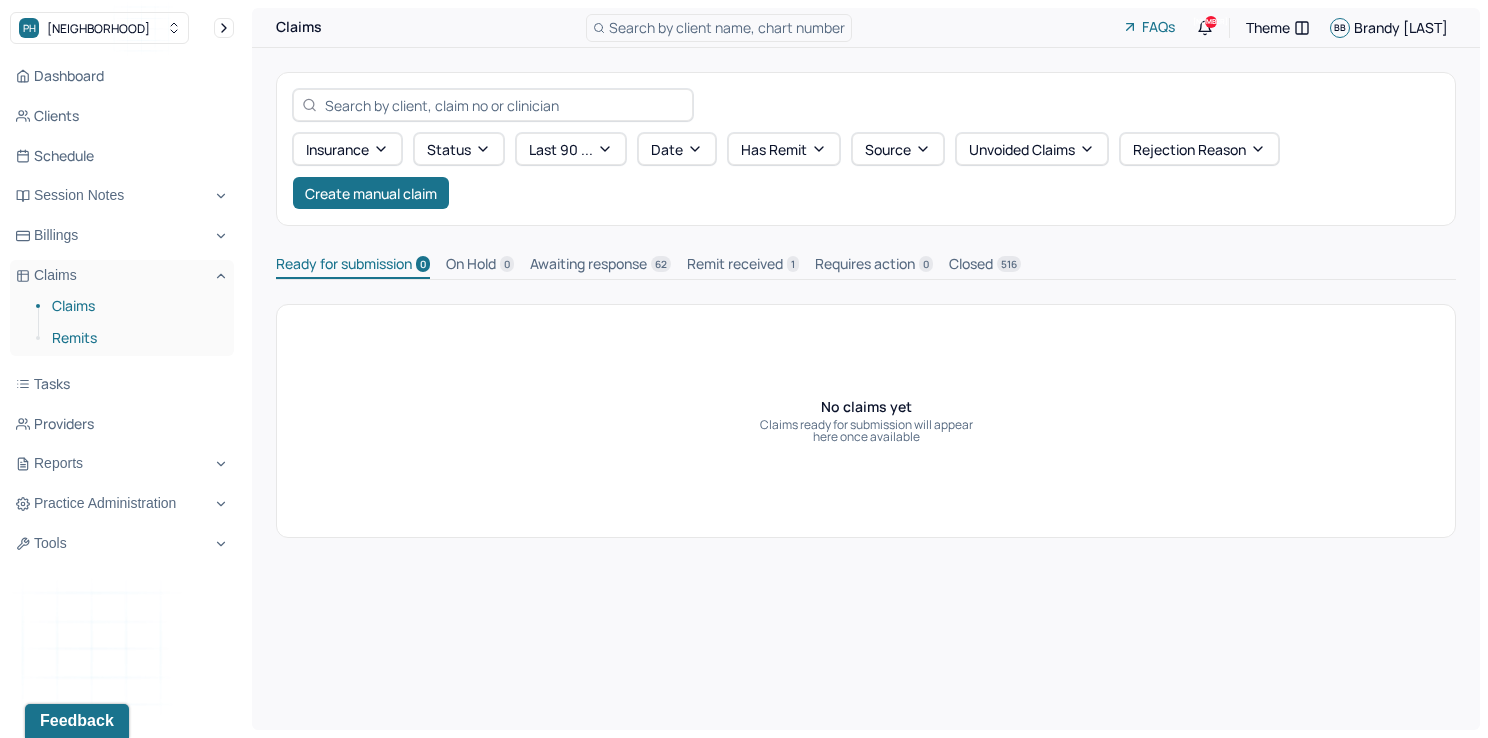 click on "Remits" at bounding box center [135, 338] 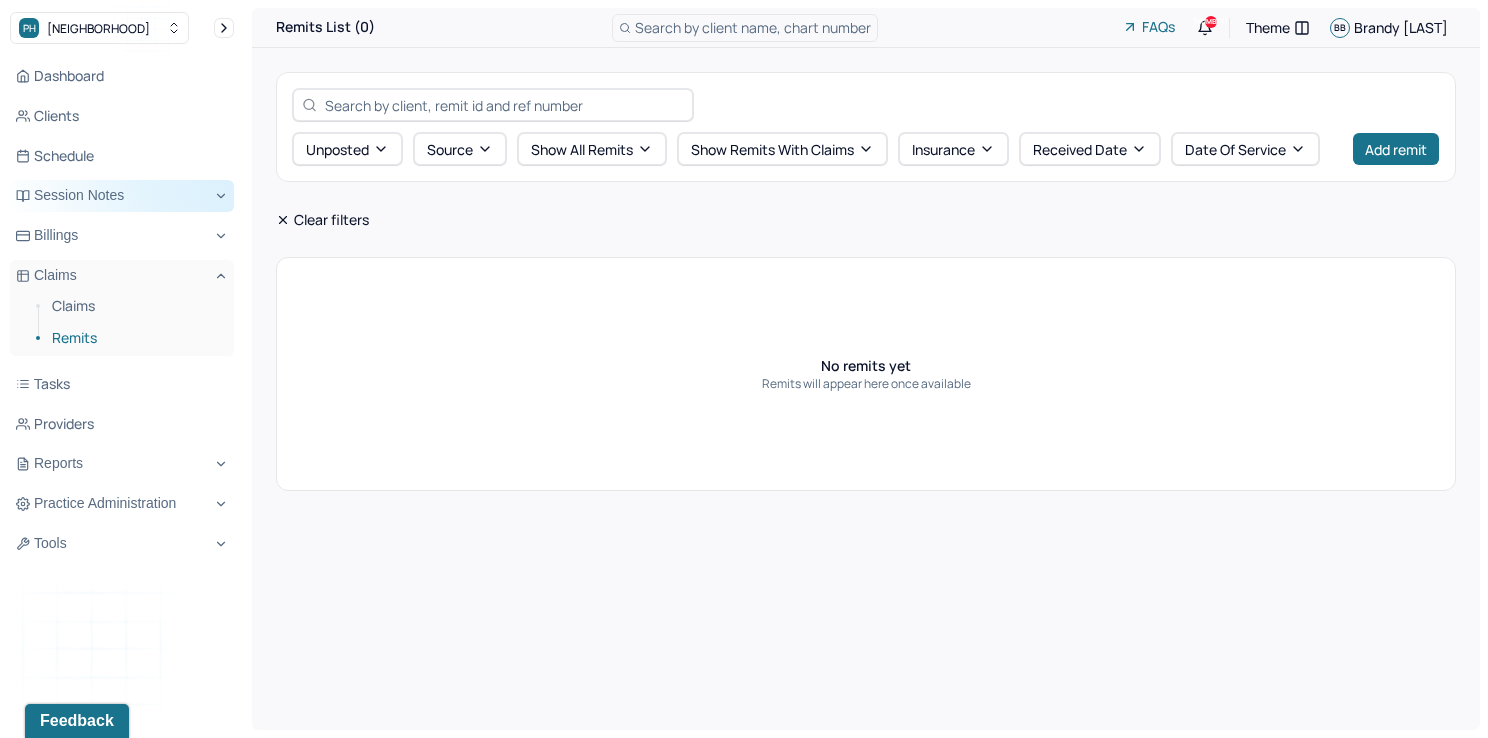 click on "Session Notes" at bounding box center [122, 196] 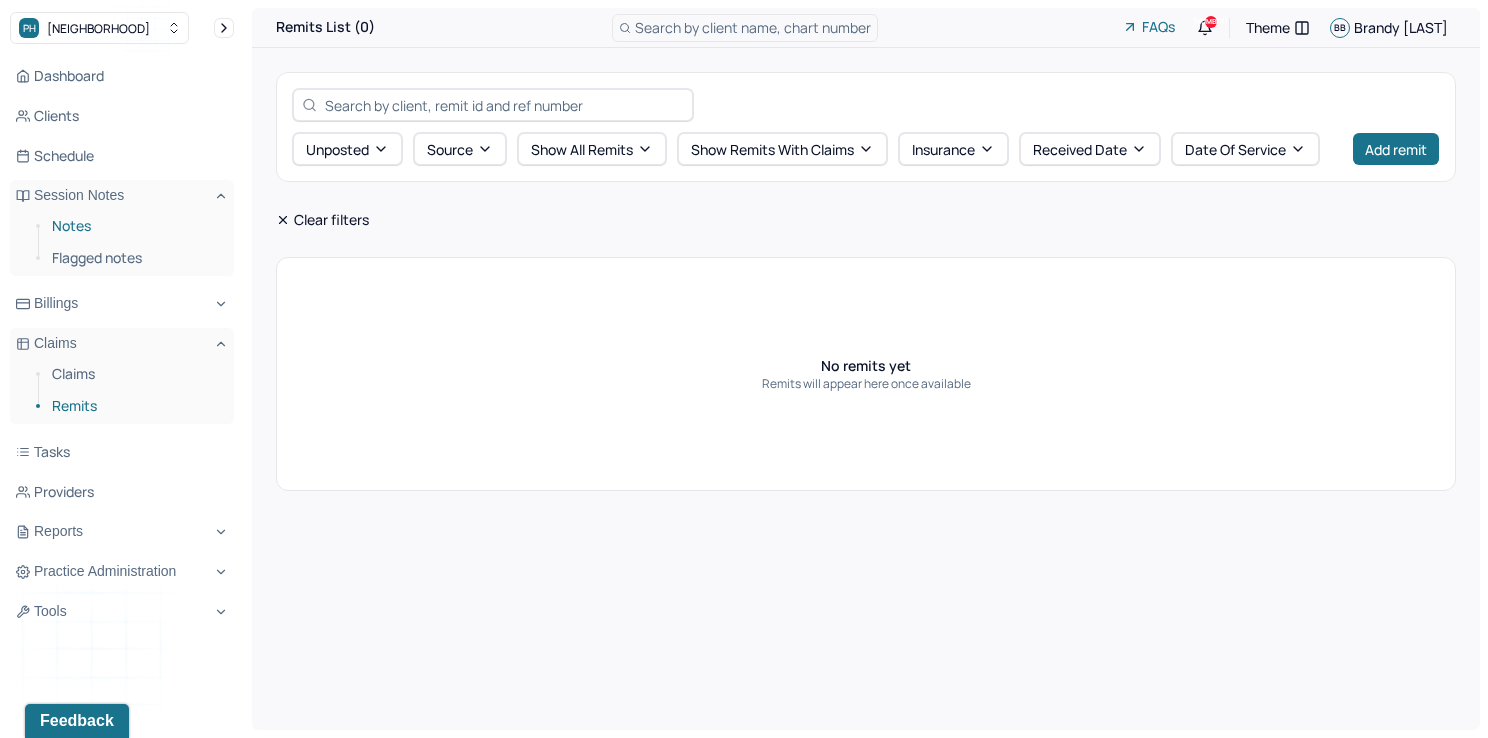 click on "Notes" at bounding box center (135, 226) 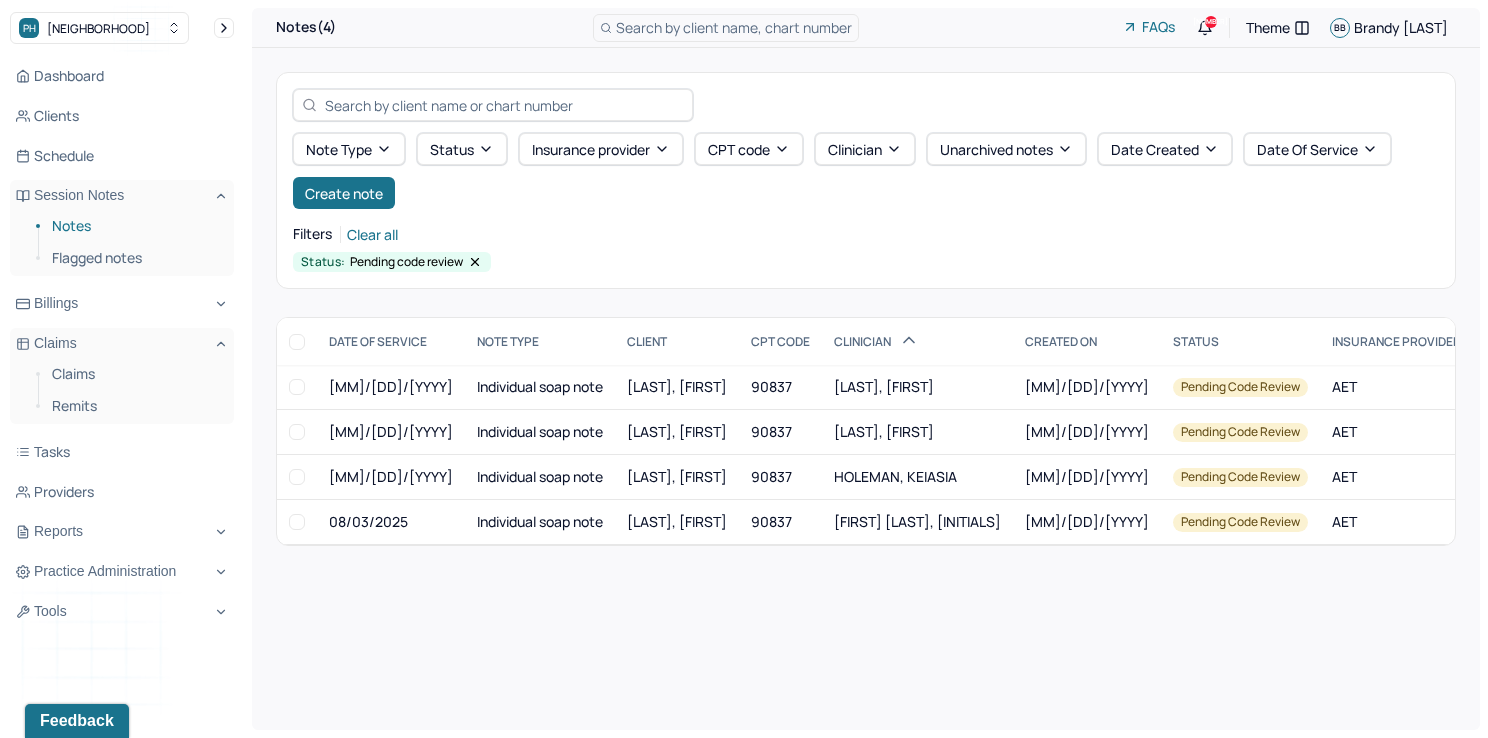 click on "Note type Status Insurance provider CPT code Clinician Unarchived notes Date Created Date Of Service Create note" at bounding box center [866, 149] 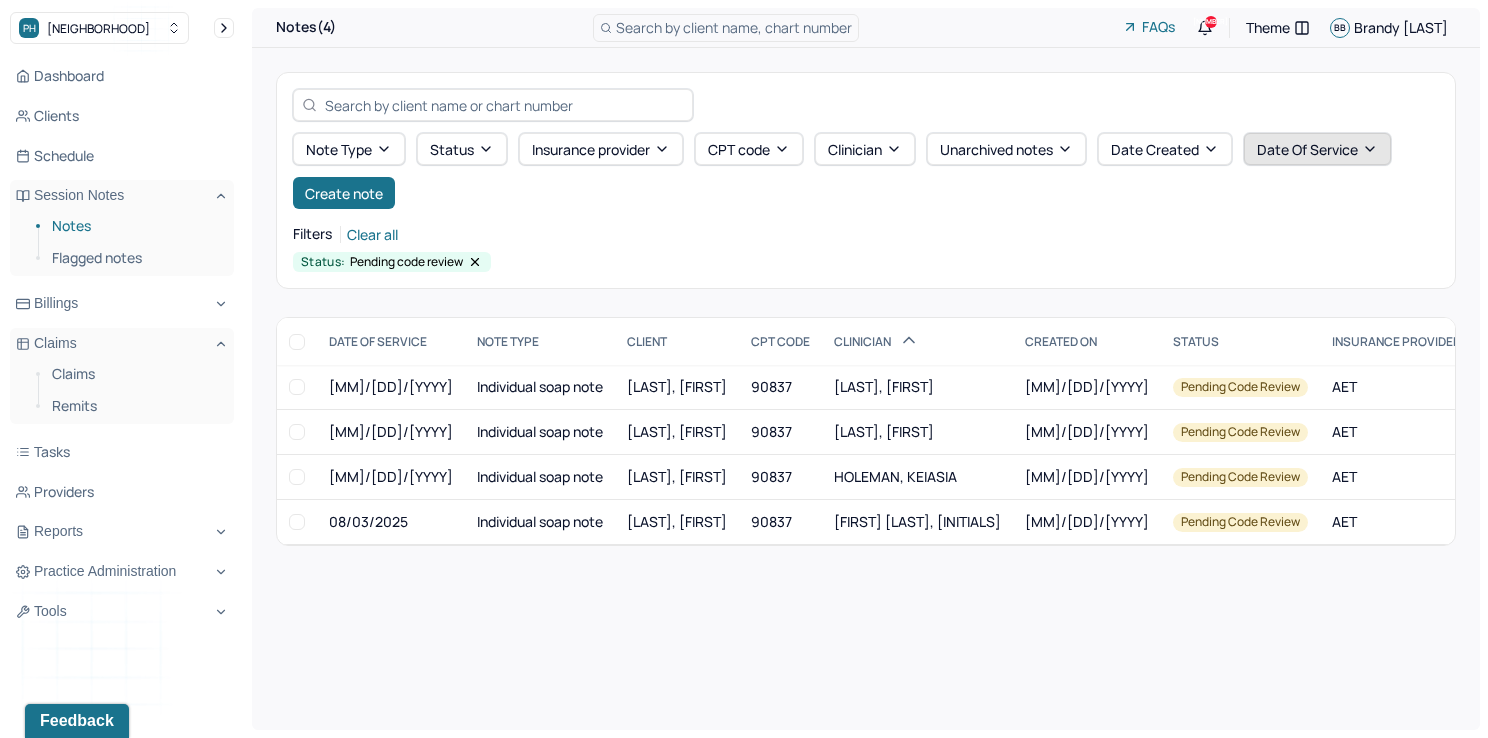 click 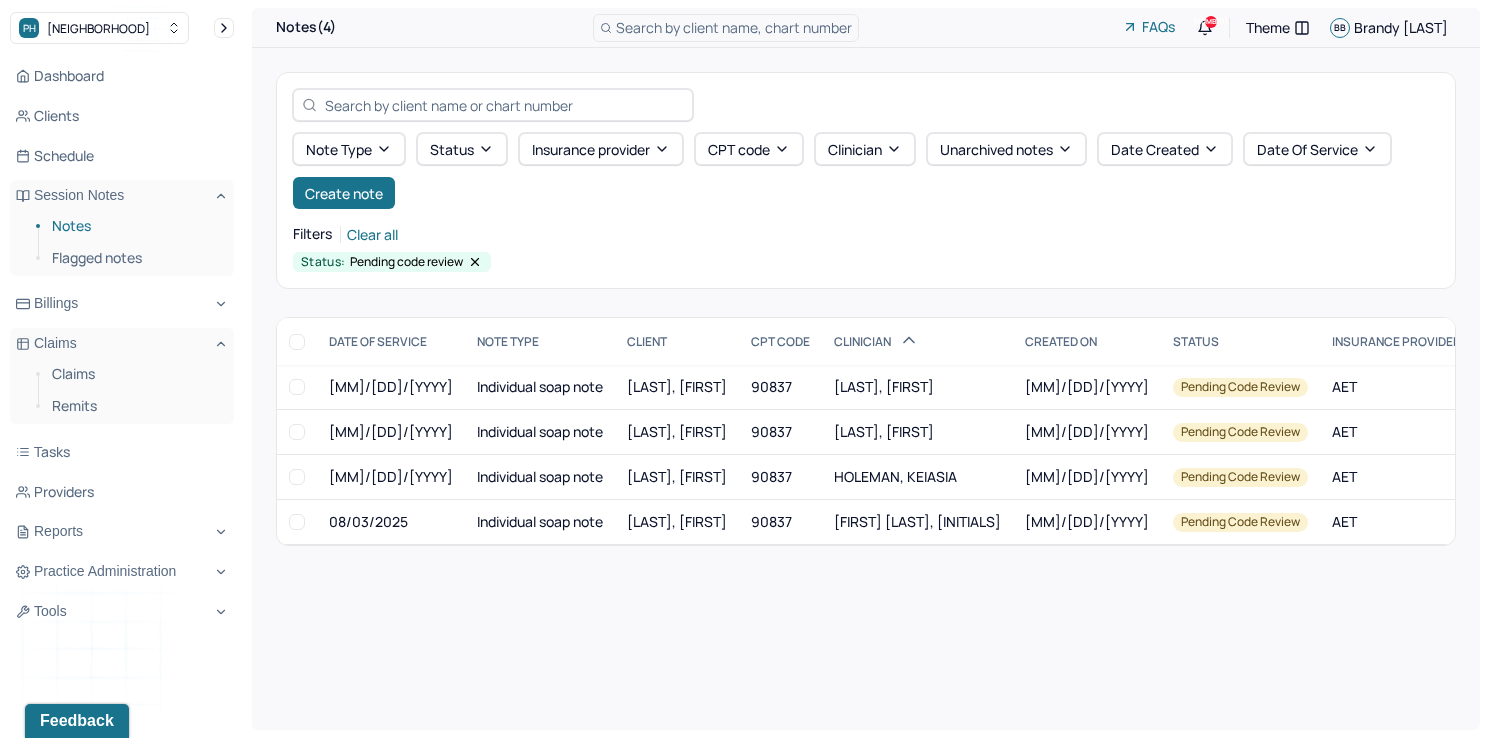 click on "Filters Clear all" at bounding box center (866, 234) 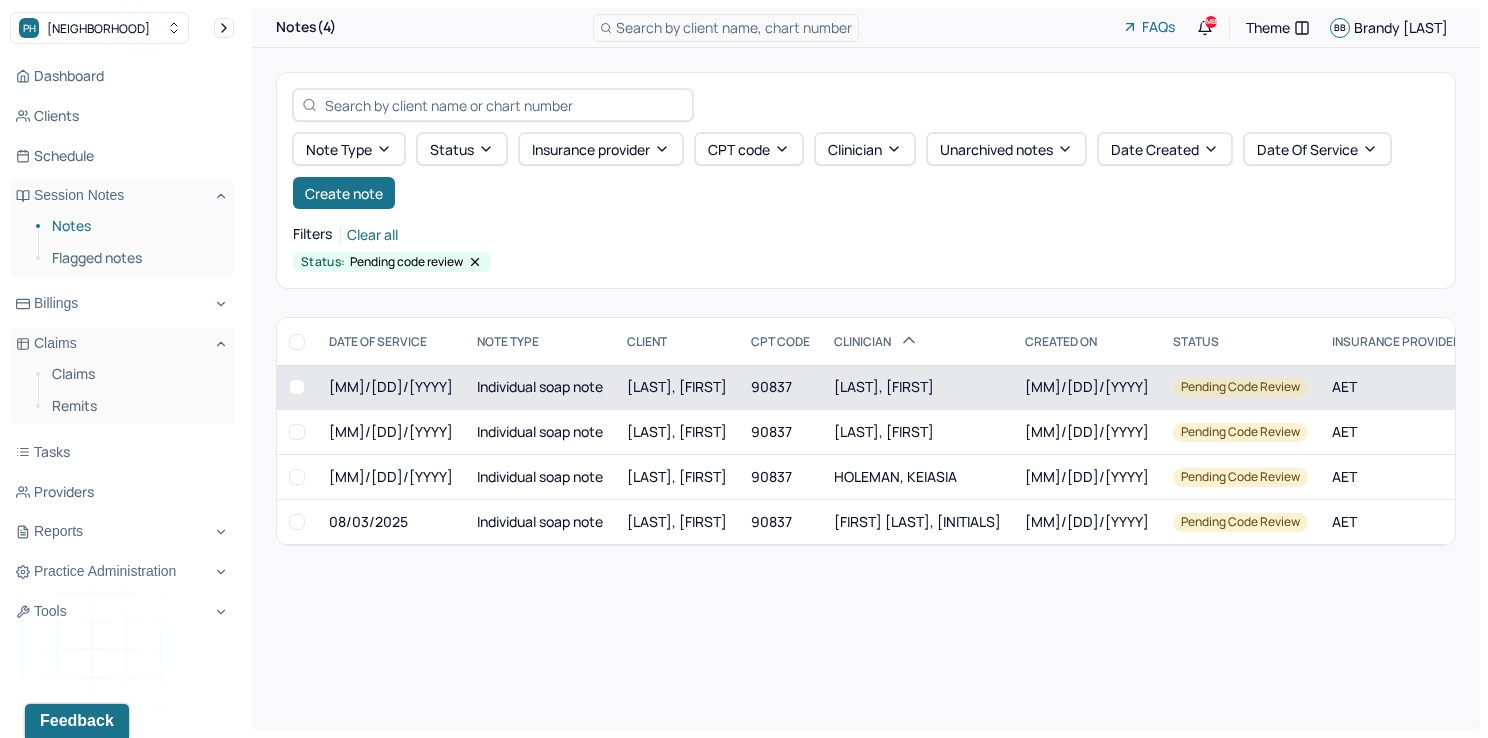 click on "[LAST], [FIRST]" at bounding box center [884, 386] 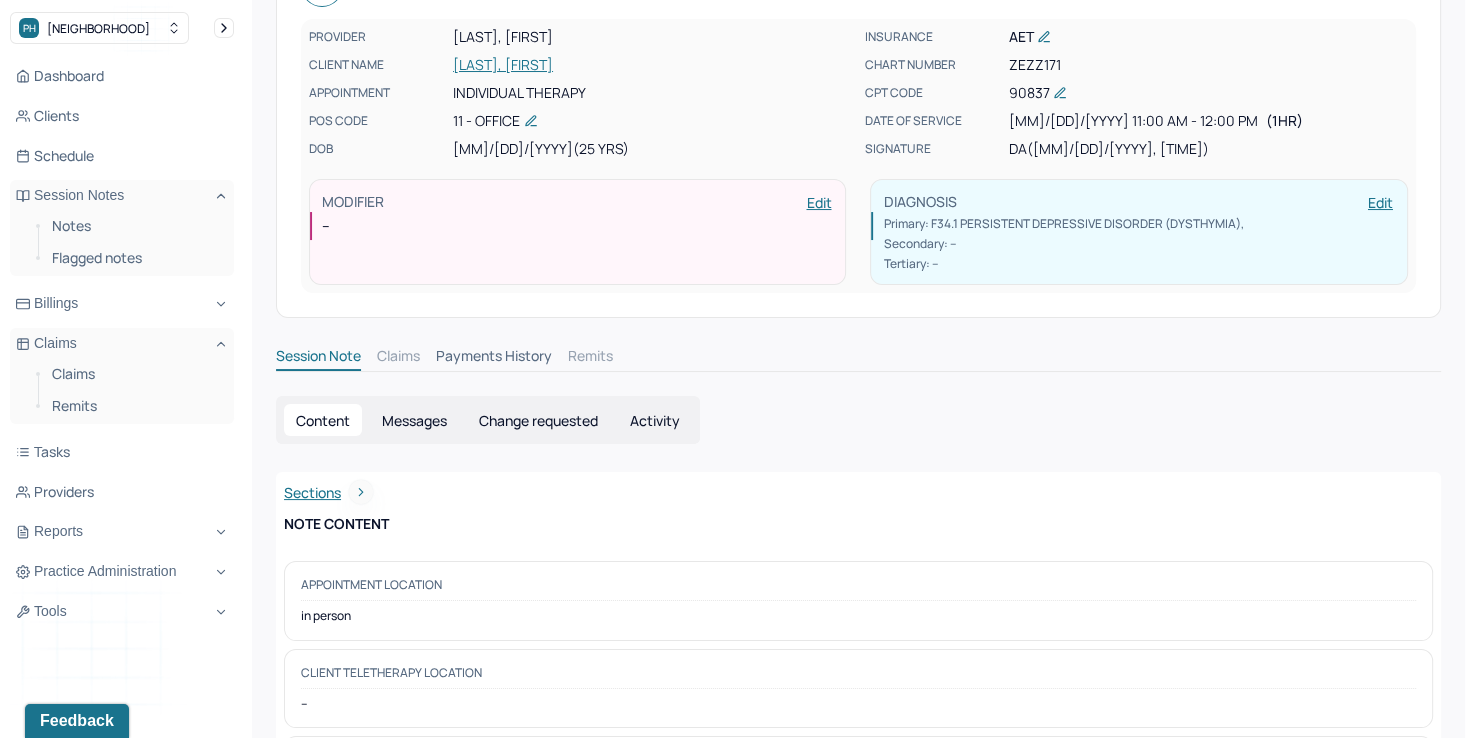 scroll, scrollTop: 0, scrollLeft: 0, axis: both 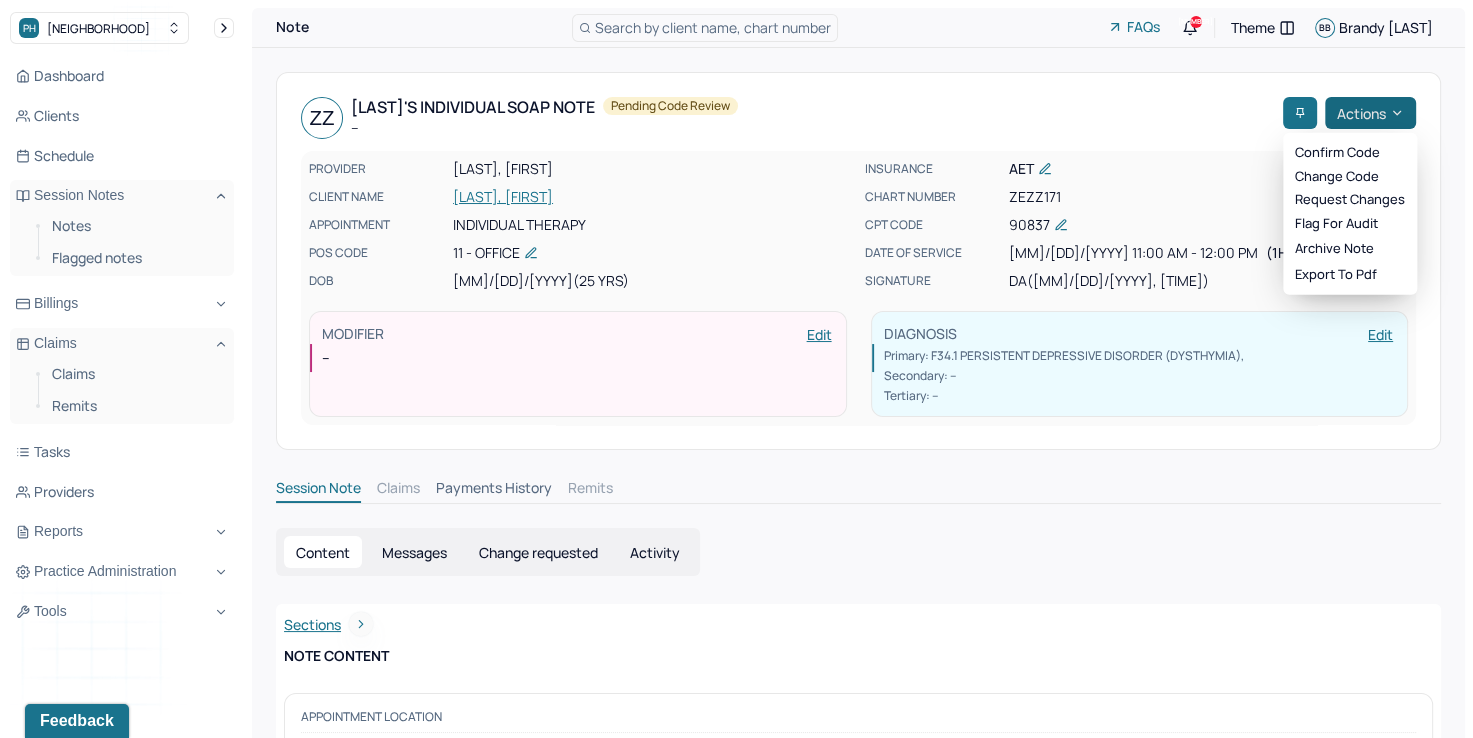 click on "Actions" at bounding box center (1370, 113) 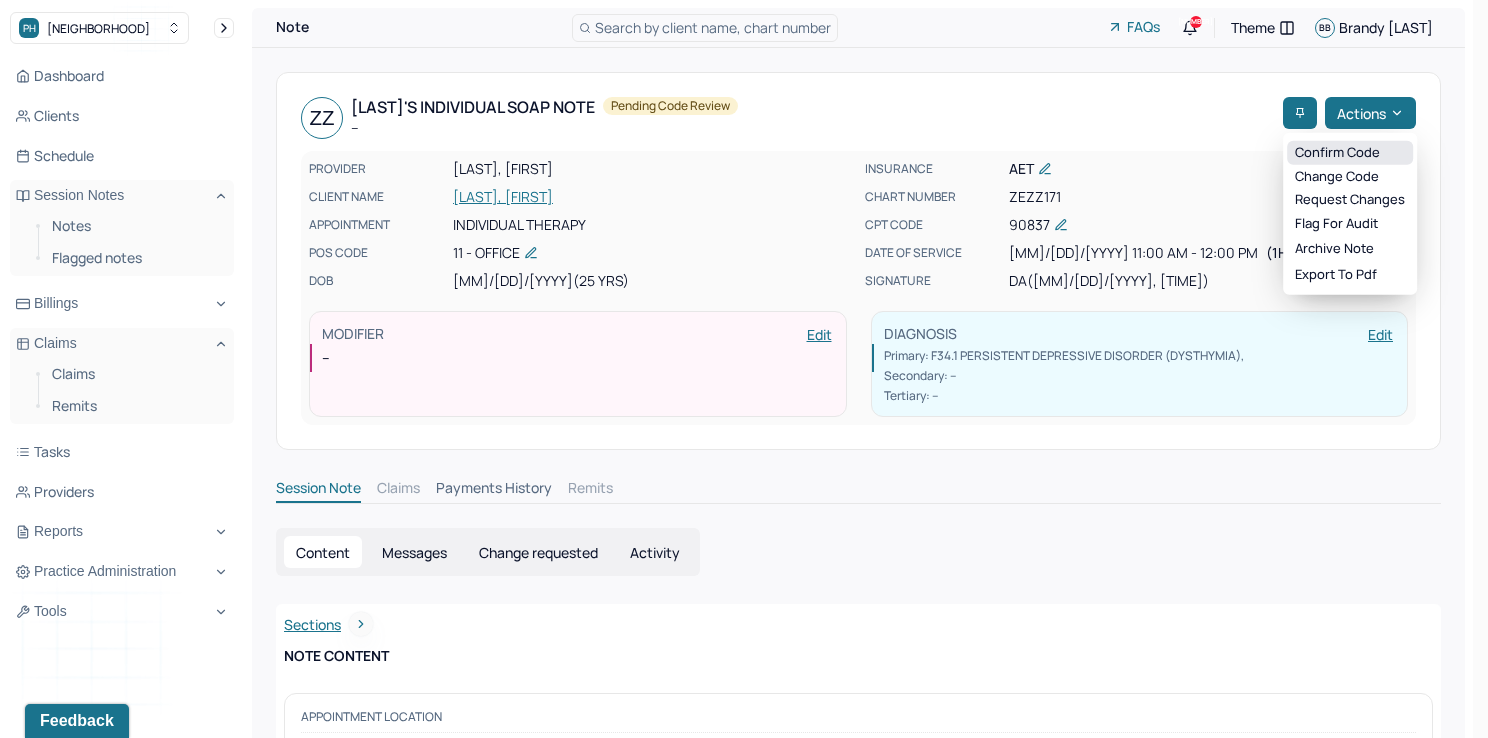click on "Confirm code" at bounding box center [1350, 153] 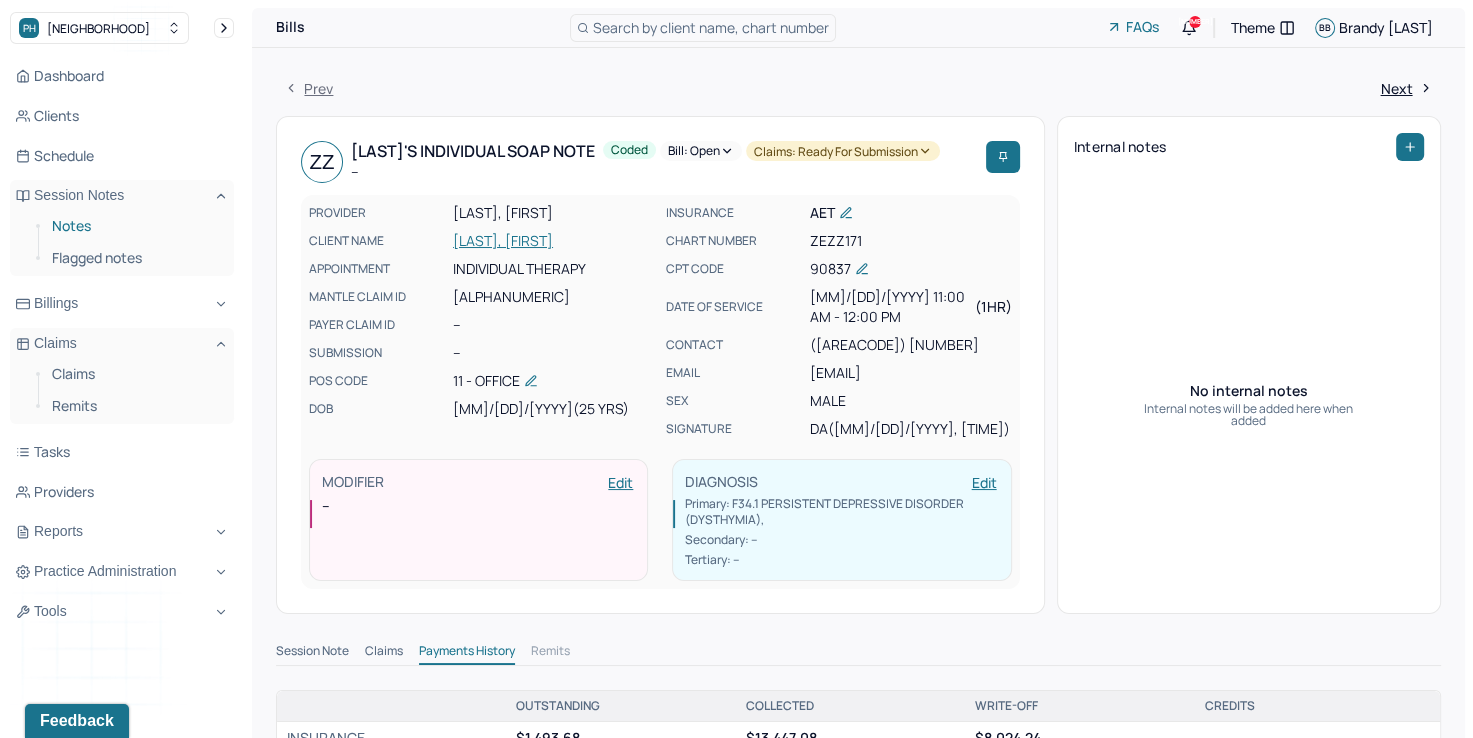 click on "Notes" at bounding box center [135, 226] 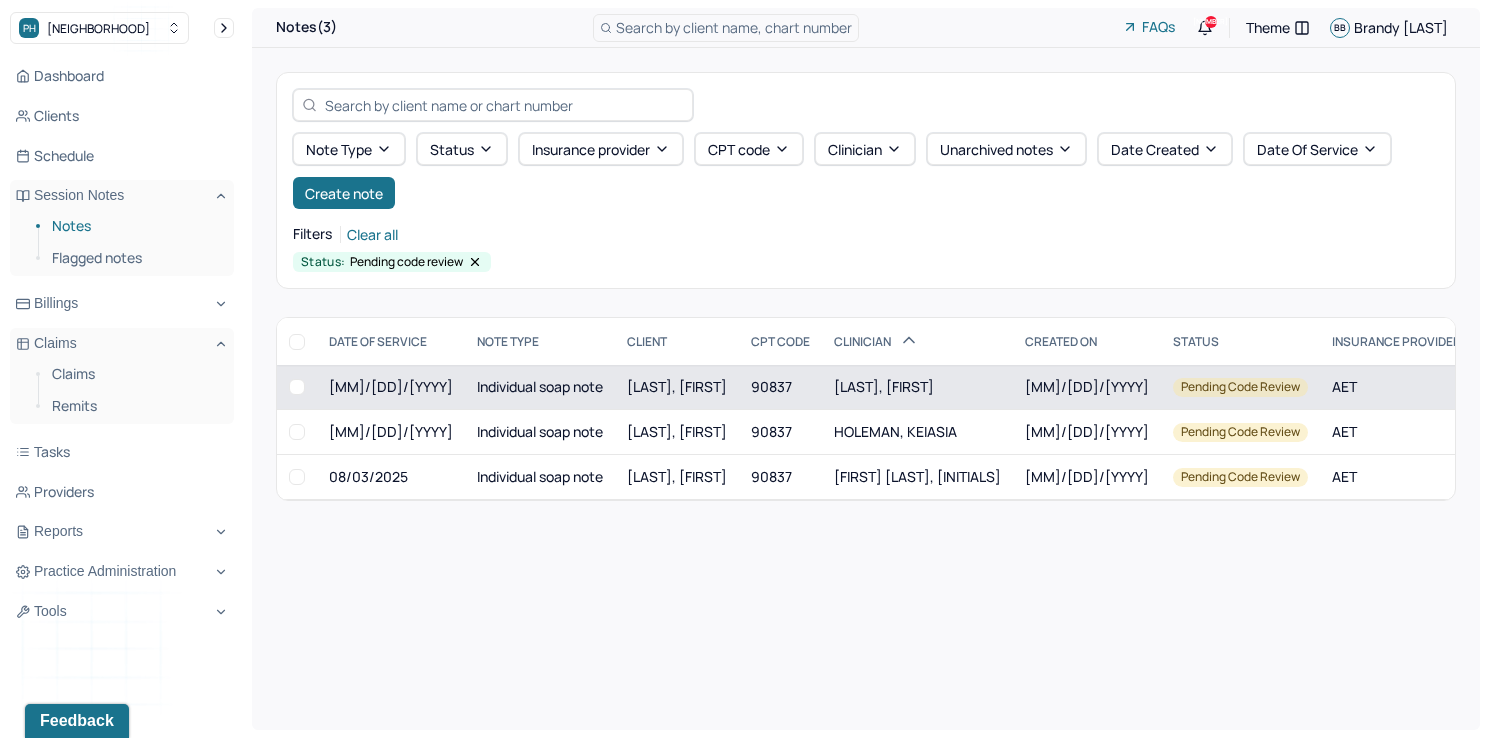 click on "BOKHAN, MARYIA" at bounding box center [884, 386] 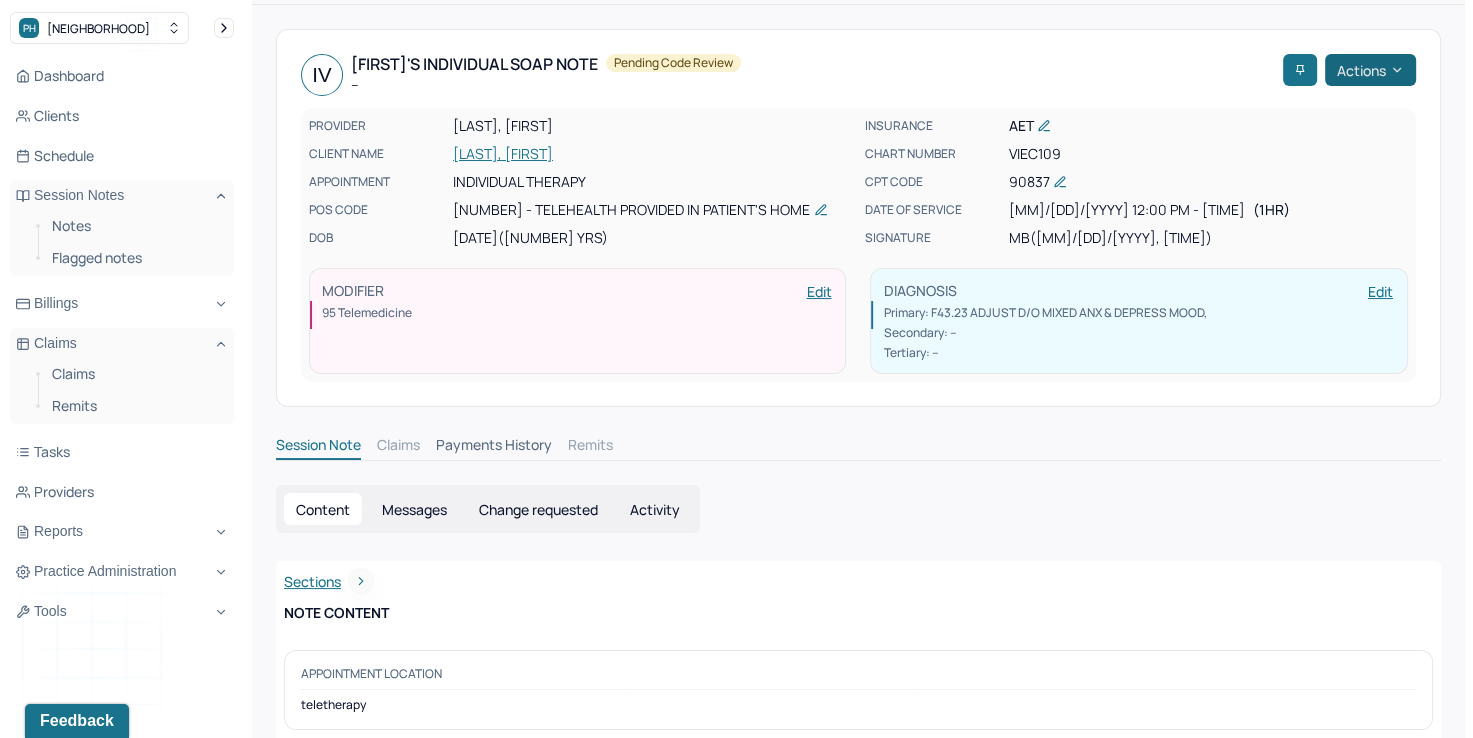 scroll, scrollTop: 0, scrollLeft: 0, axis: both 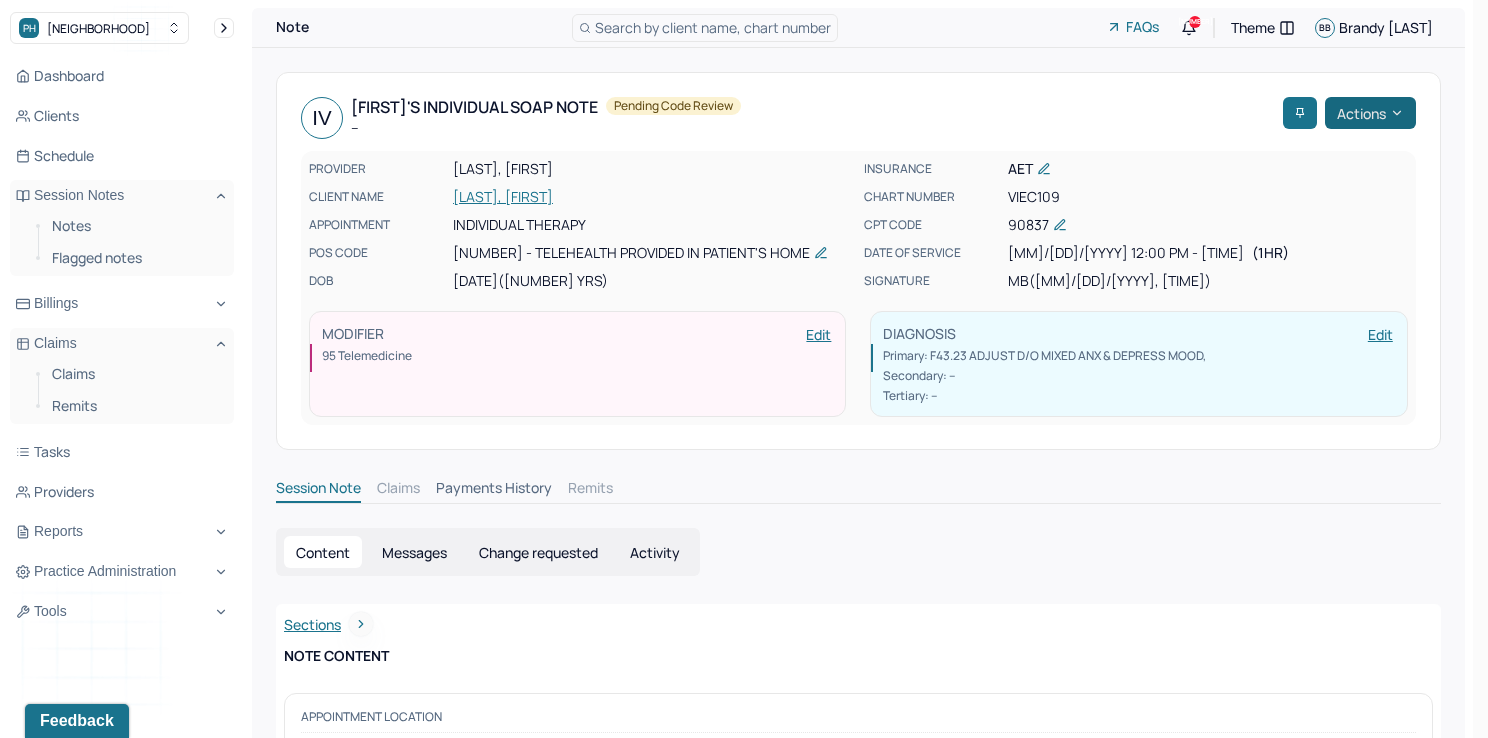 click 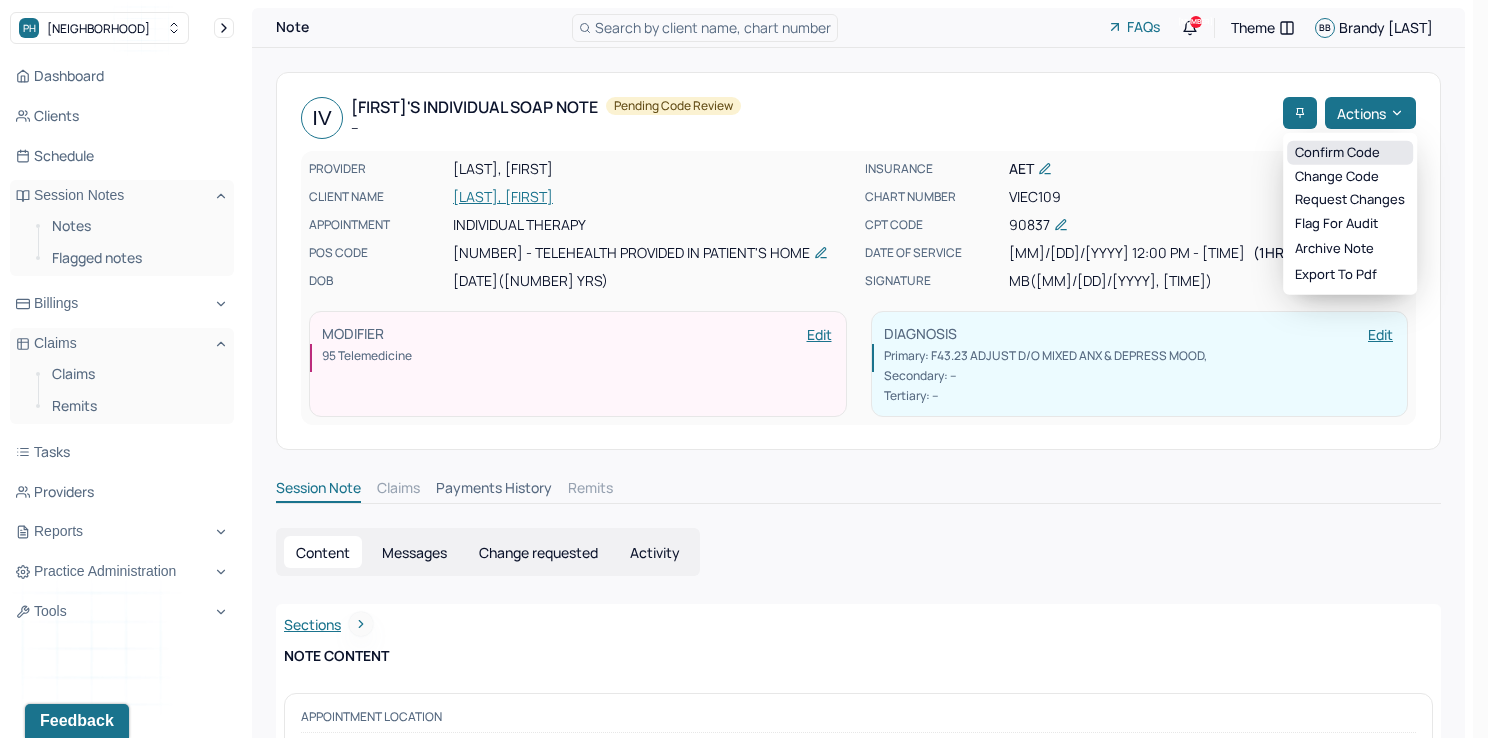 click on "Confirm code" at bounding box center [1350, 153] 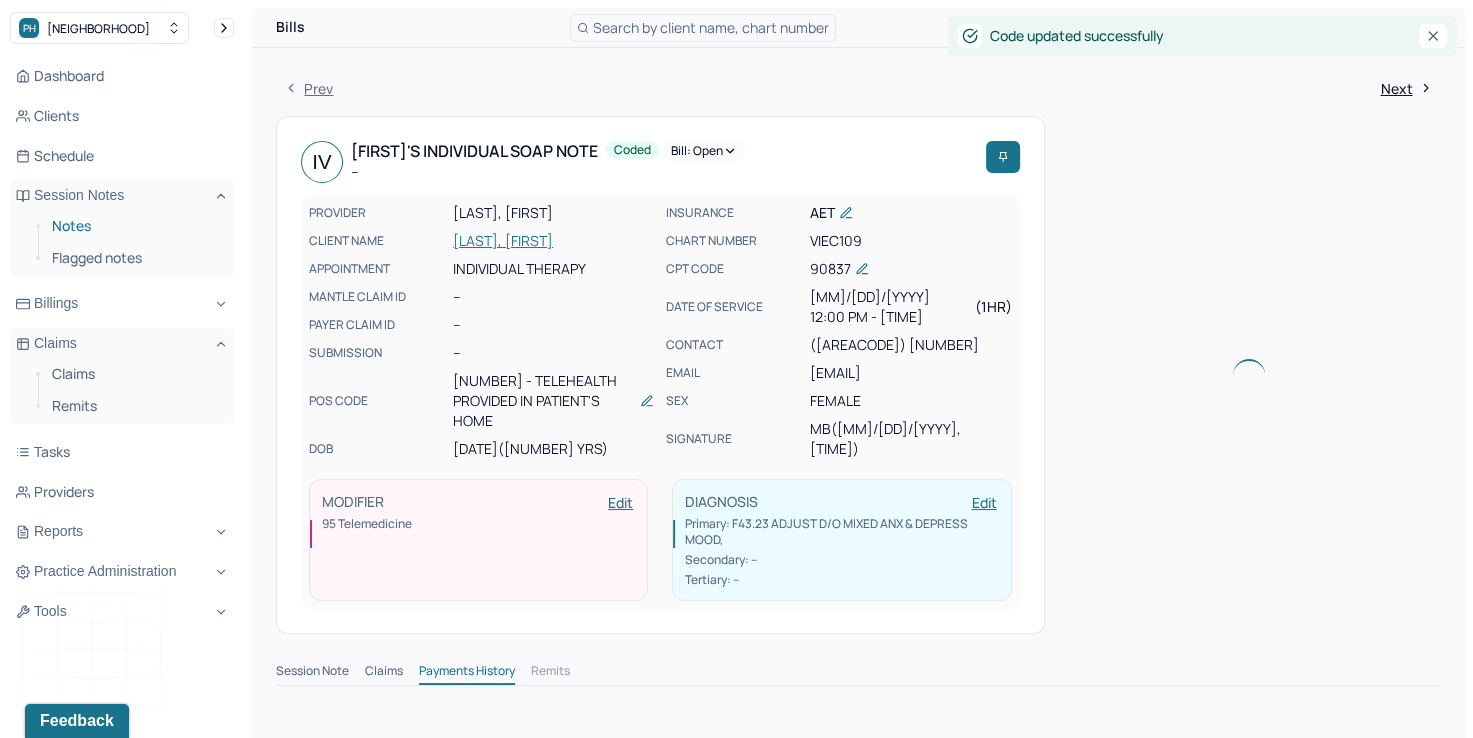 click on "Notes" at bounding box center [135, 226] 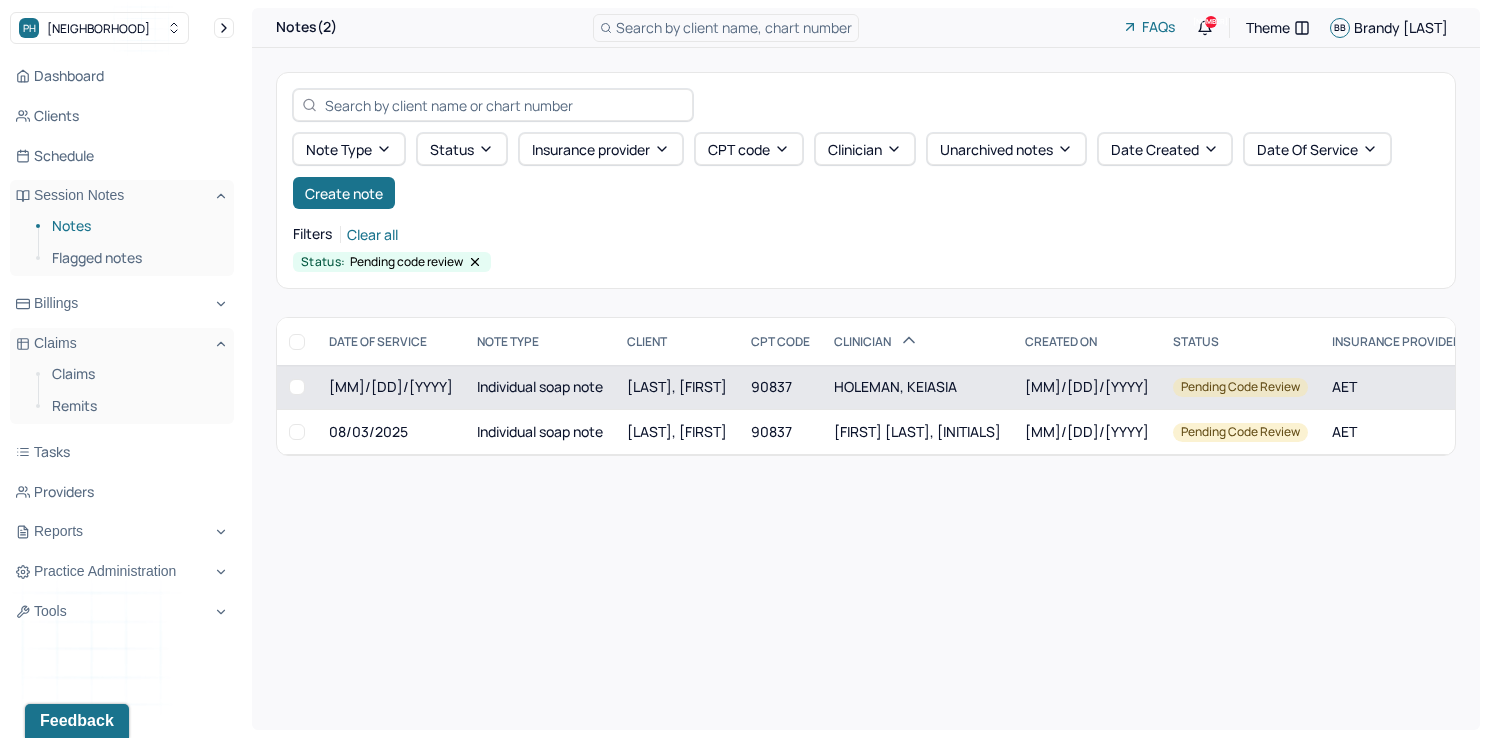 click on "HOLEMAN, KEIASIA" at bounding box center (895, 386) 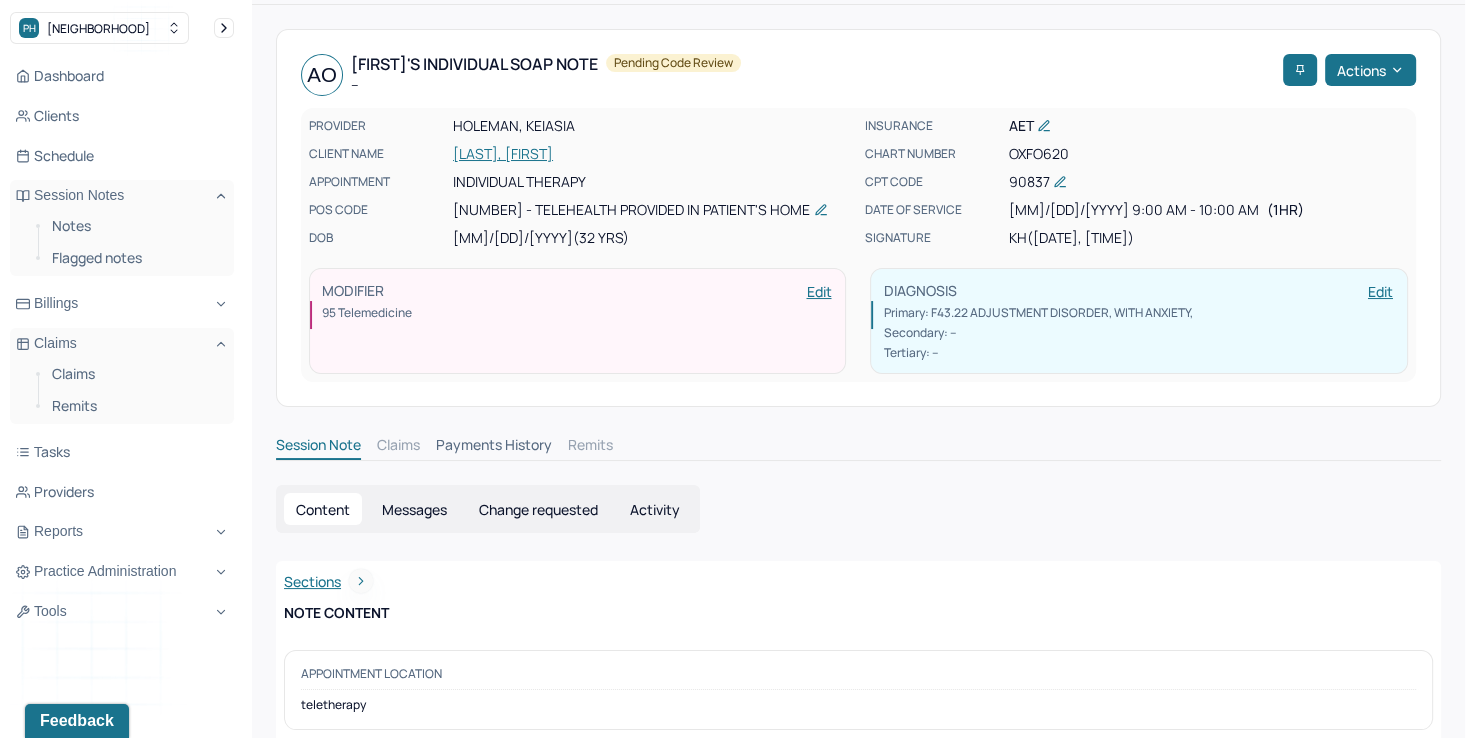 scroll, scrollTop: 0, scrollLeft: 0, axis: both 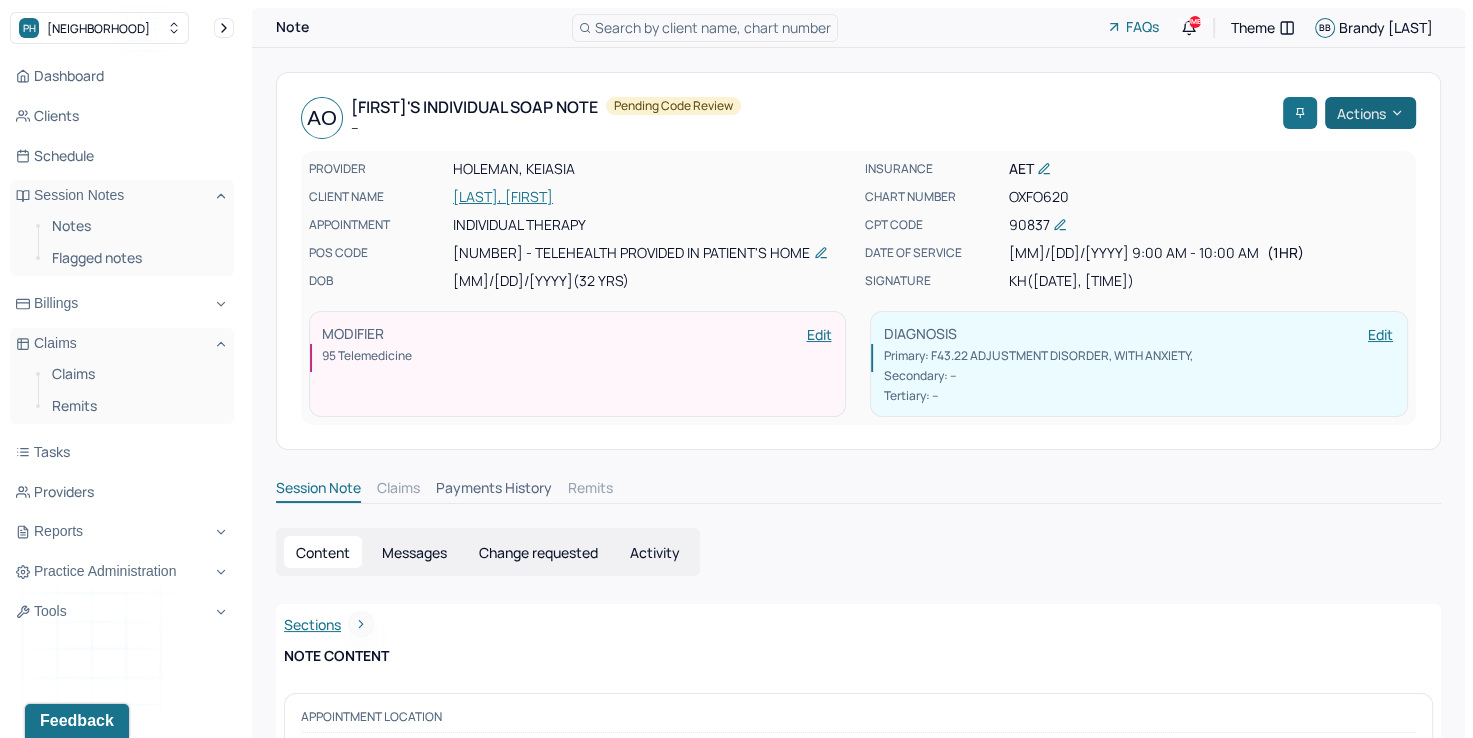 click on "Actions" at bounding box center (1370, 113) 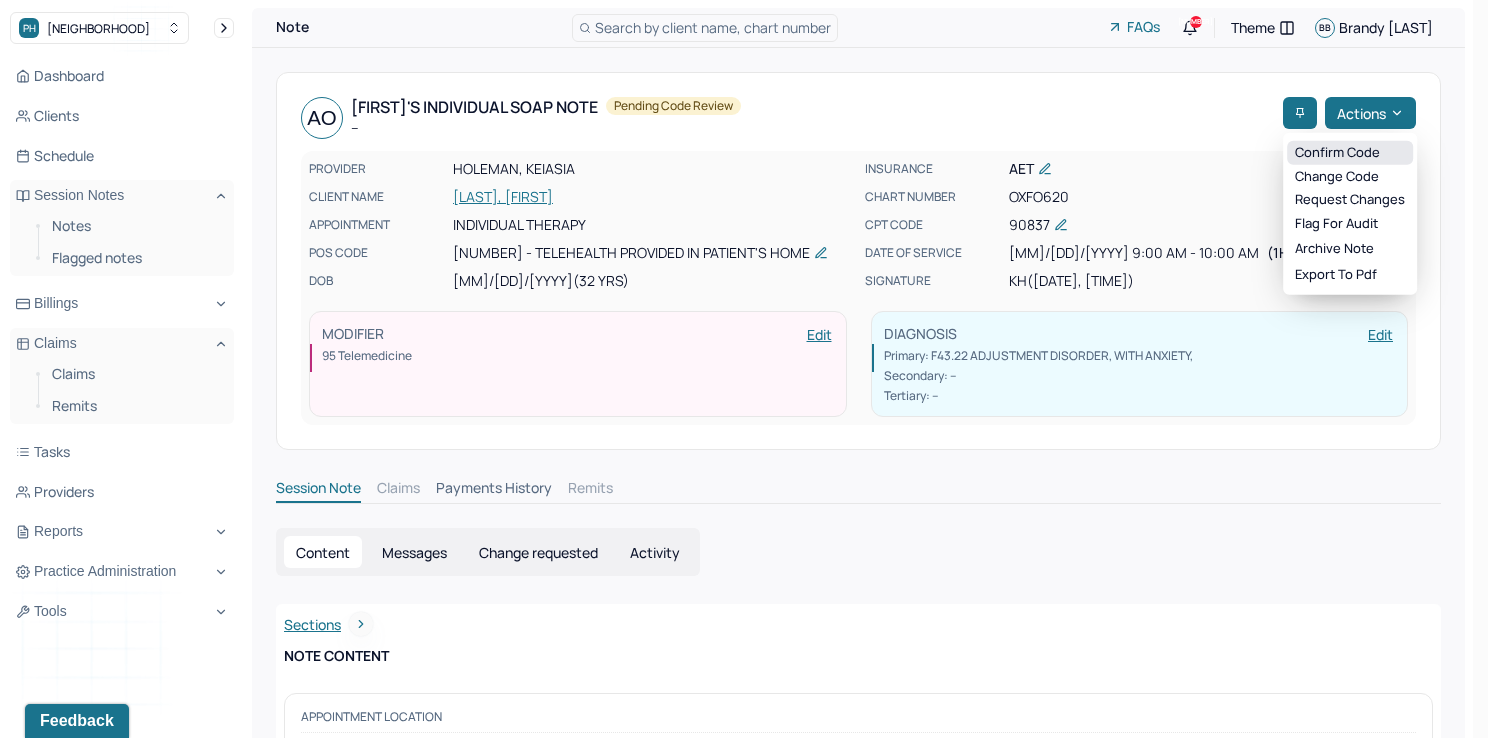 click on "Confirm code" at bounding box center [1350, 153] 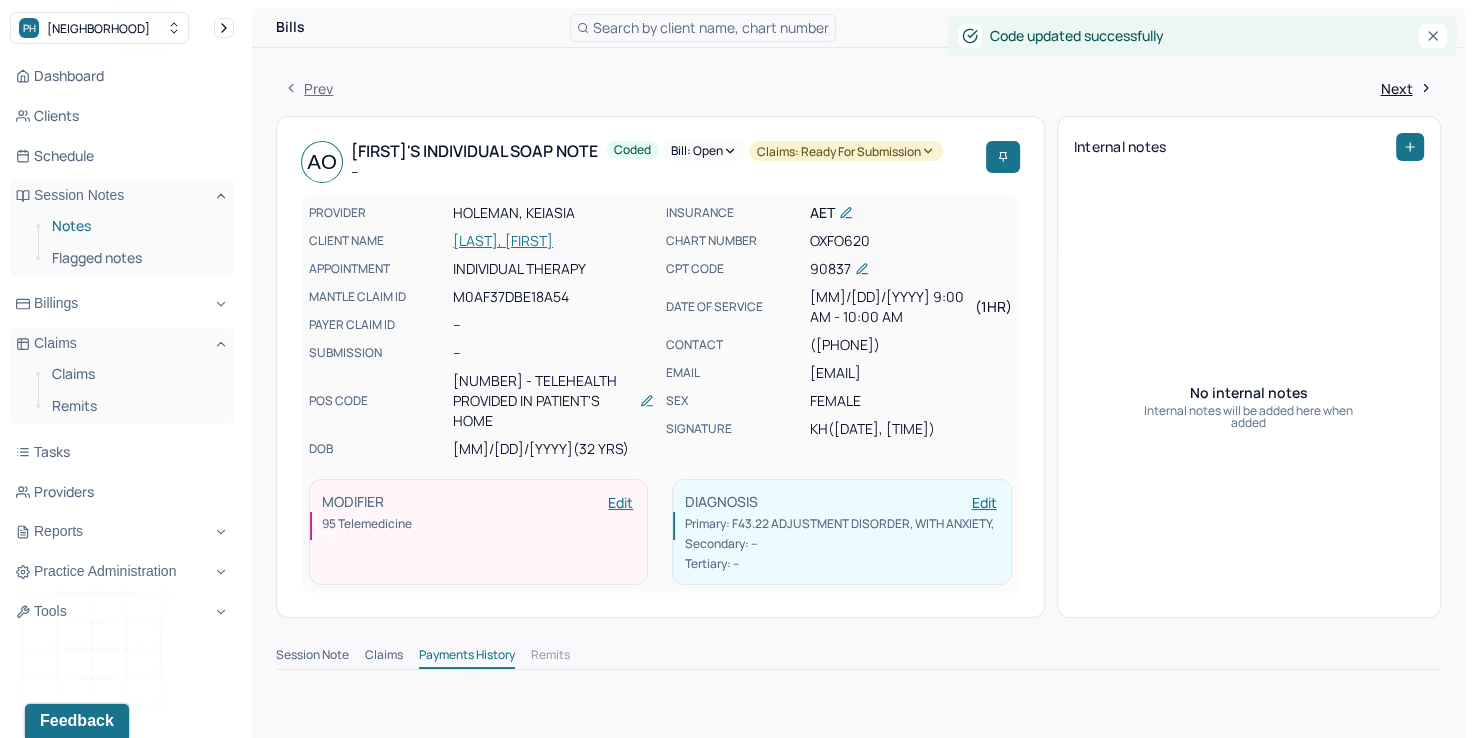 click on "Notes" at bounding box center (135, 226) 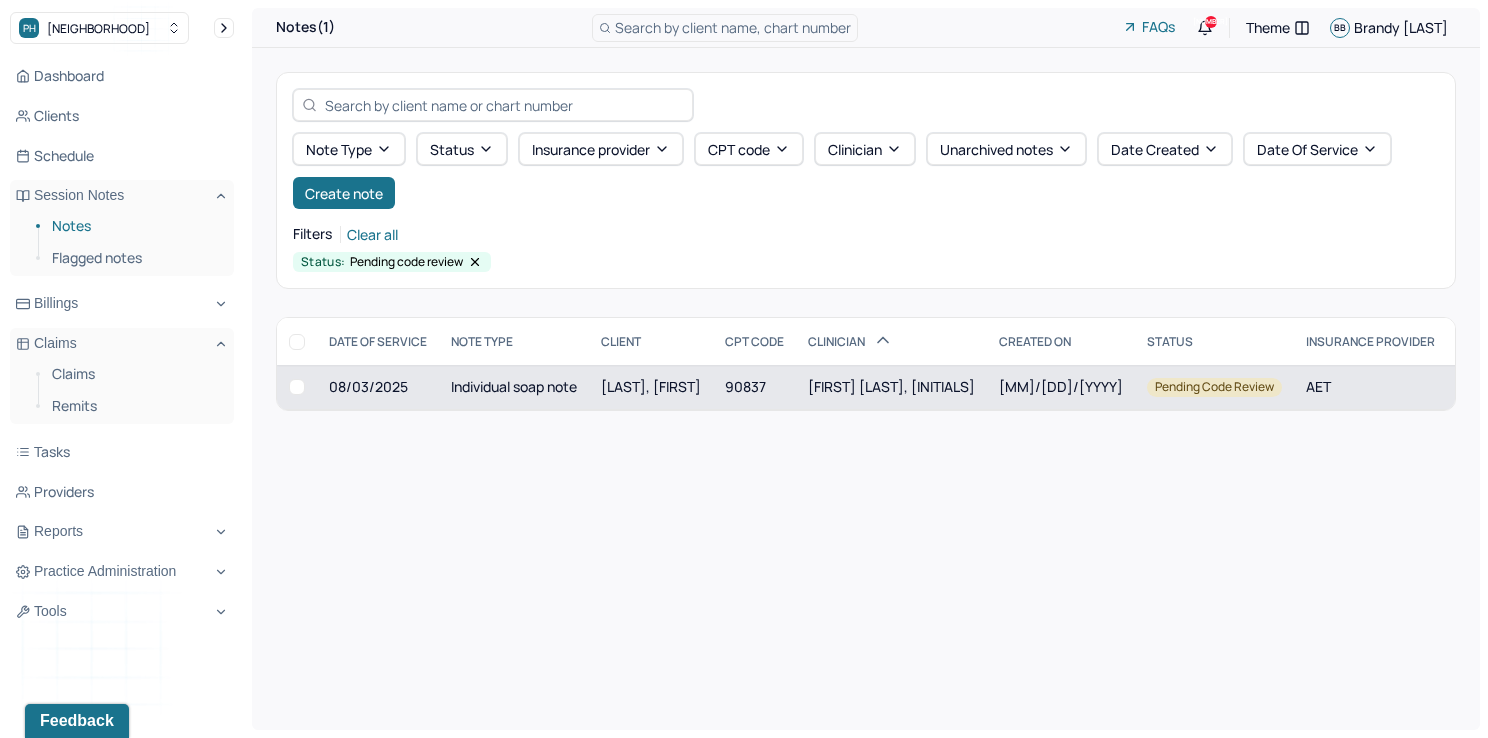 click on "MADELAINE BUKIET, MADS" at bounding box center (891, 386) 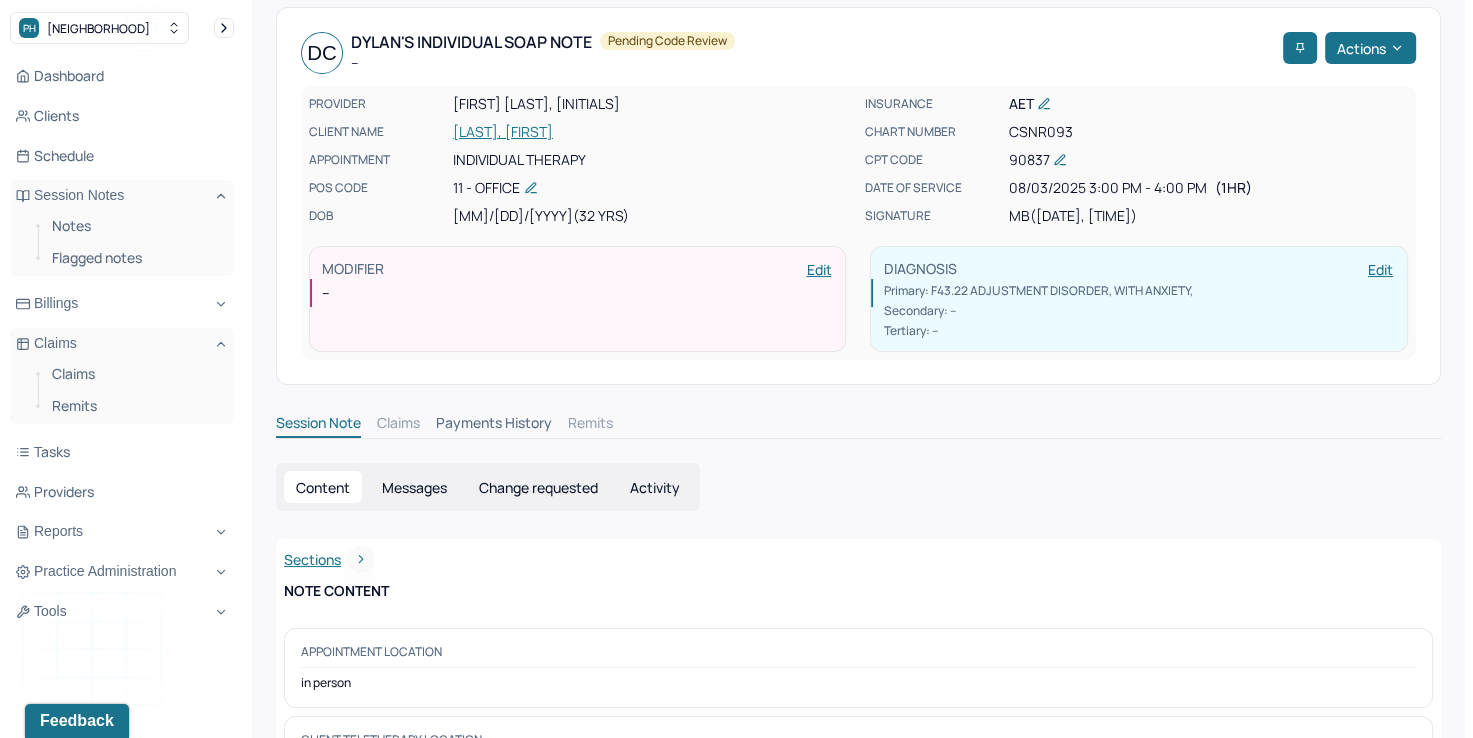 scroll, scrollTop: 0, scrollLeft: 0, axis: both 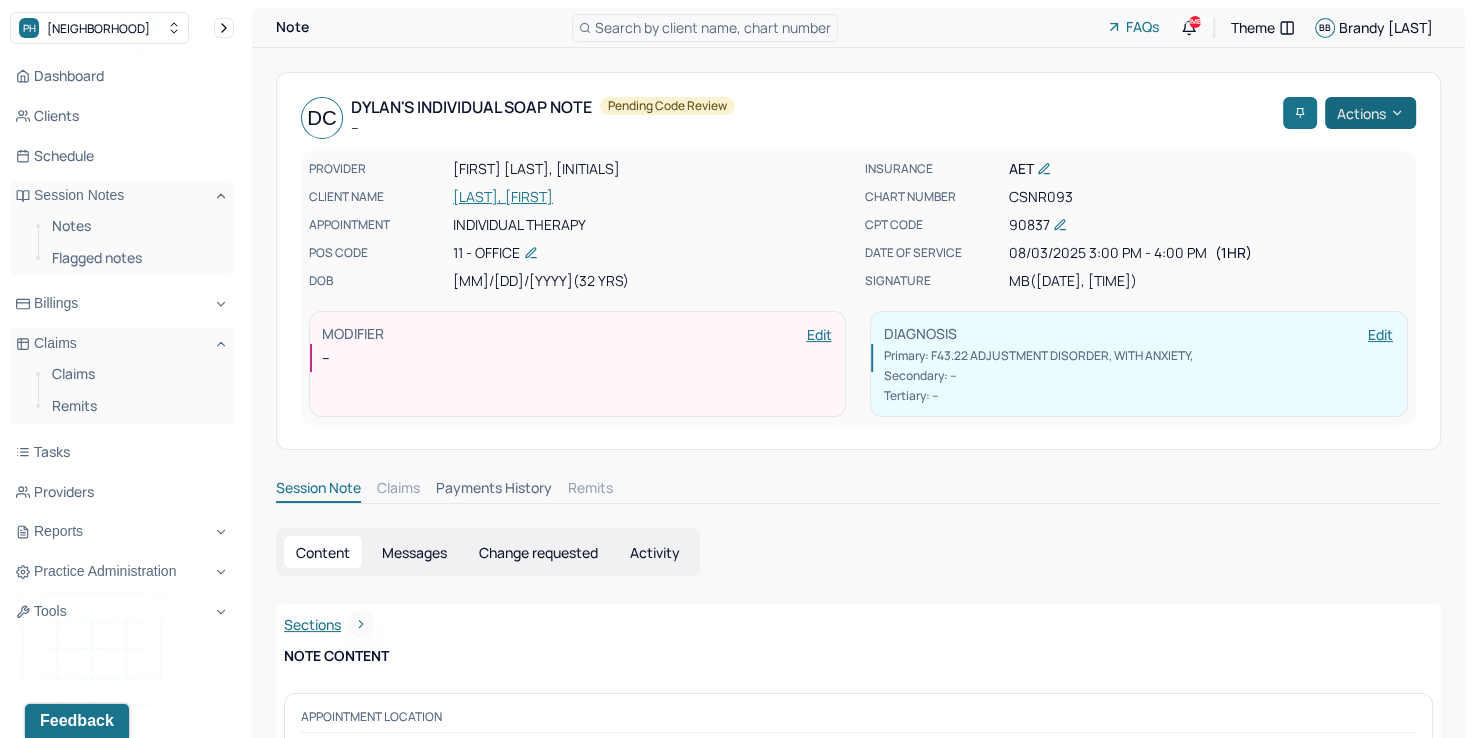click 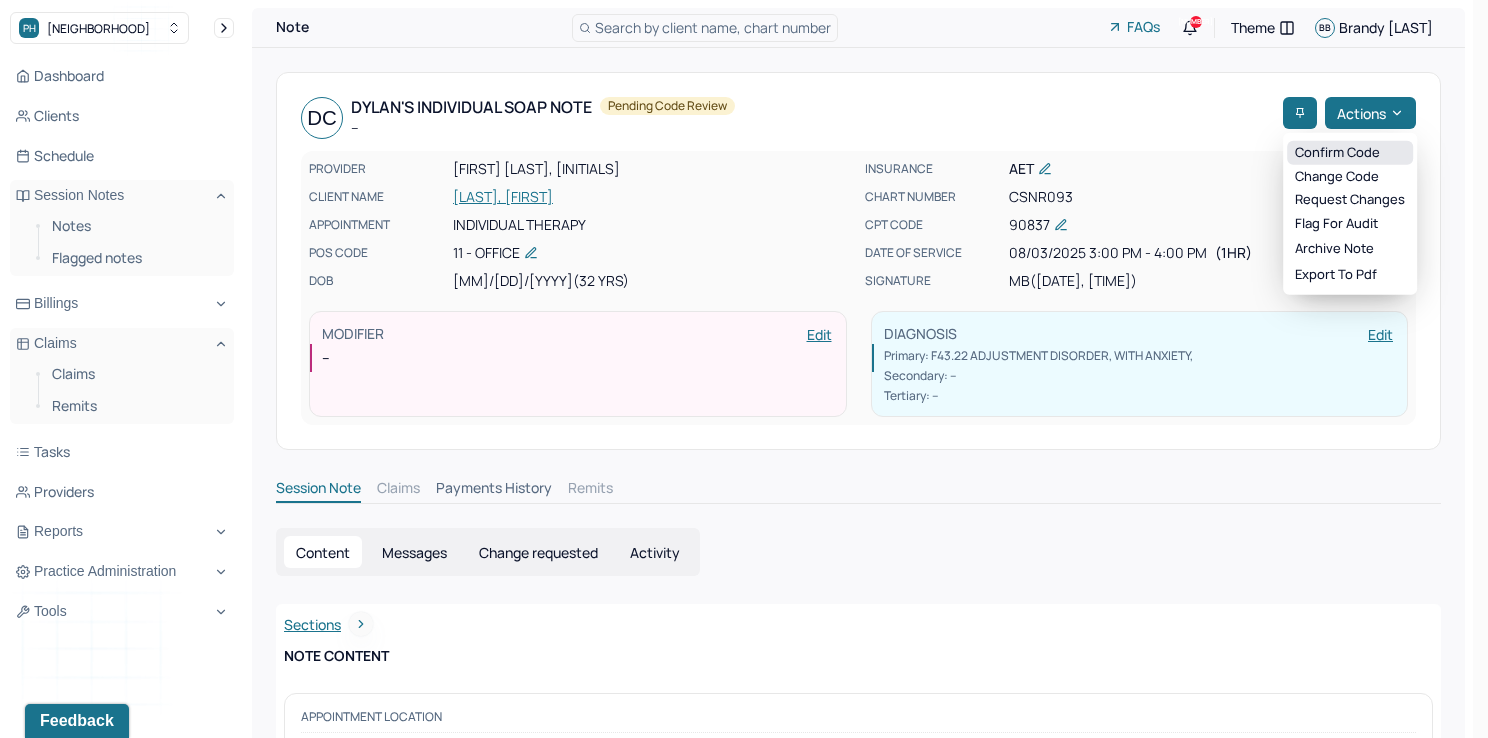 click on "Confirm code" at bounding box center [1350, 153] 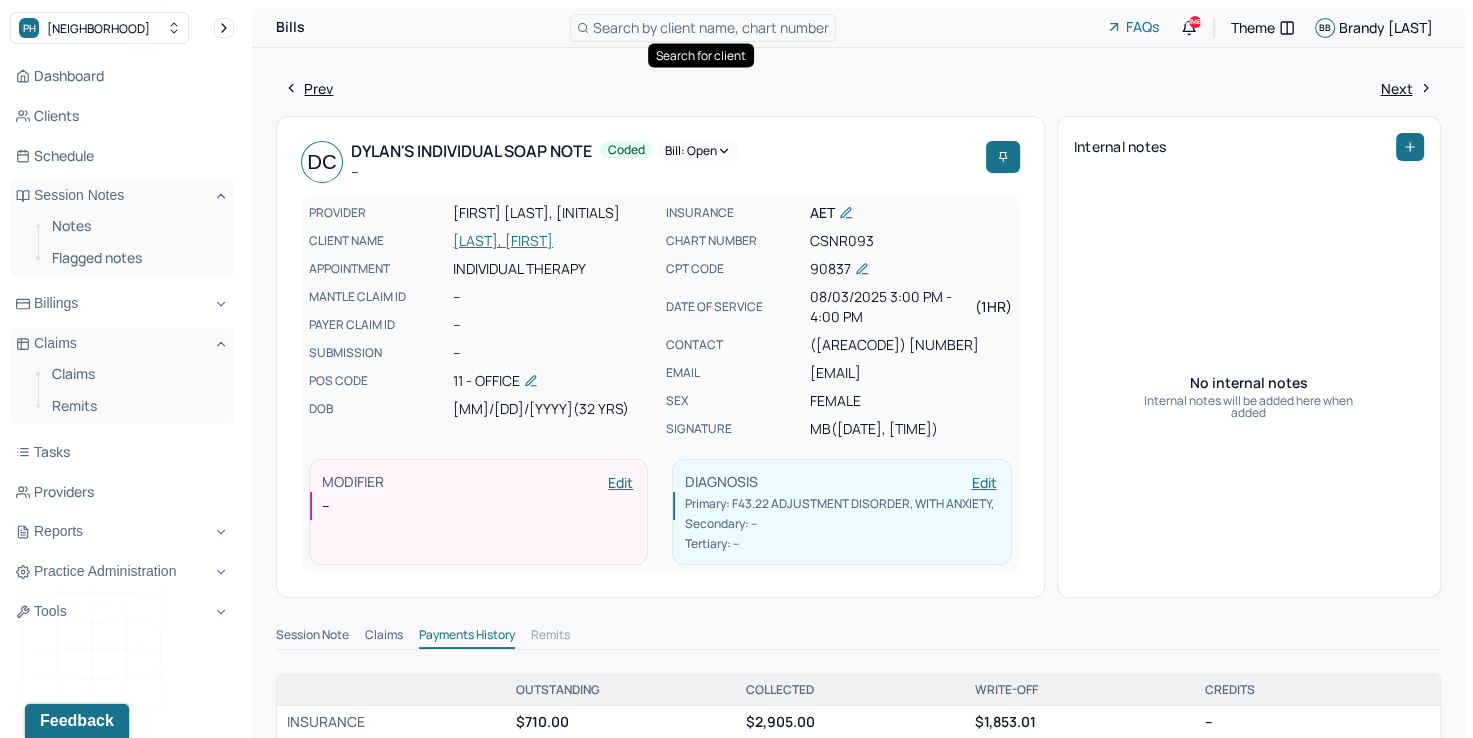 click on "Search by client name, chart number" at bounding box center (711, 27) 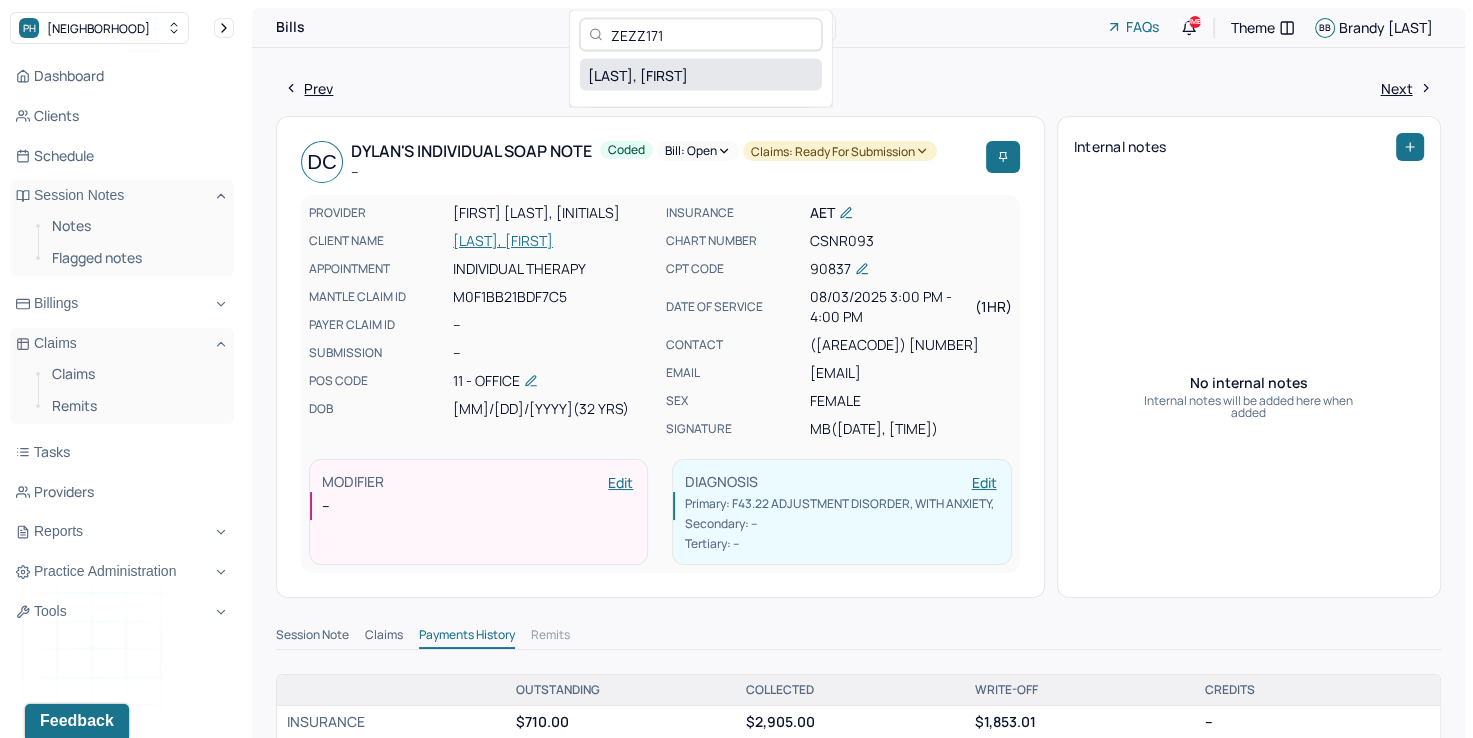 type on "ZEZZ171" 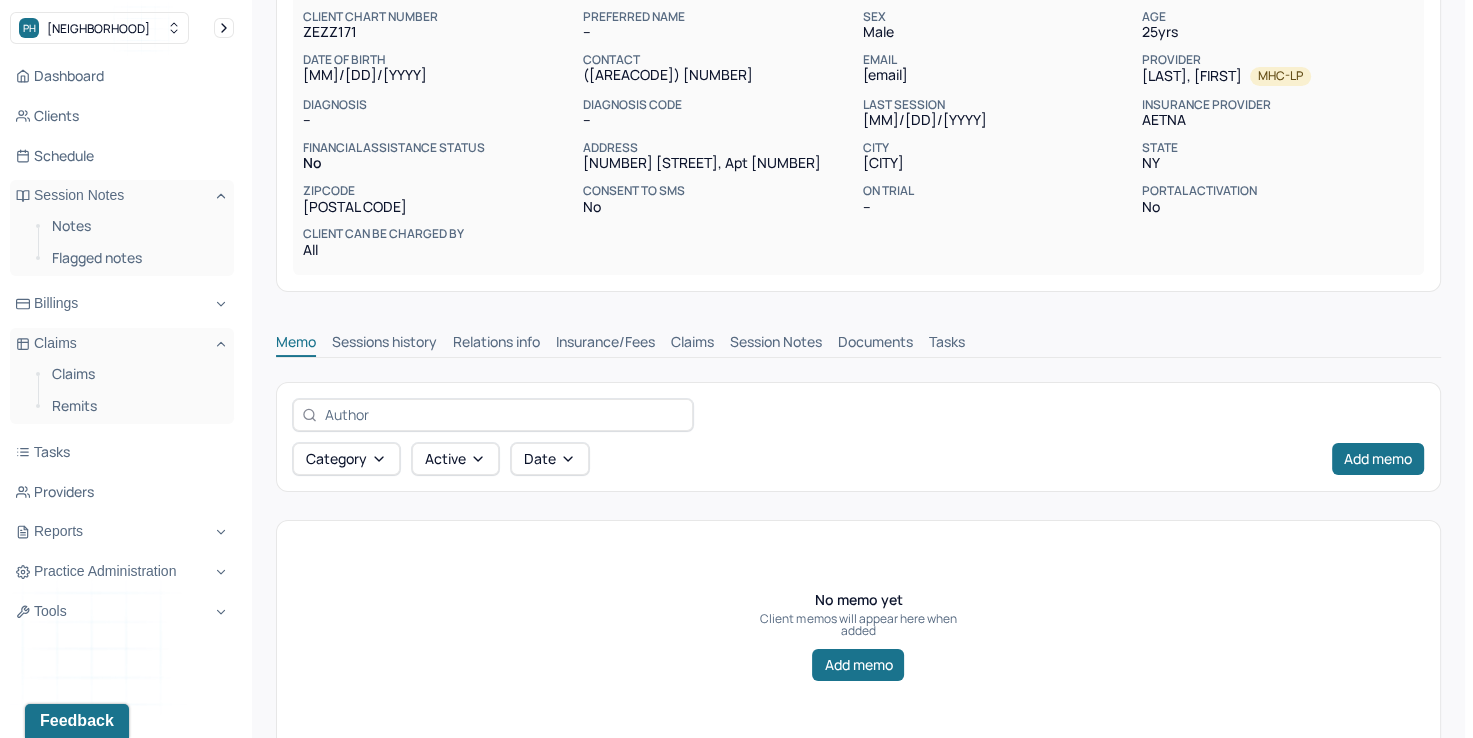 scroll, scrollTop: 230, scrollLeft: 0, axis: vertical 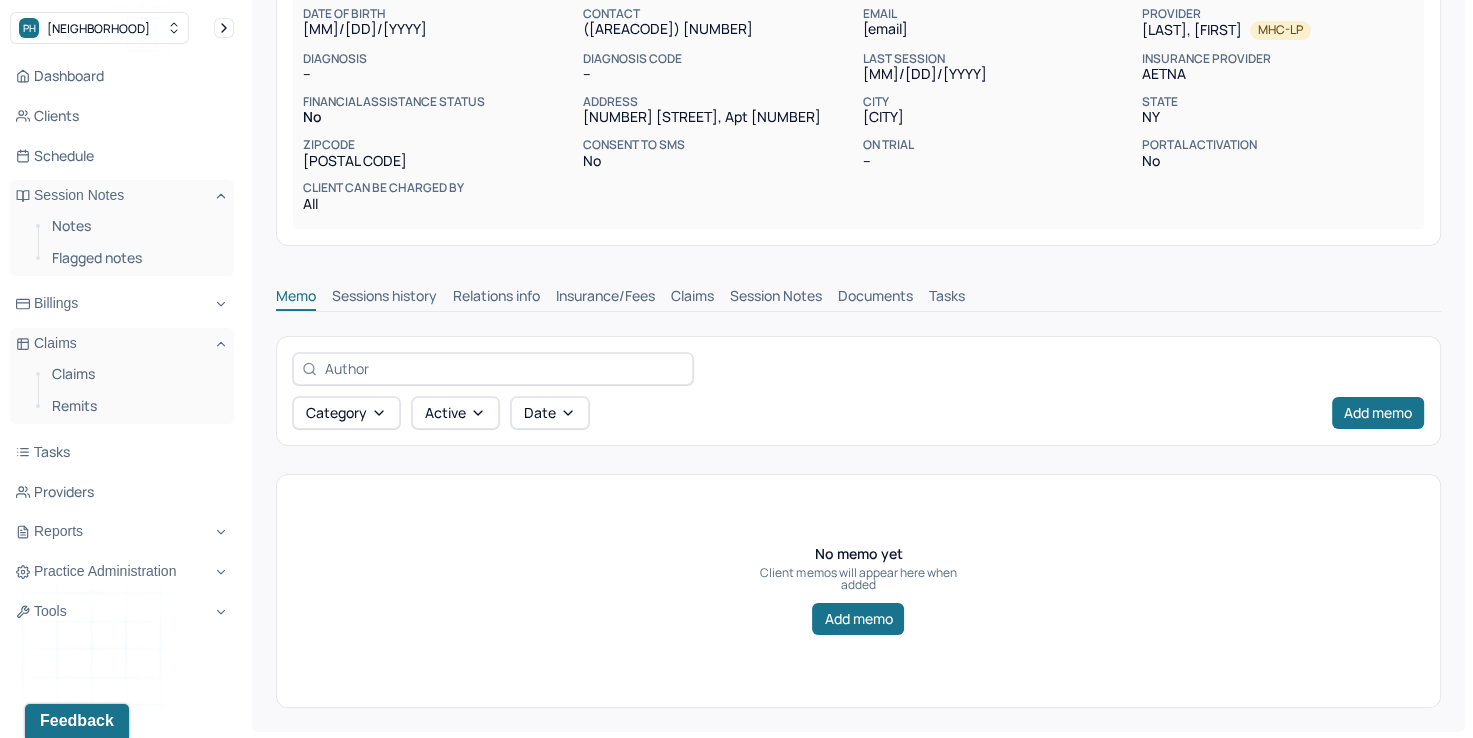 click on "Insurance/Fees" at bounding box center [605, 298] 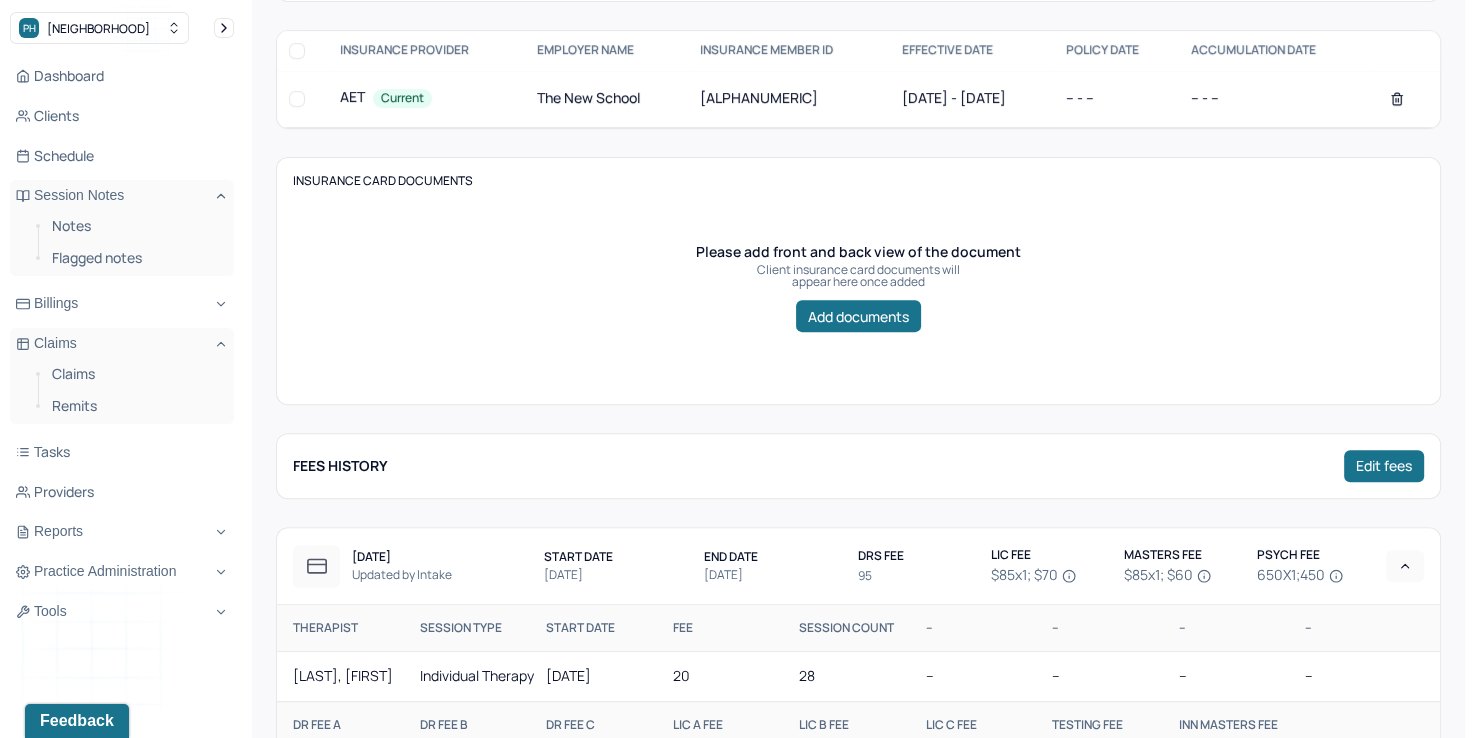 scroll, scrollTop: 330, scrollLeft: 0, axis: vertical 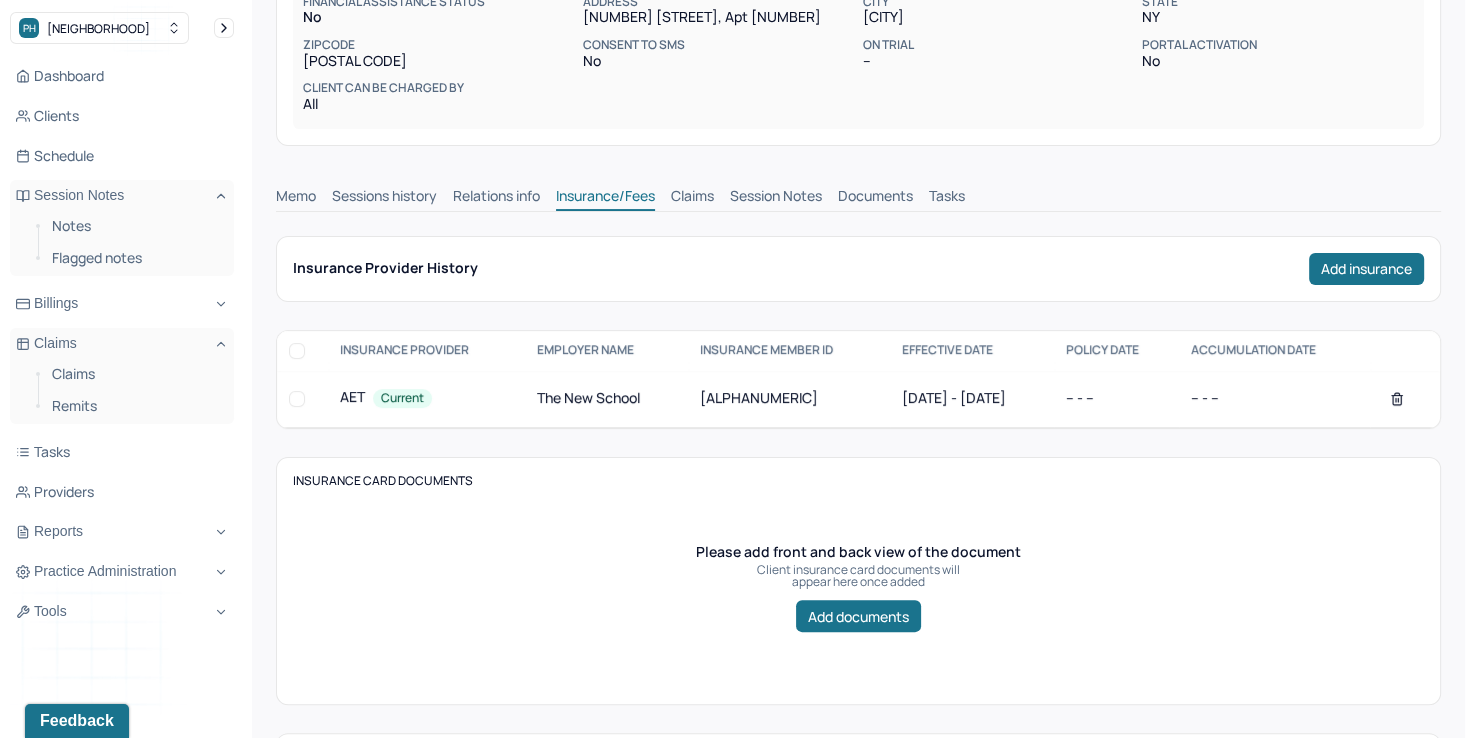 click on "Claims" at bounding box center [692, 198] 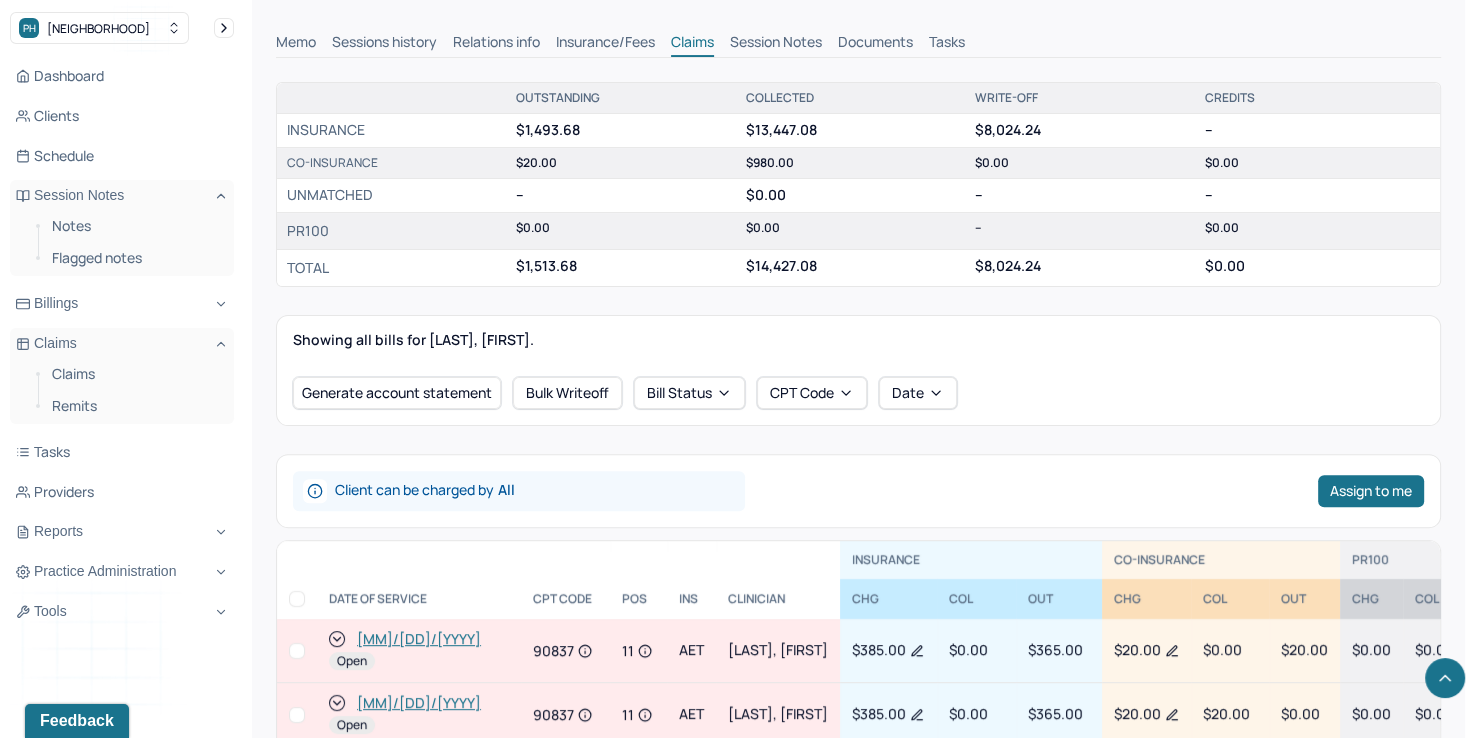 scroll, scrollTop: 630, scrollLeft: 0, axis: vertical 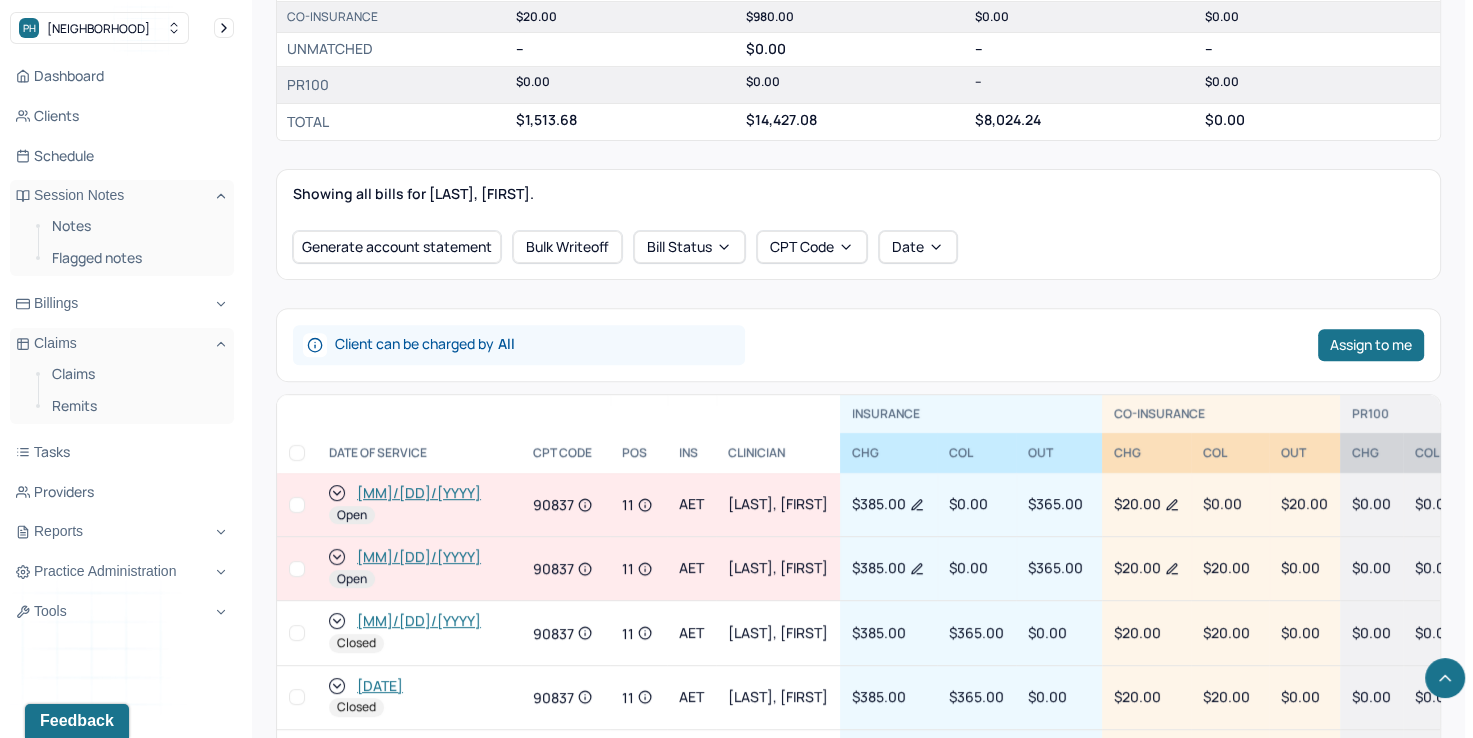 click at bounding box center [297, 505] 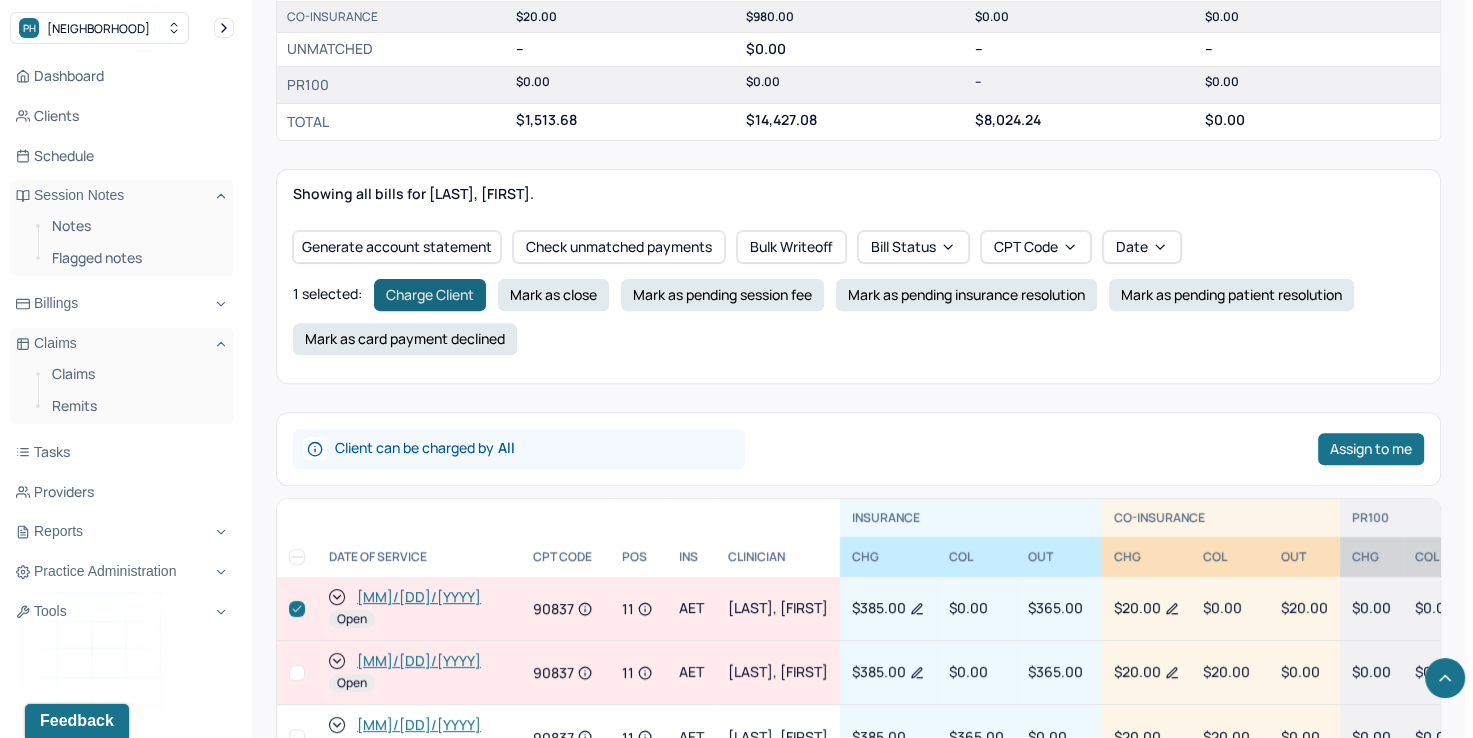 click on "Charge Client" at bounding box center (430, 295) 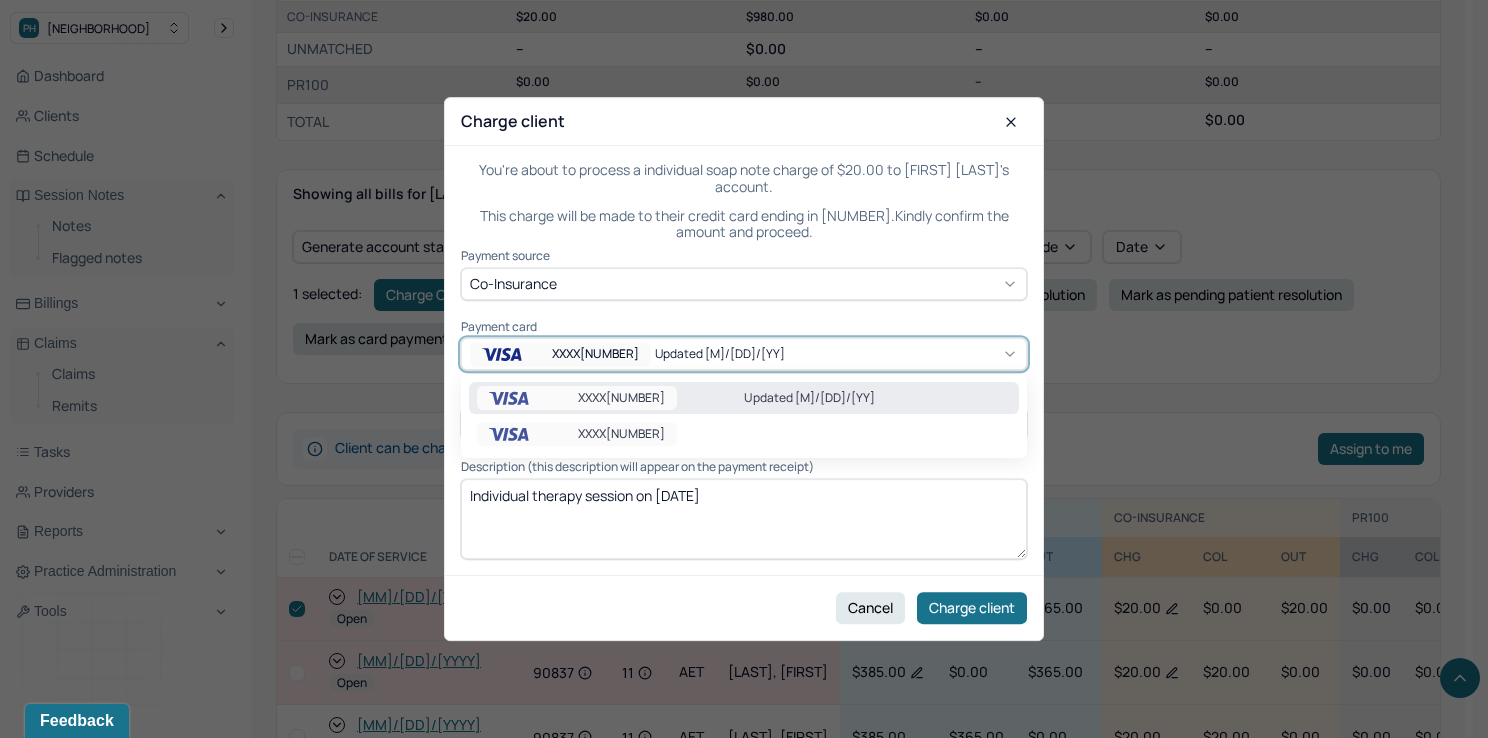 click on "XXXX9134 Updated 7/28/25" at bounding box center (744, 354) 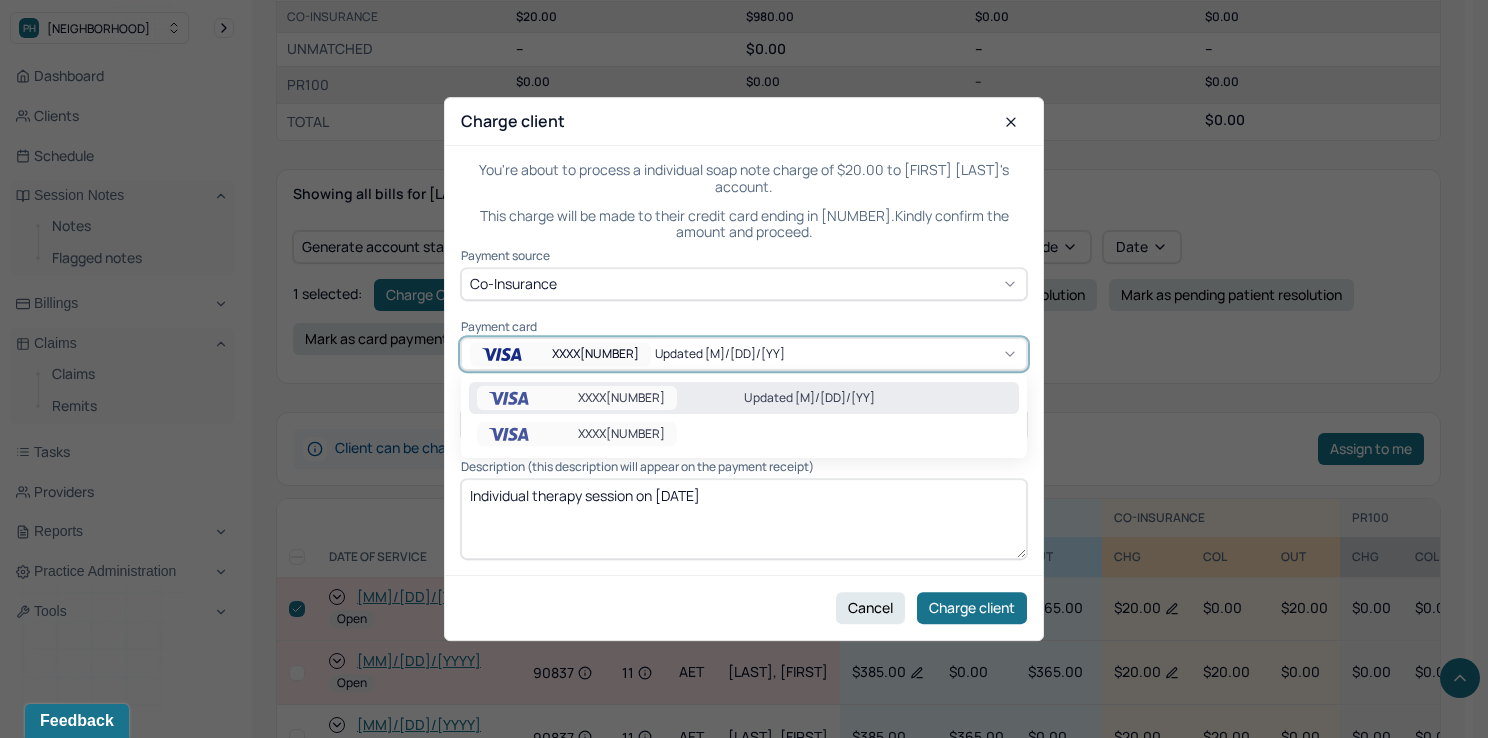 click on "XXXX9134 Updated 7/28/25" at bounding box center [744, 398] 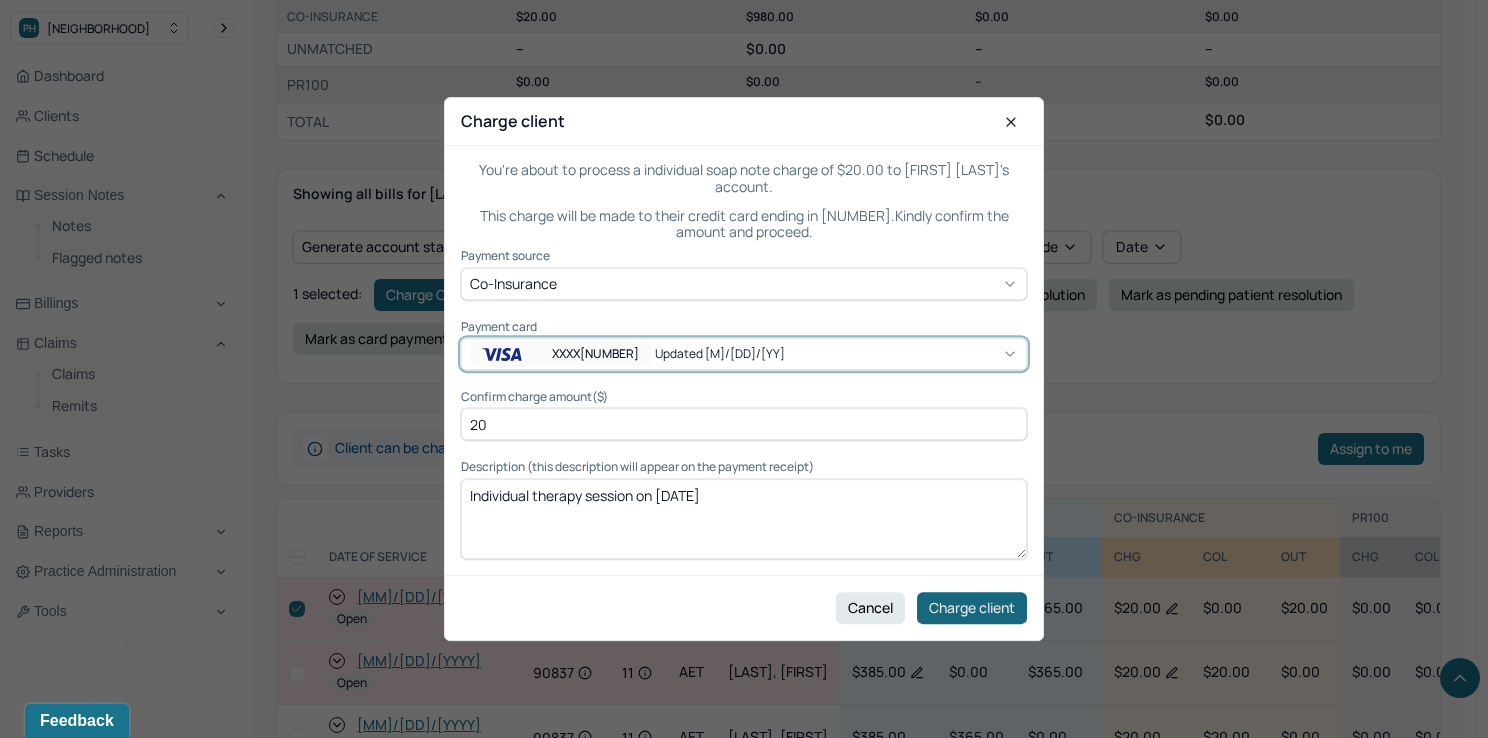 click on "Charge client" at bounding box center [972, 608] 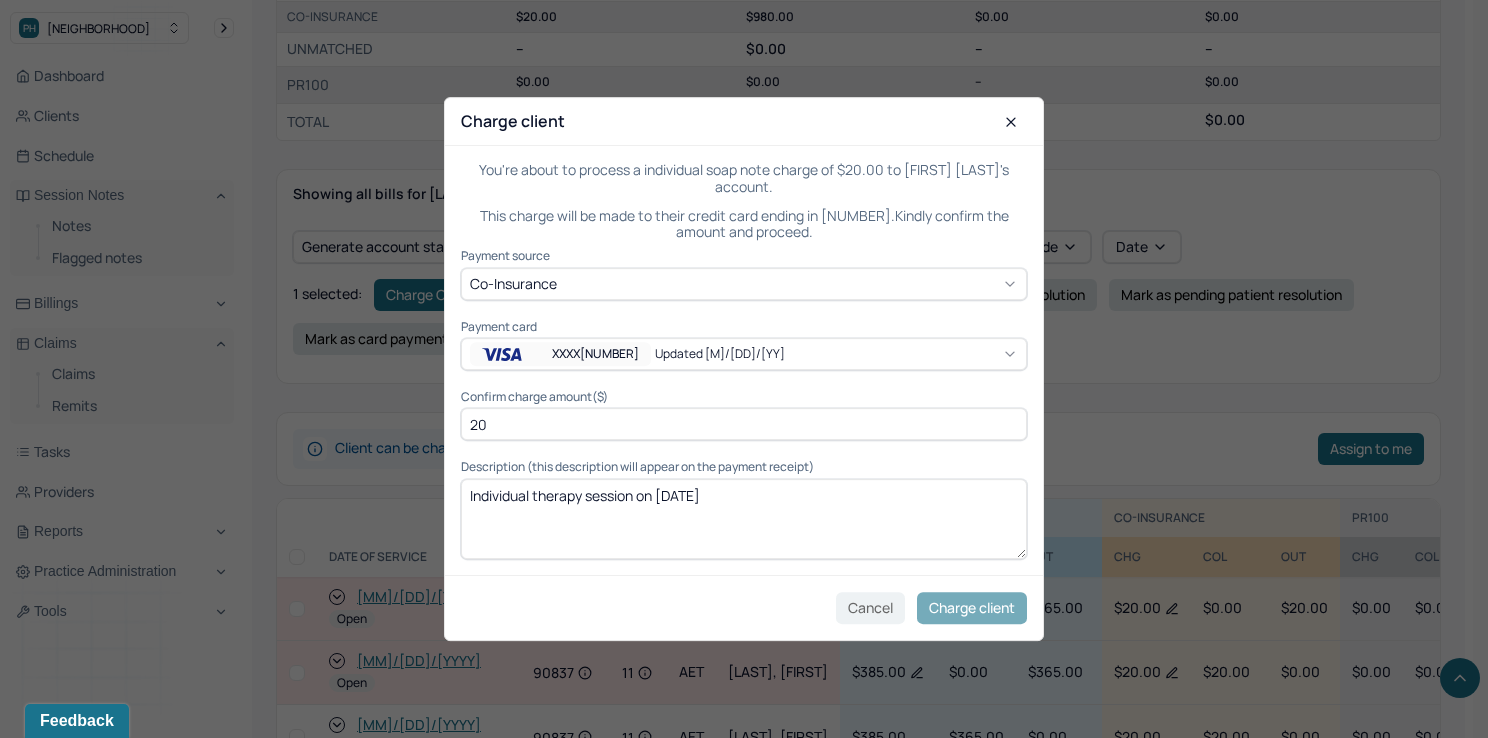 checkbox on "false" 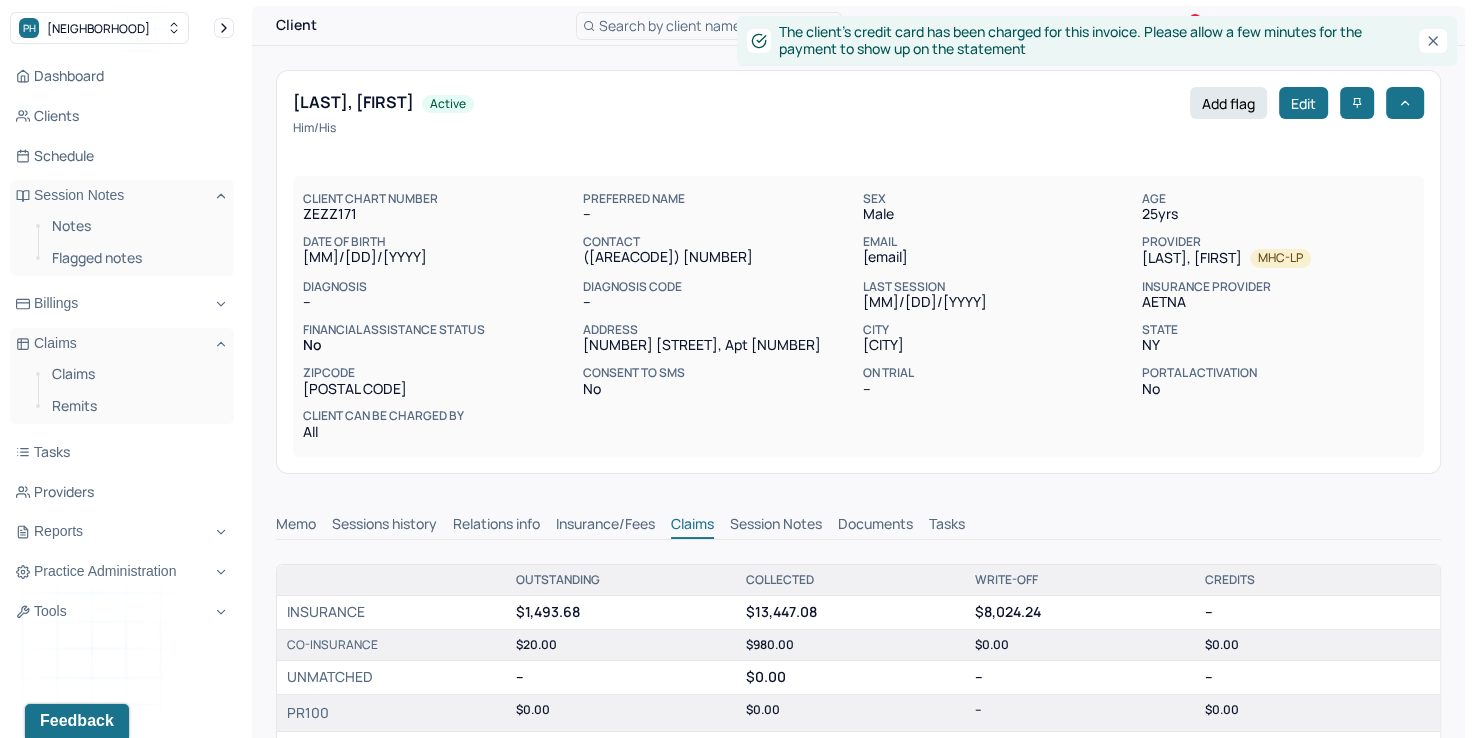 scroll, scrollTop: 0, scrollLeft: 0, axis: both 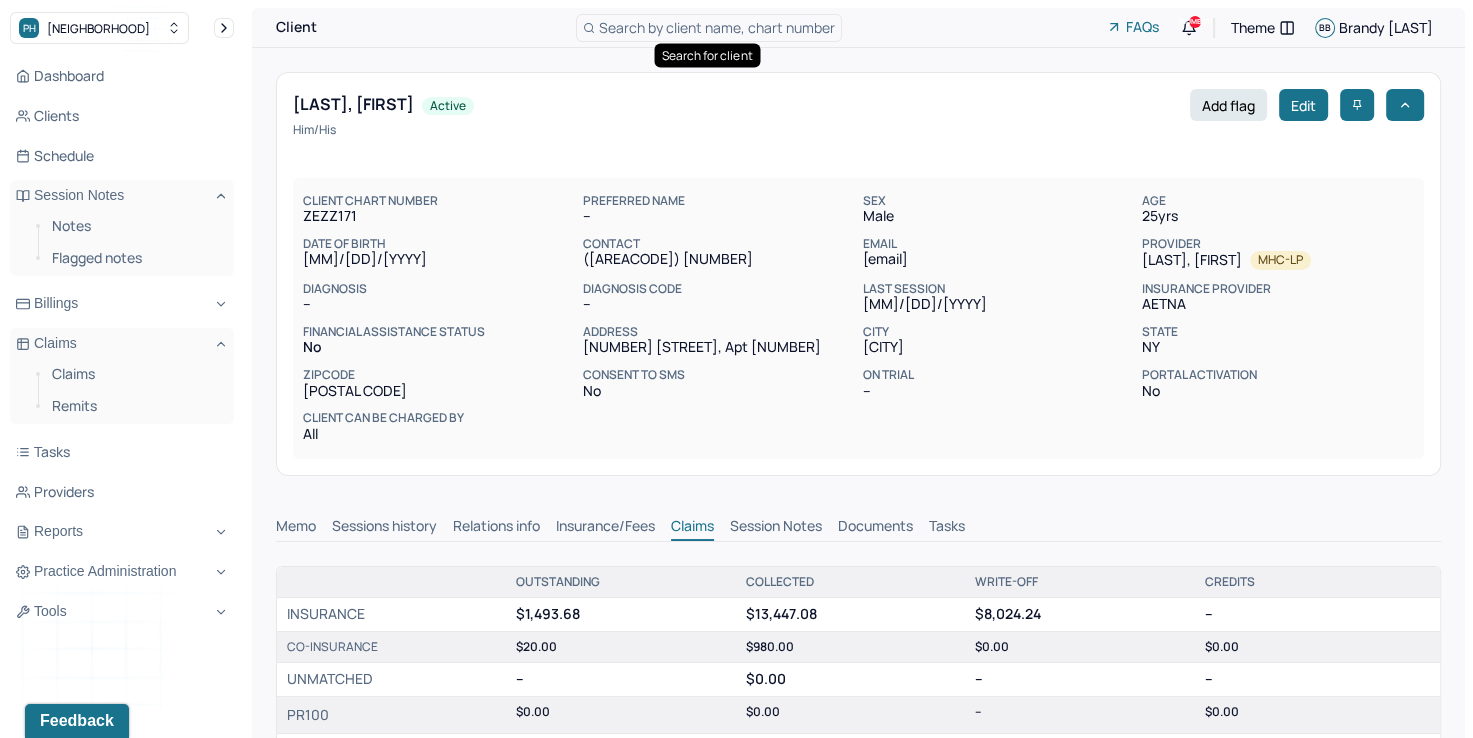click on "Search by client name, chart number" at bounding box center [717, 27] 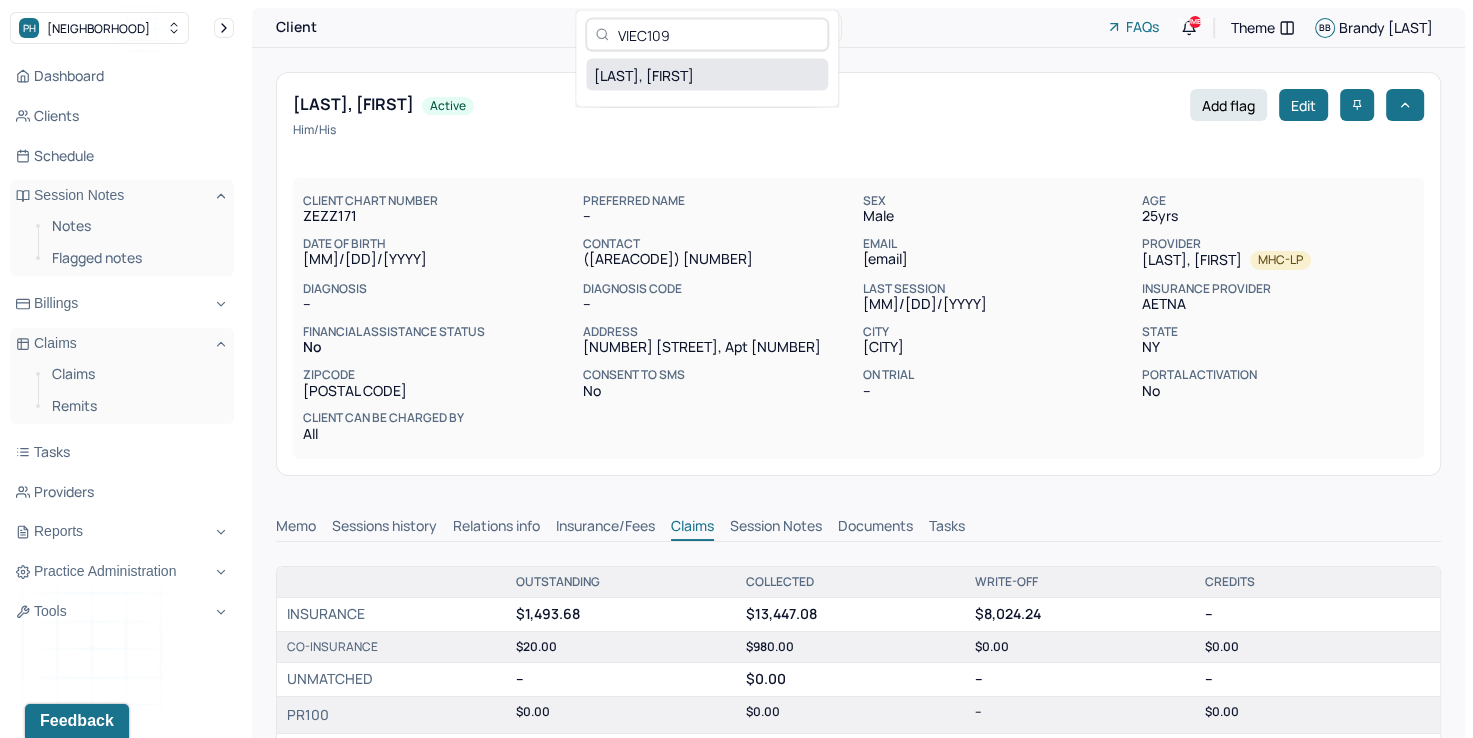 type on "VIEC109" 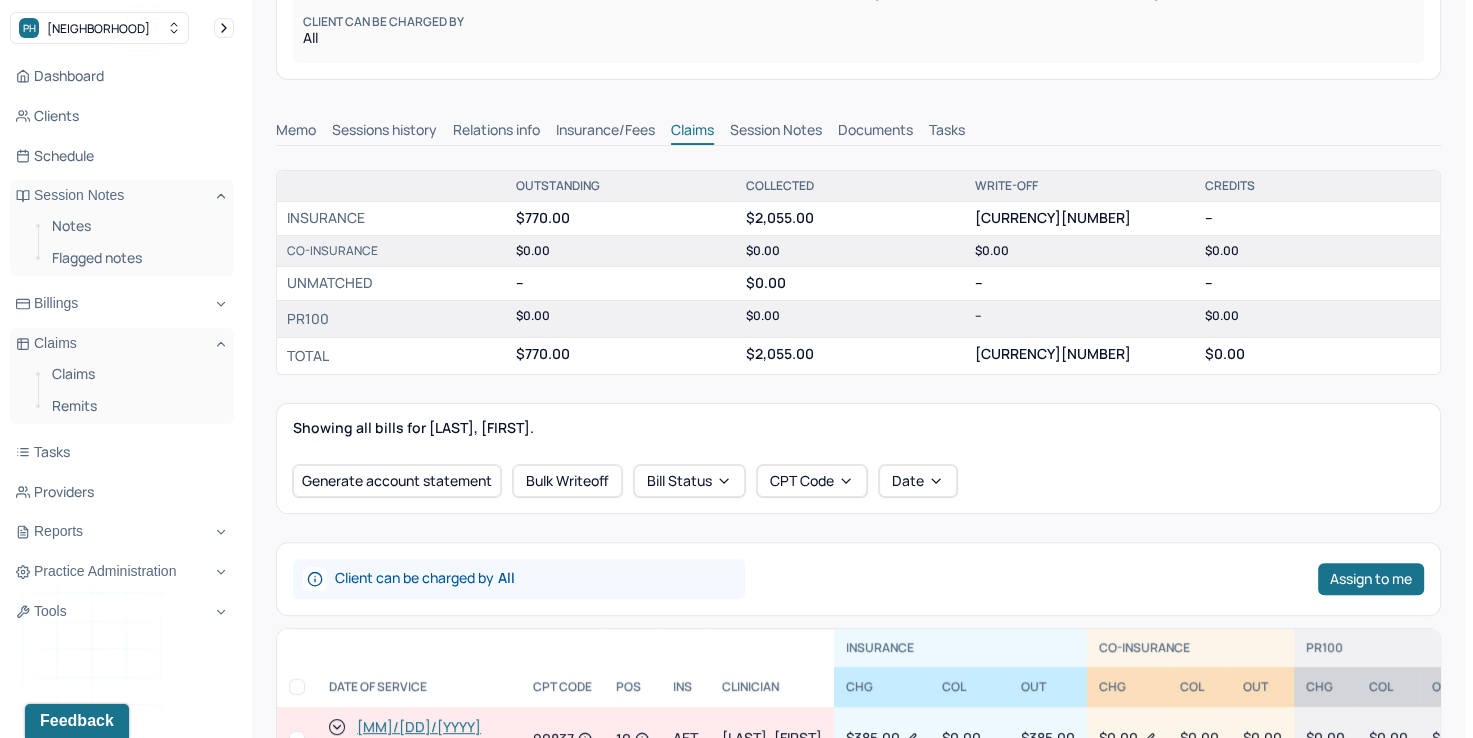 scroll, scrollTop: 200, scrollLeft: 0, axis: vertical 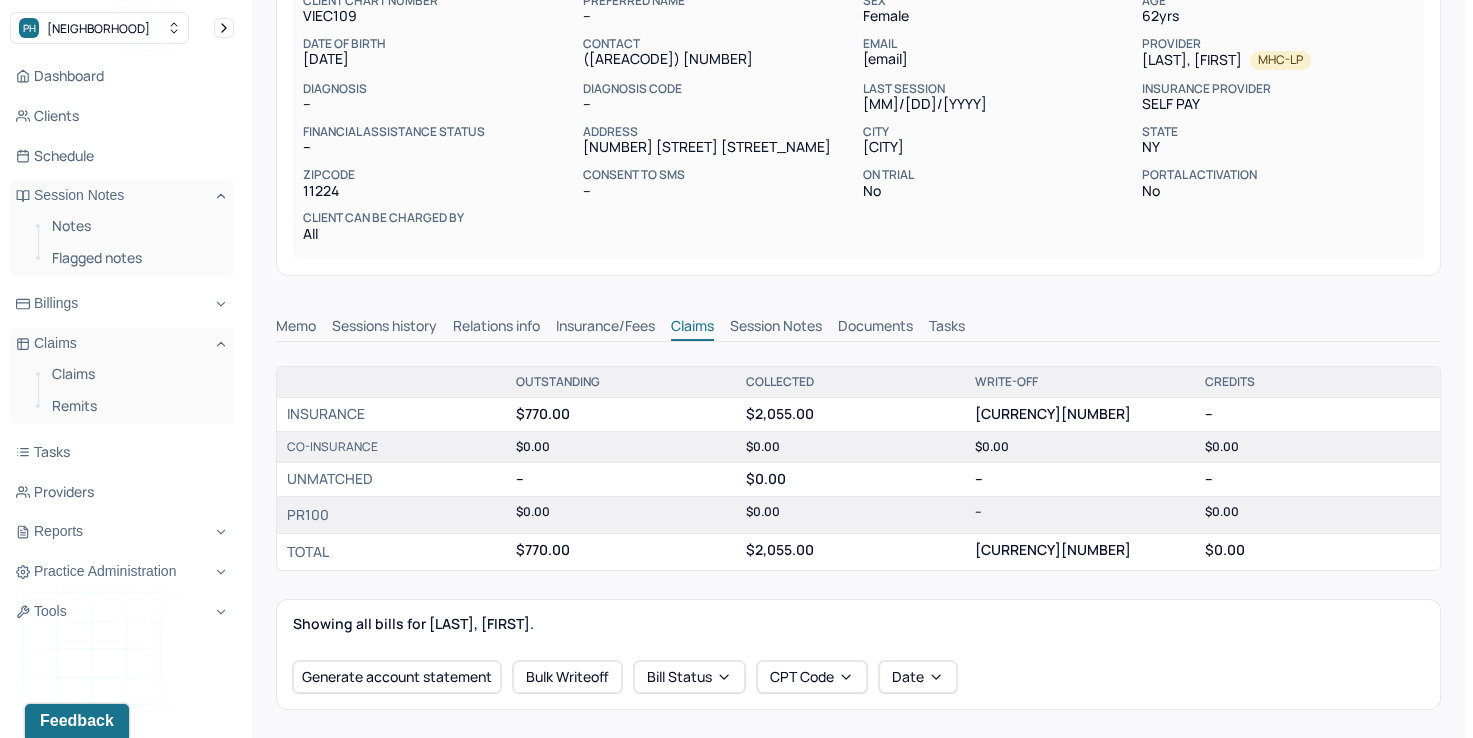 click on "Insurance/Fees" at bounding box center [605, 328] 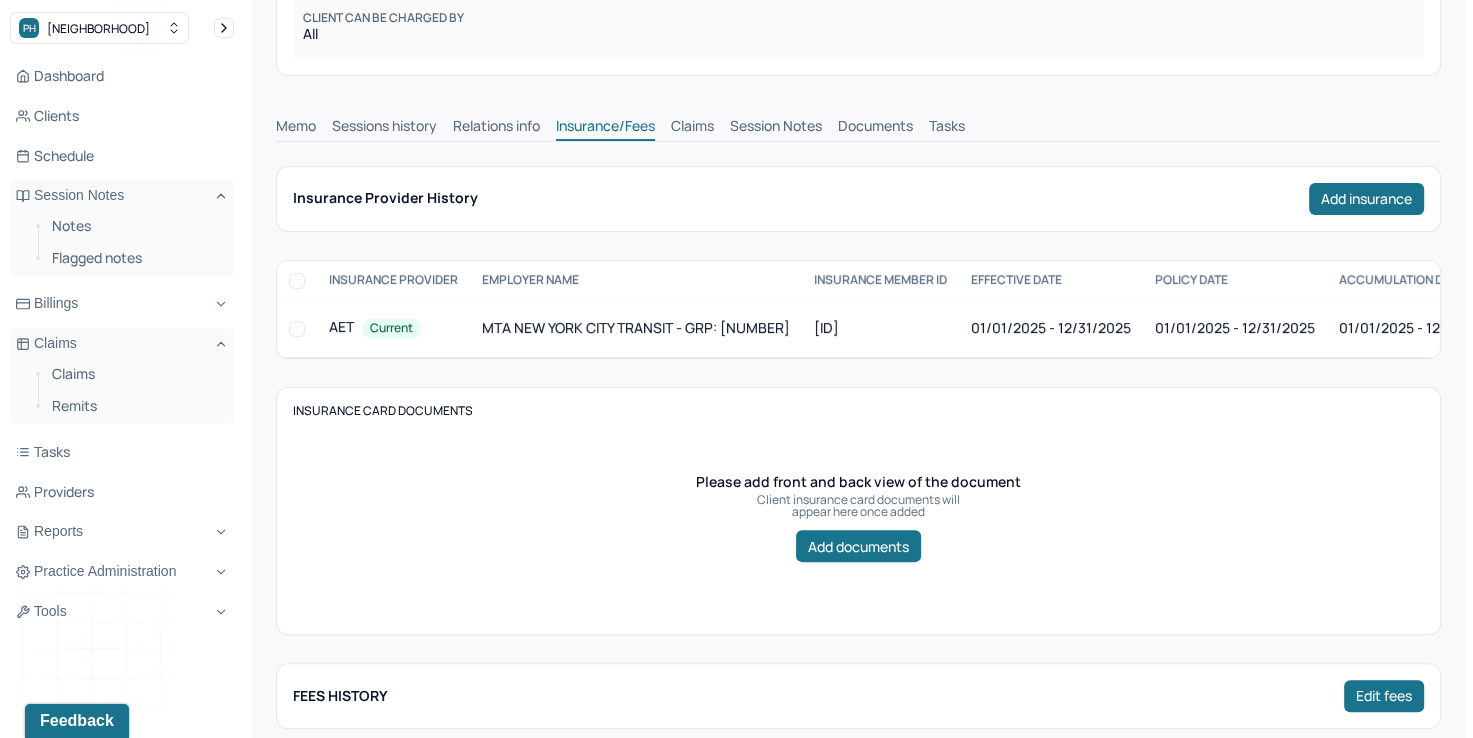 click on "Memo" at bounding box center [296, 128] 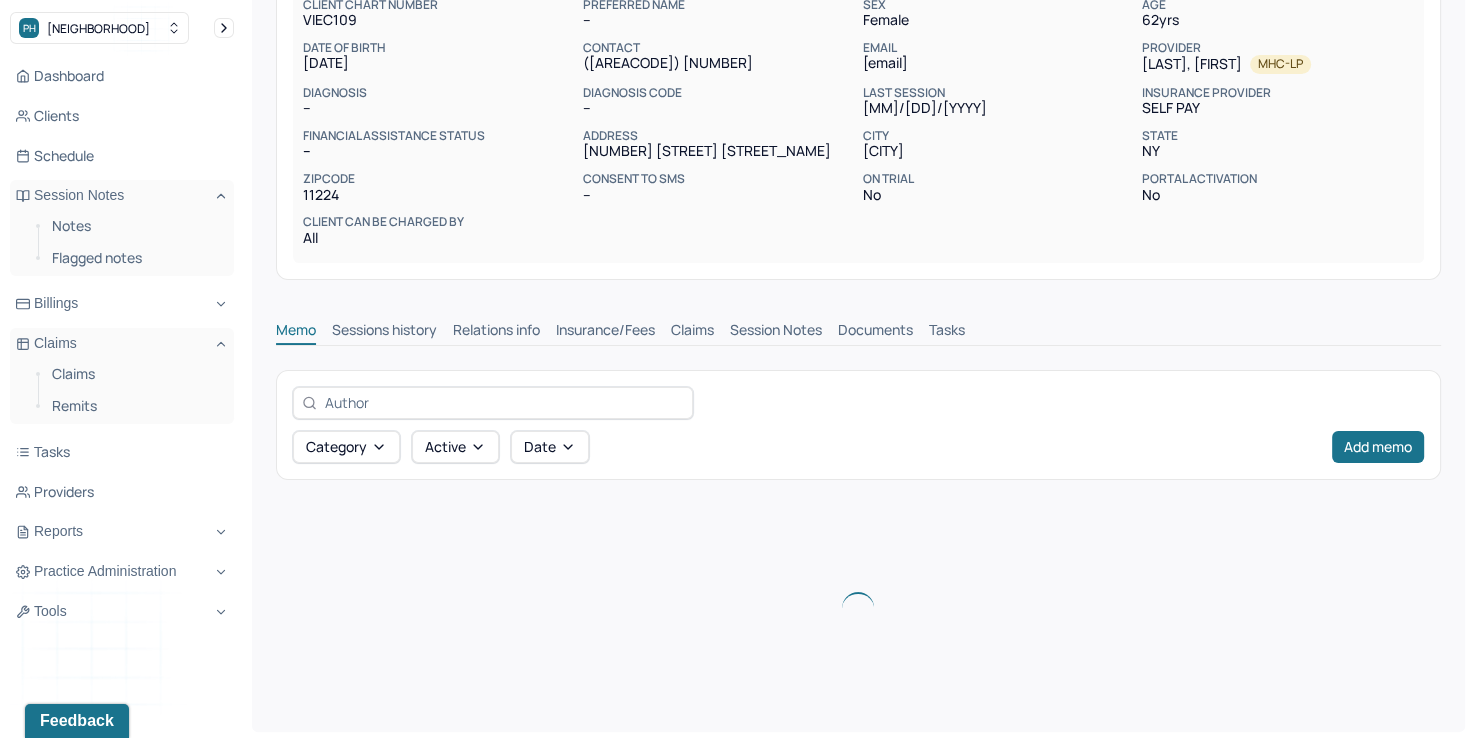 scroll, scrollTop: 230, scrollLeft: 0, axis: vertical 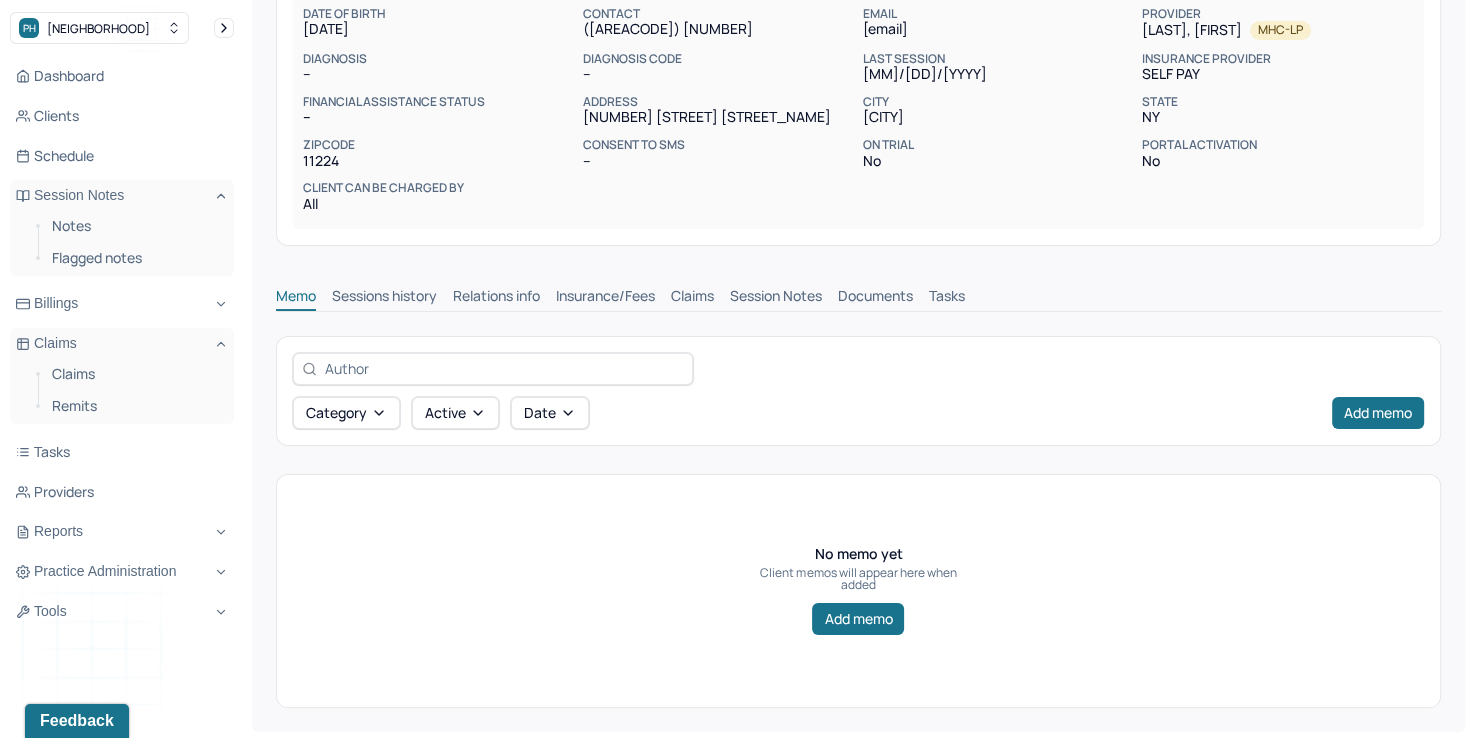 click on "Insurance/Fees" at bounding box center [605, 298] 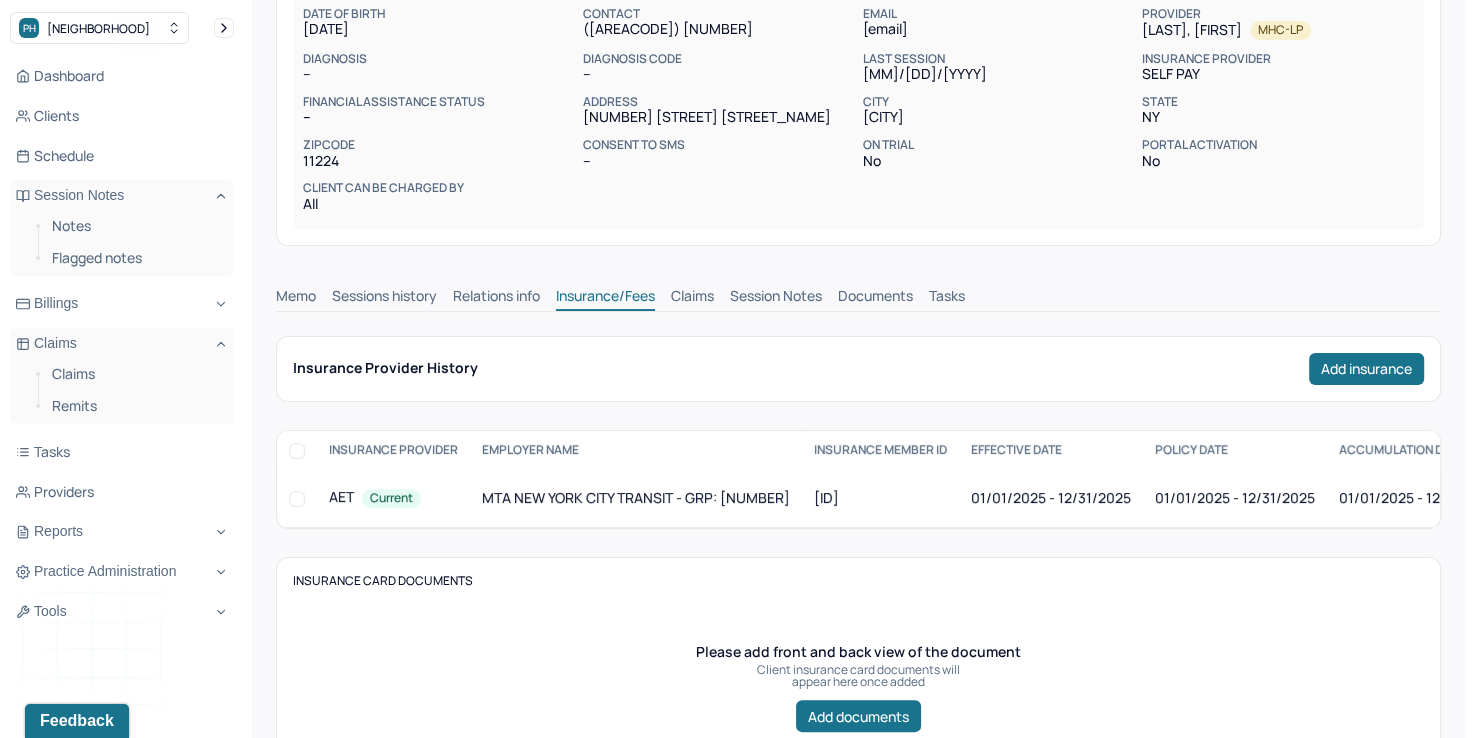 click on "Claims" at bounding box center [692, 298] 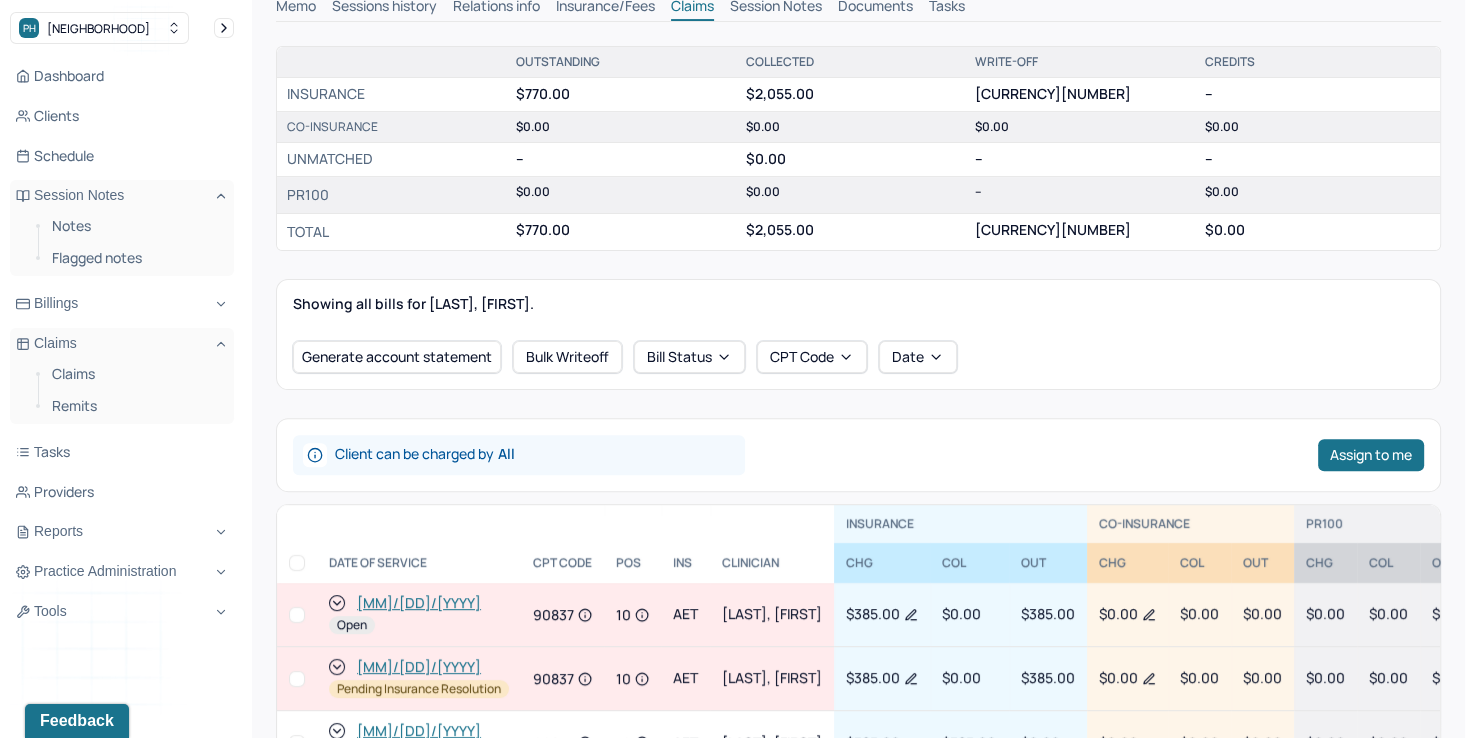 scroll, scrollTop: 530, scrollLeft: 0, axis: vertical 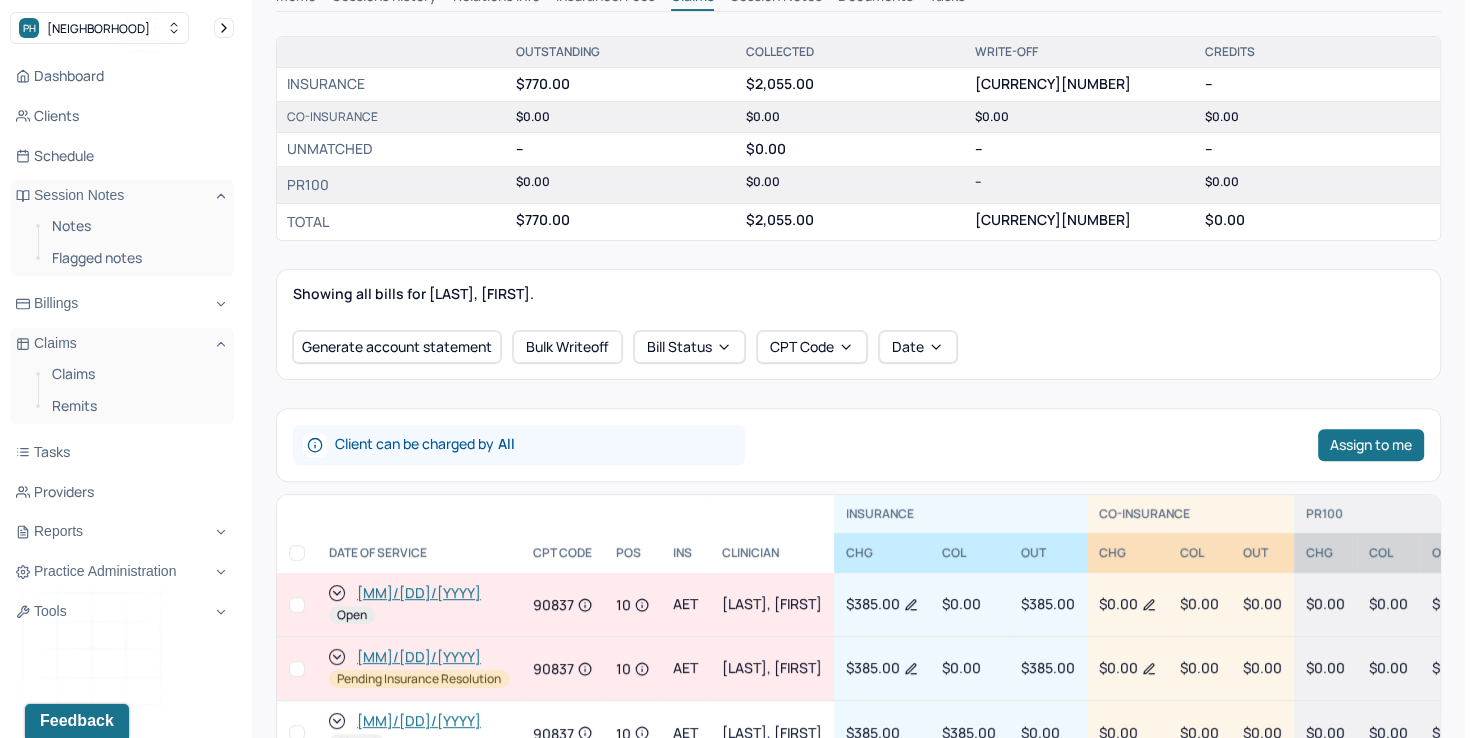 click on "[MM]/[DD]/[YYYY]" at bounding box center [419, 593] 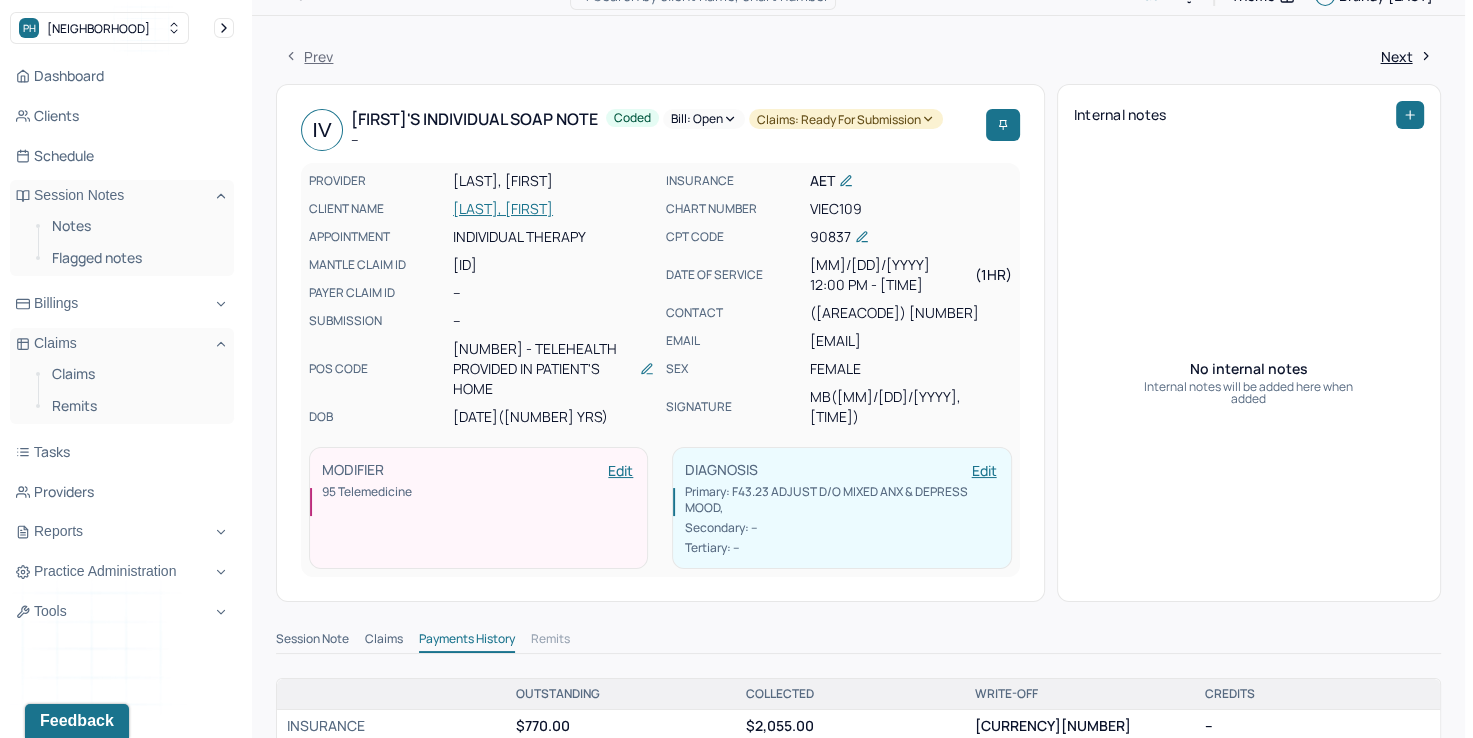 scroll, scrollTop: 0, scrollLeft: 0, axis: both 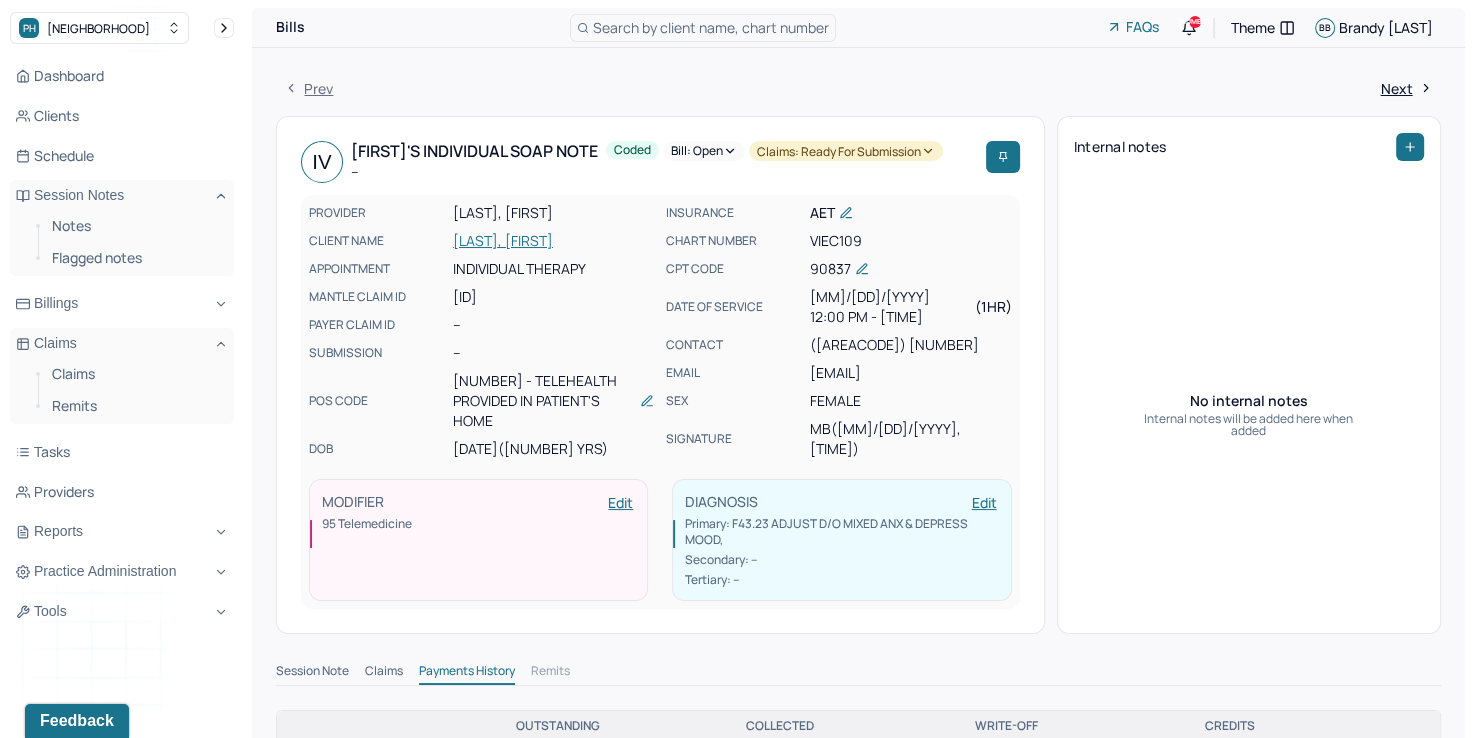 click on "Bill: Open" at bounding box center [704, 151] 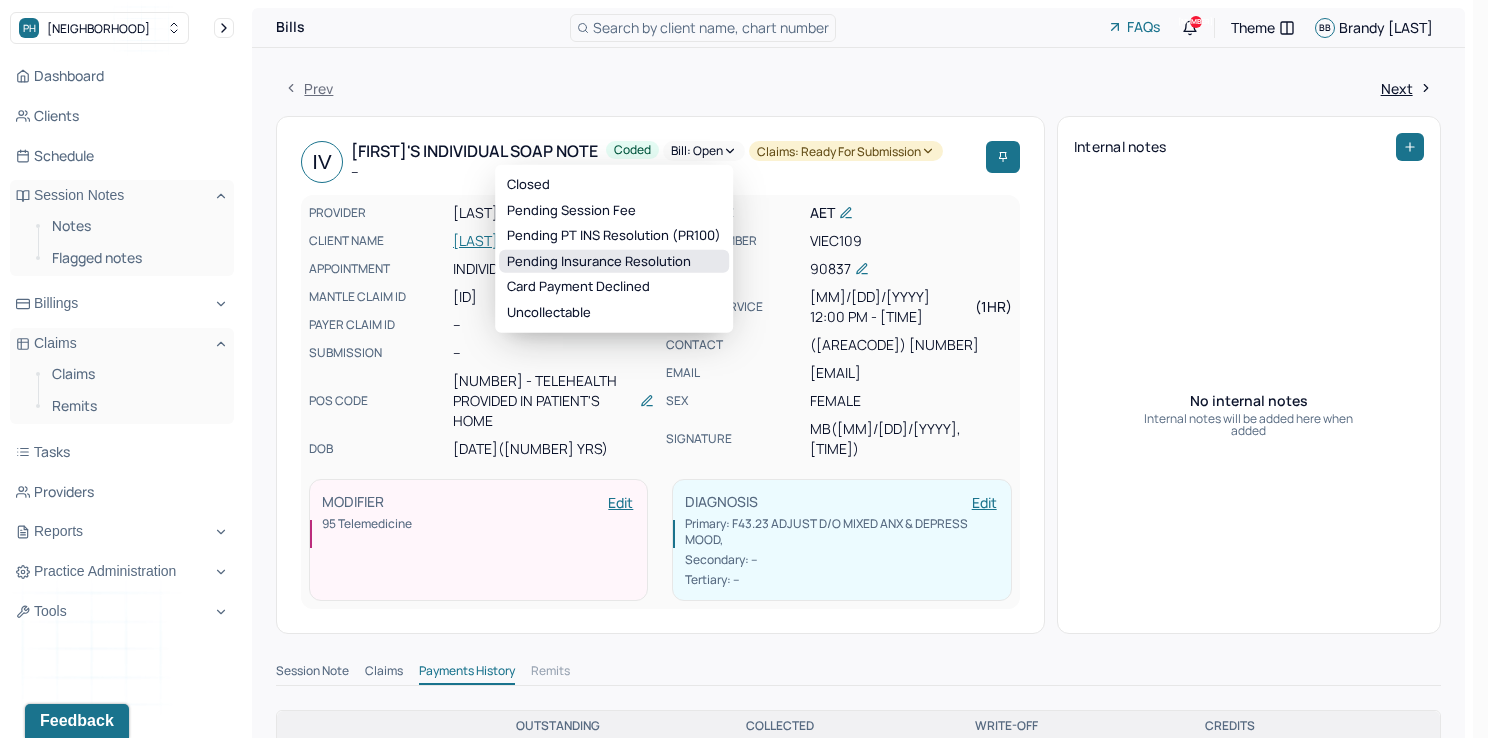 click on "Pending Insurance Resolution" at bounding box center [614, 262] 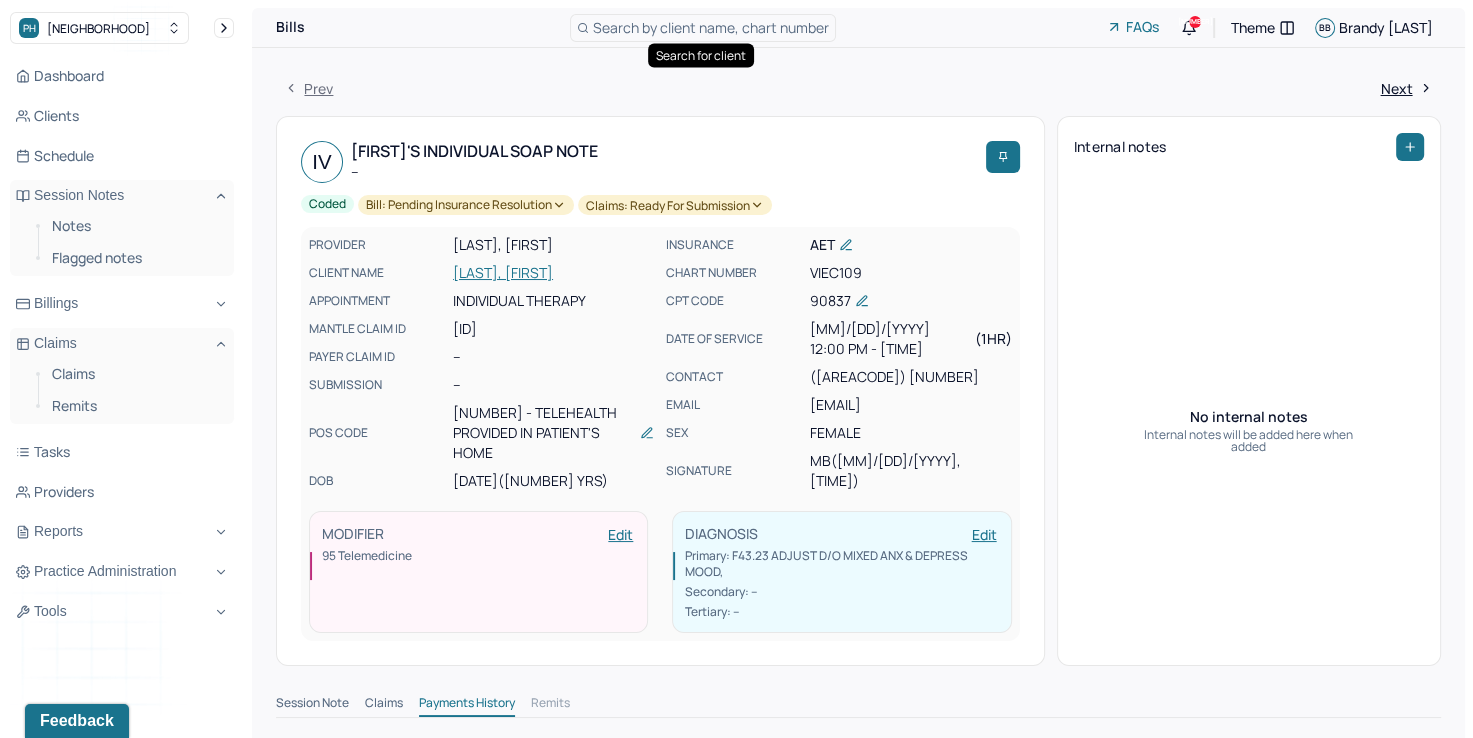 type 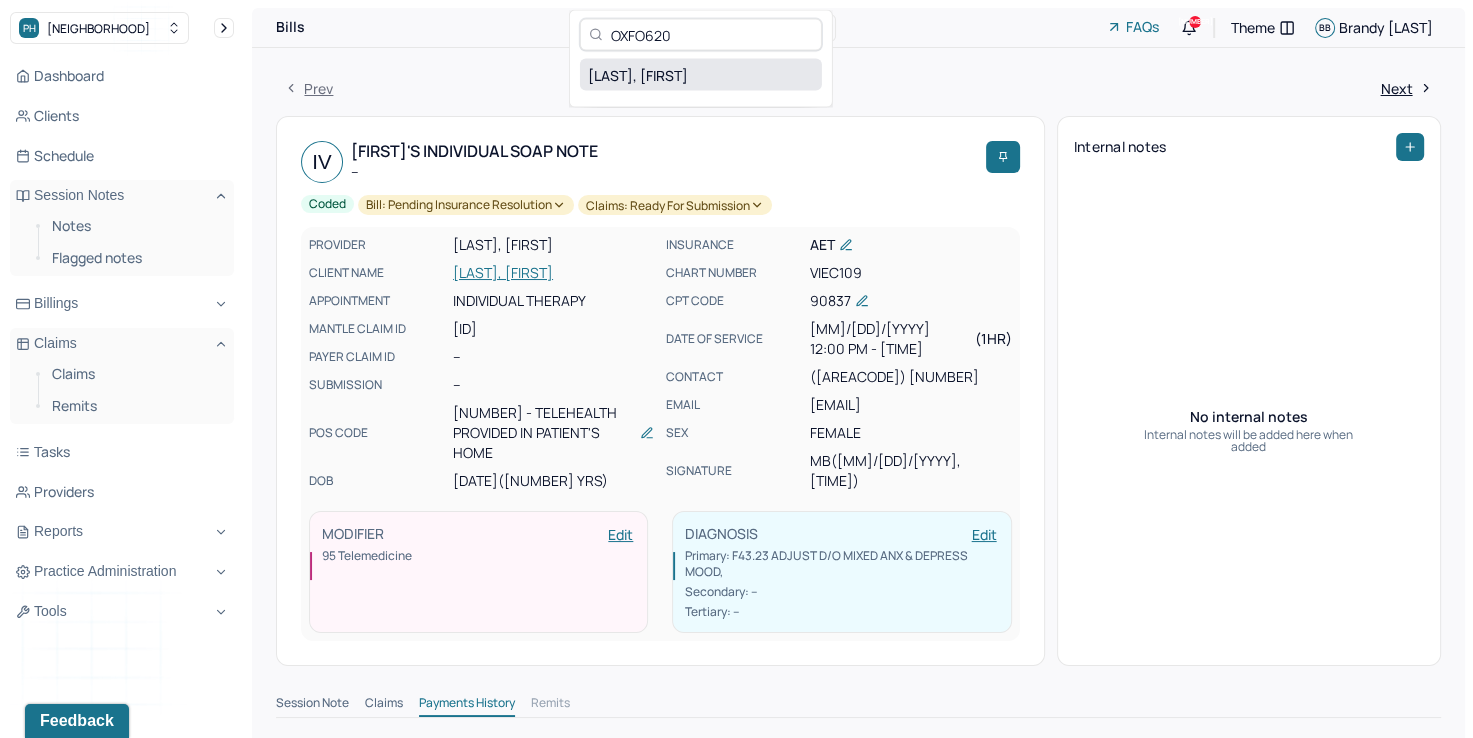 type on "OXFO620" 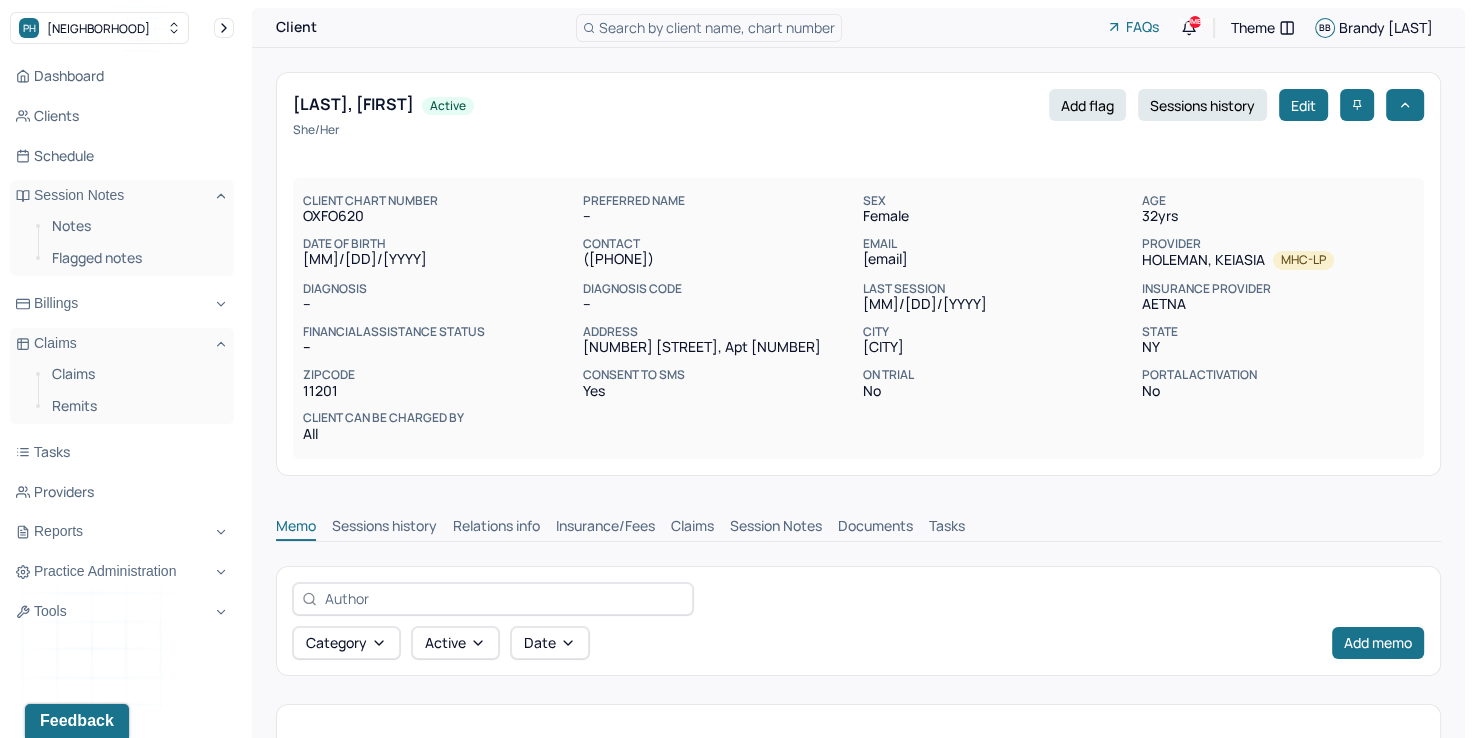 scroll, scrollTop: 0, scrollLeft: 0, axis: both 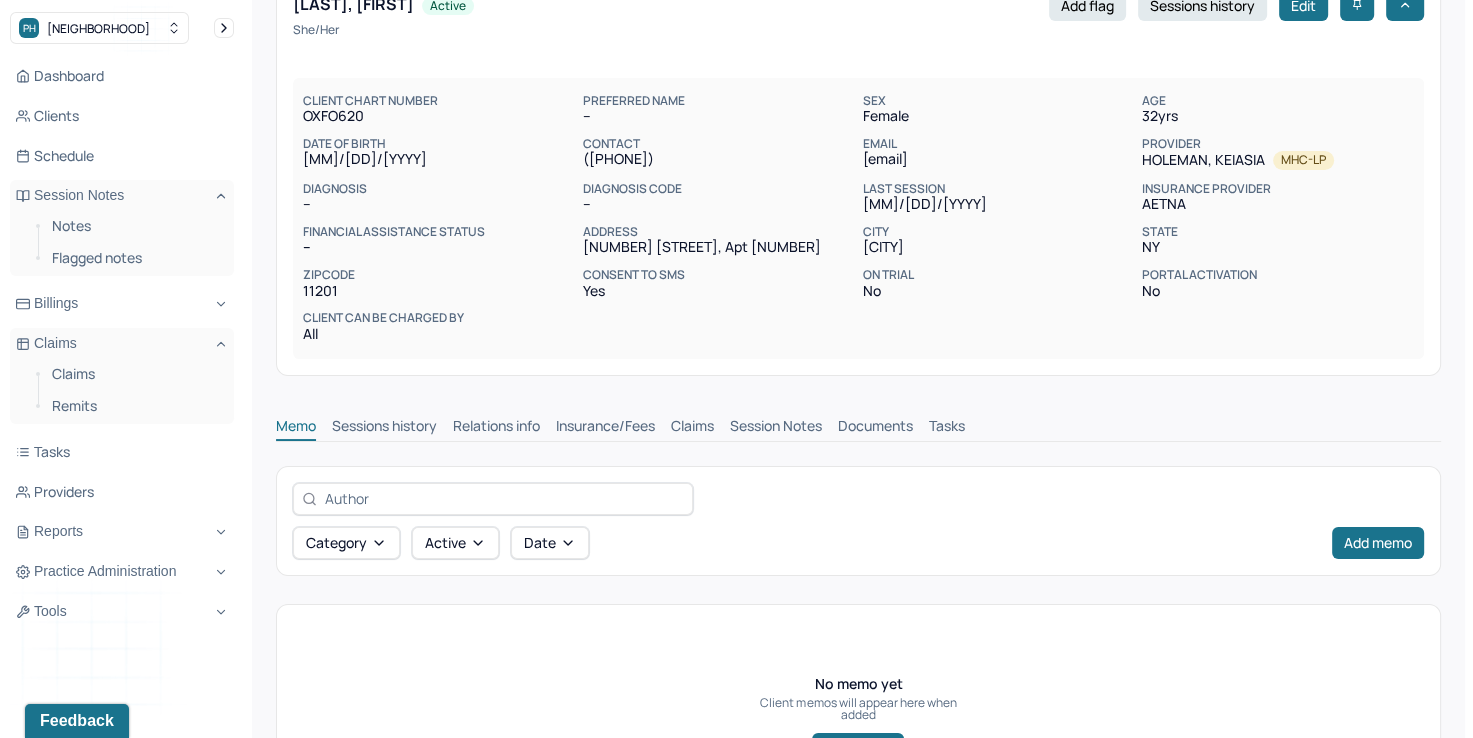 click on "Insurance/Fees" at bounding box center [605, 428] 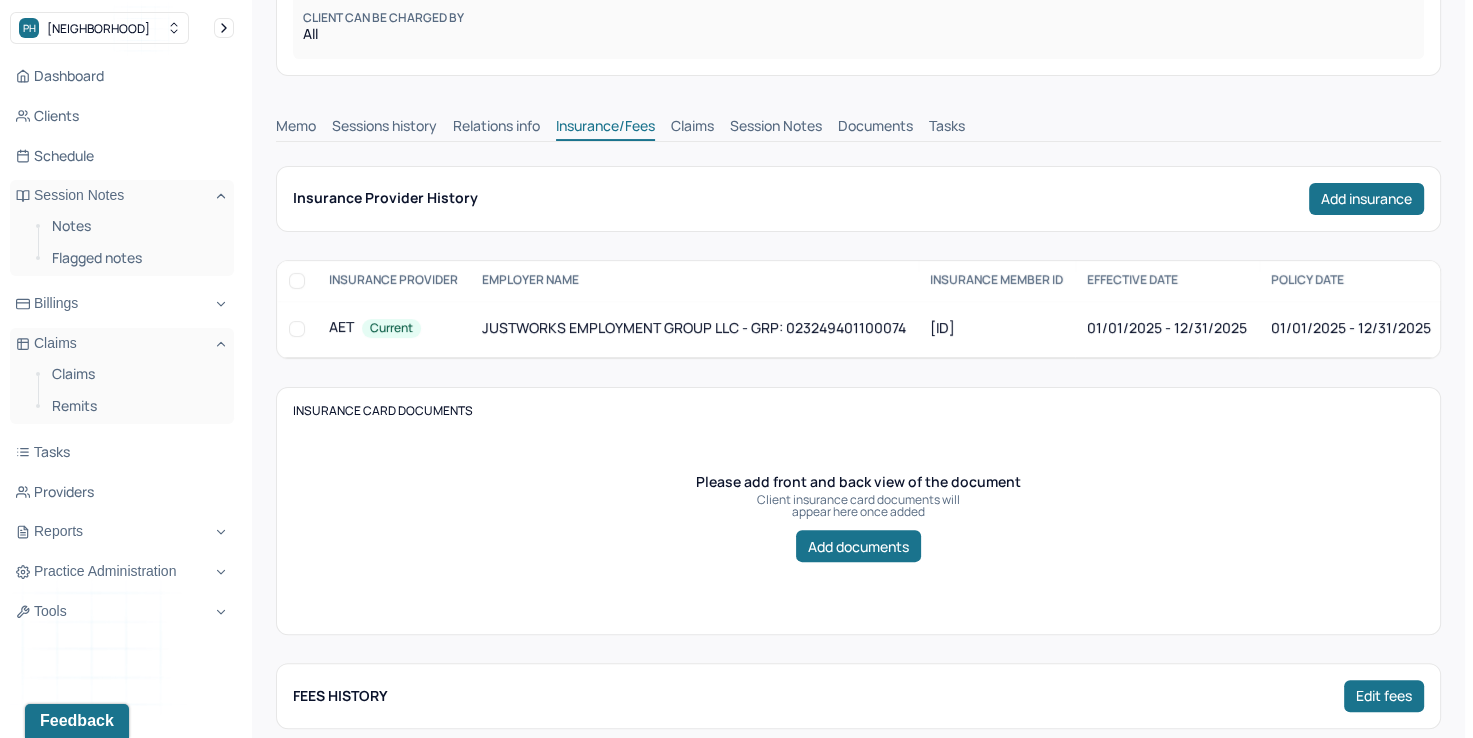 scroll, scrollTop: 100, scrollLeft: 0, axis: vertical 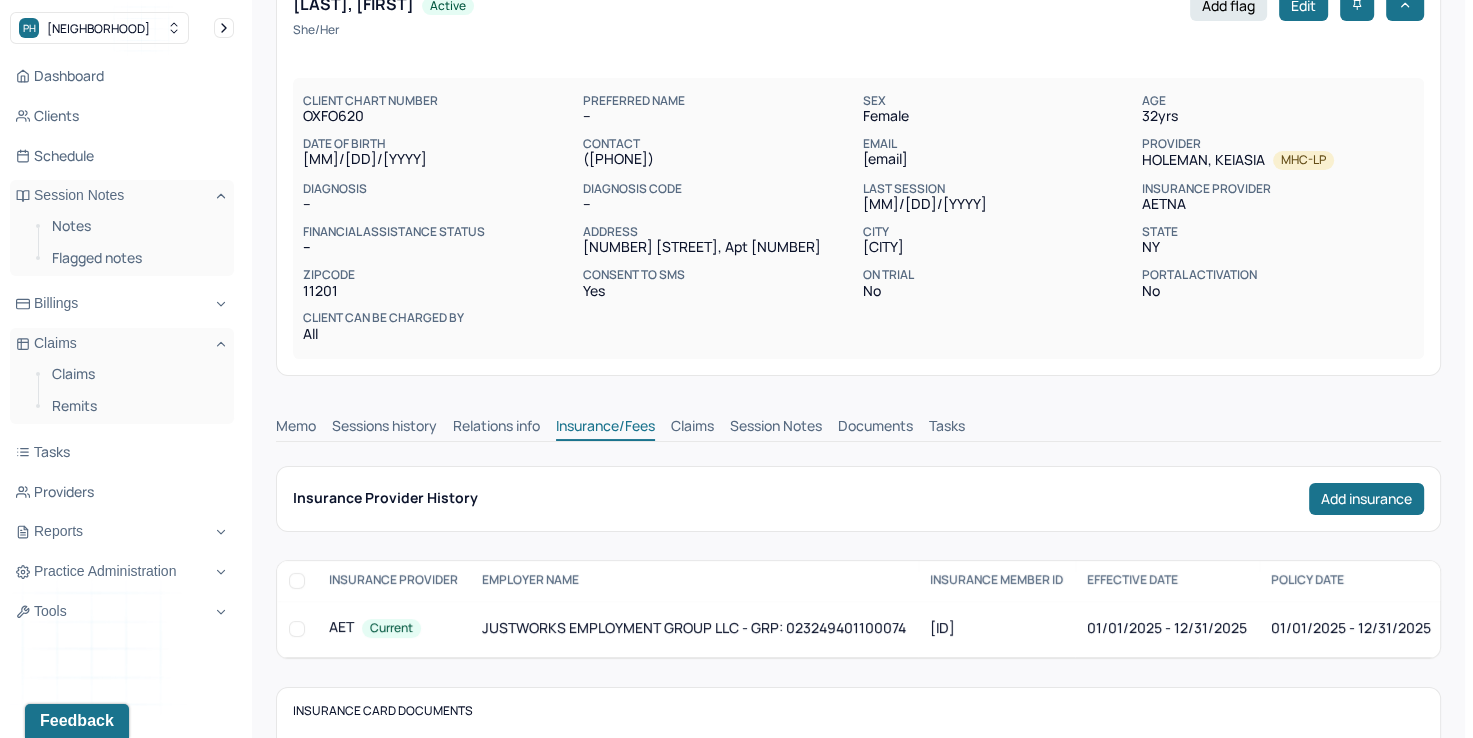 click on "Claims" at bounding box center [692, 428] 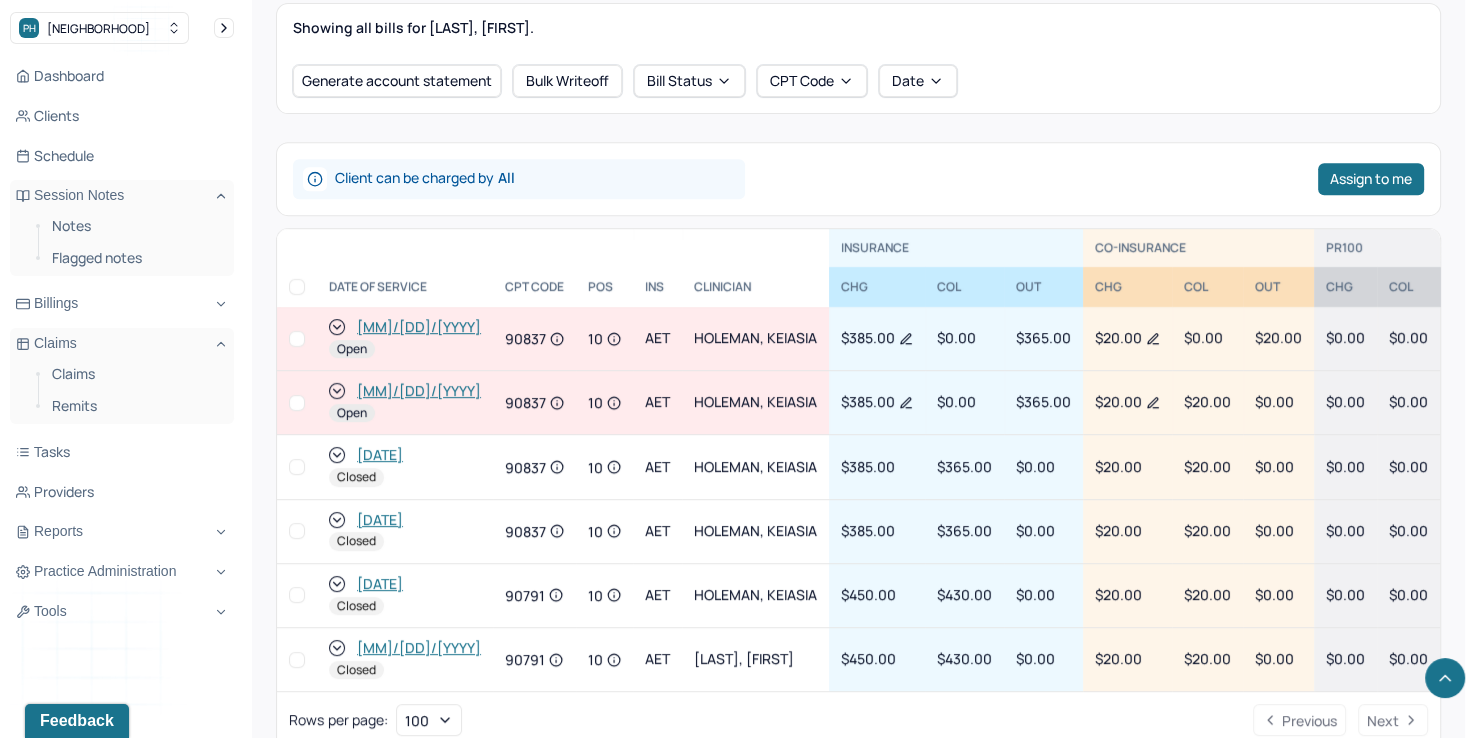 scroll, scrollTop: 800, scrollLeft: 0, axis: vertical 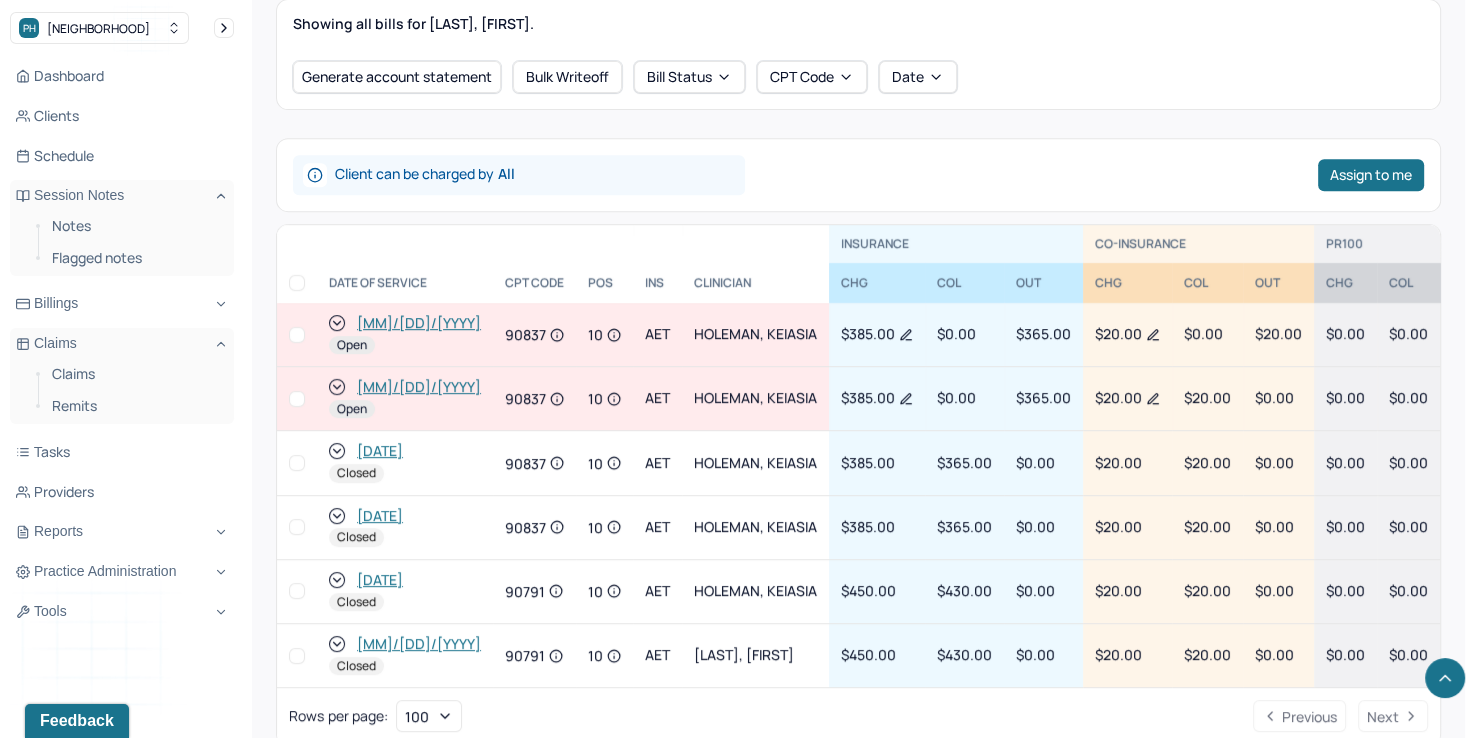 click at bounding box center (297, 335) 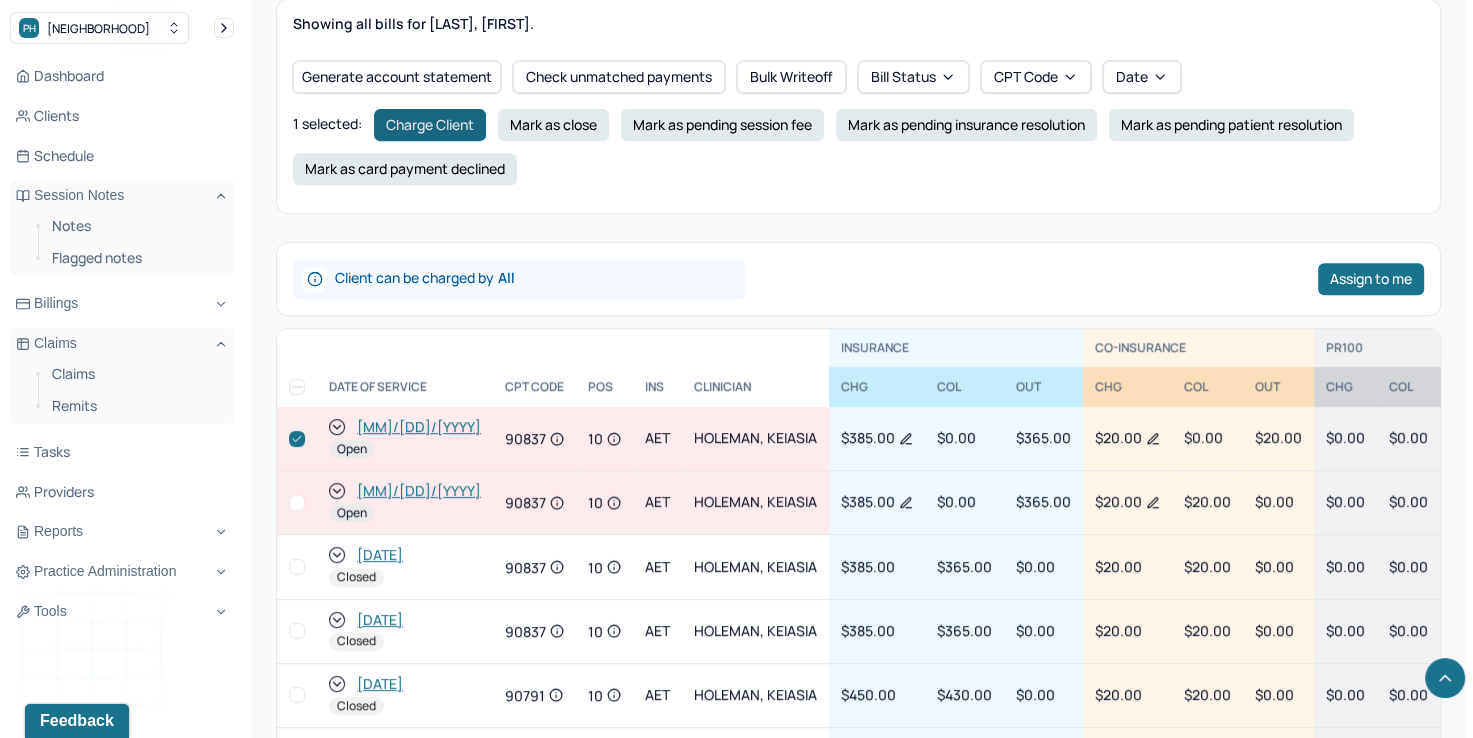 click on "Charge Client" at bounding box center [430, 125] 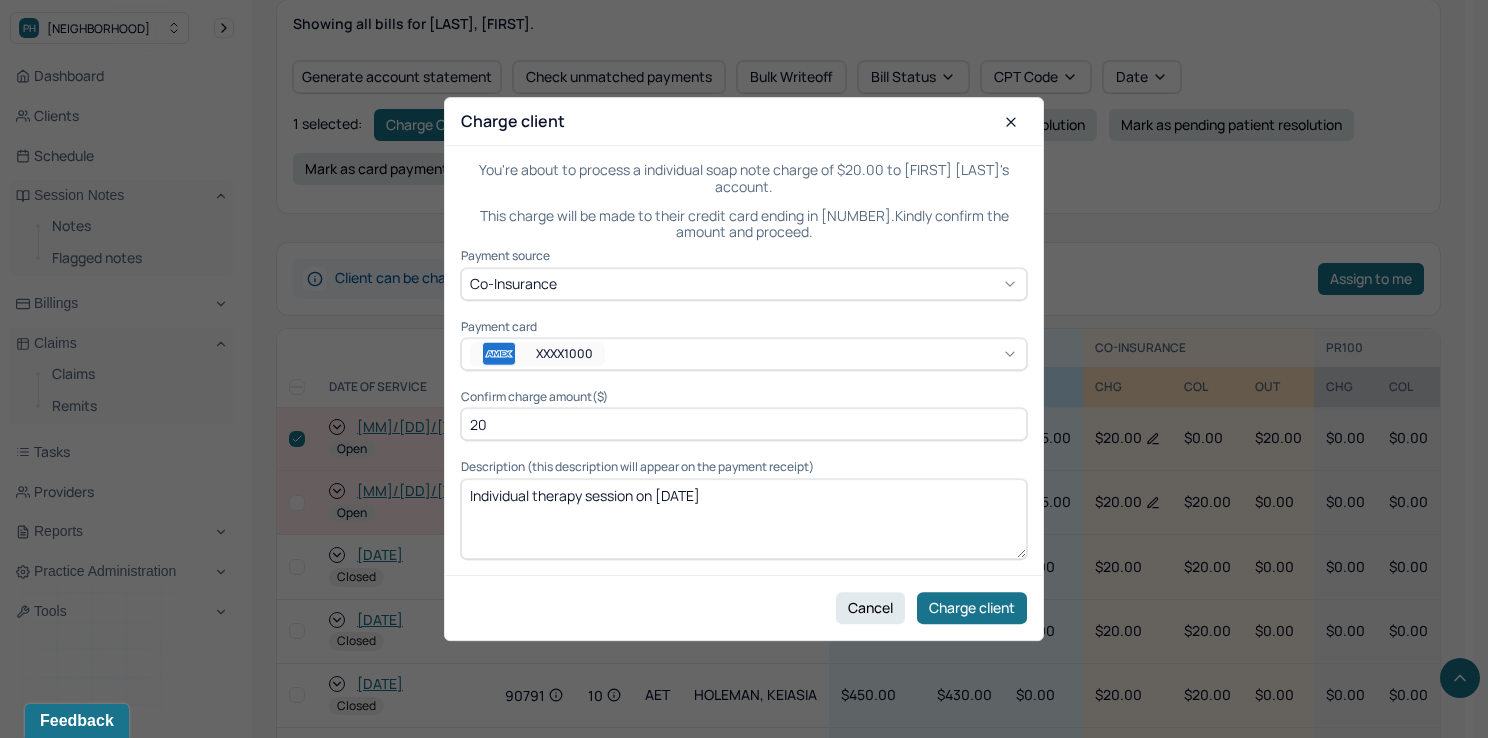 click on "XXXX1000" at bounding box center [572, 354] 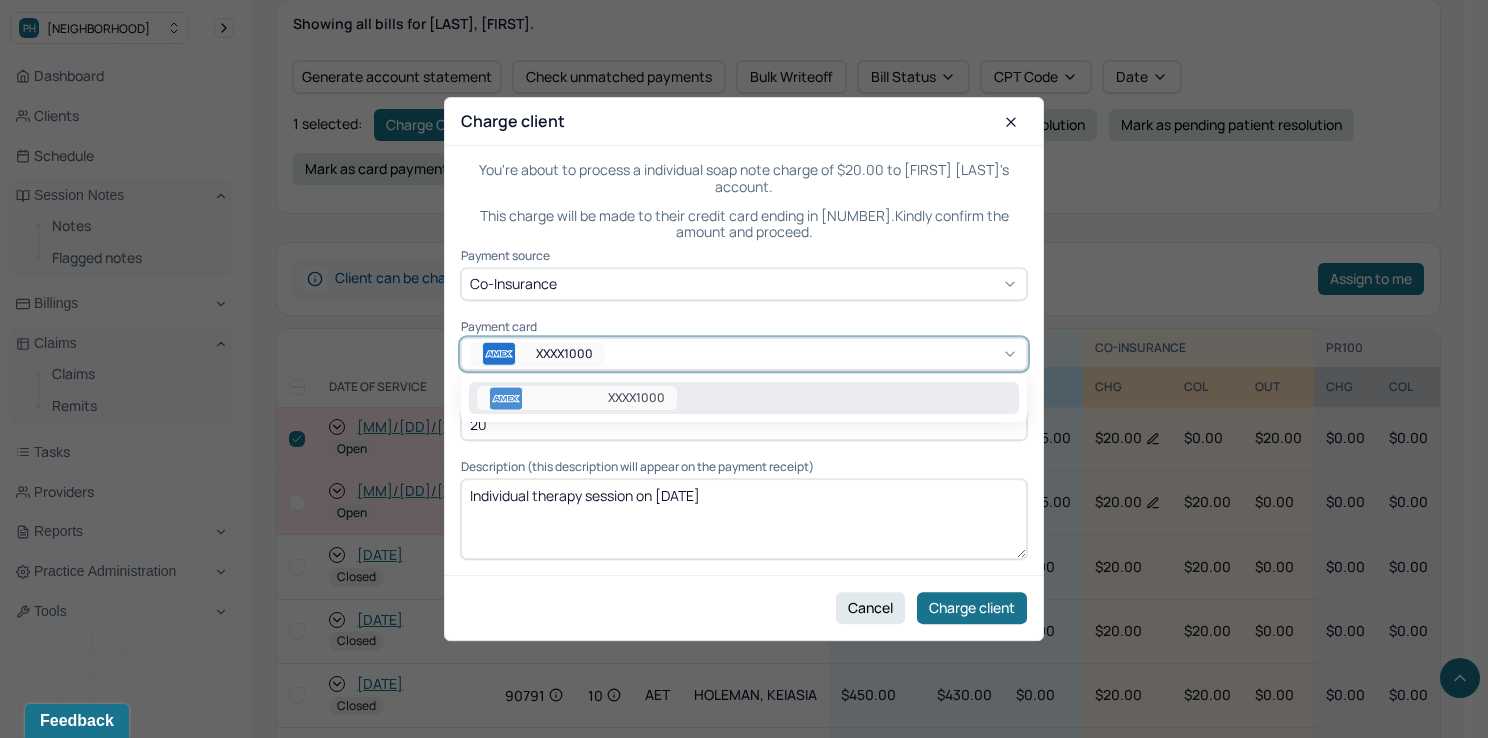 click on "XXXX1000" at bounding box center (636, 398) 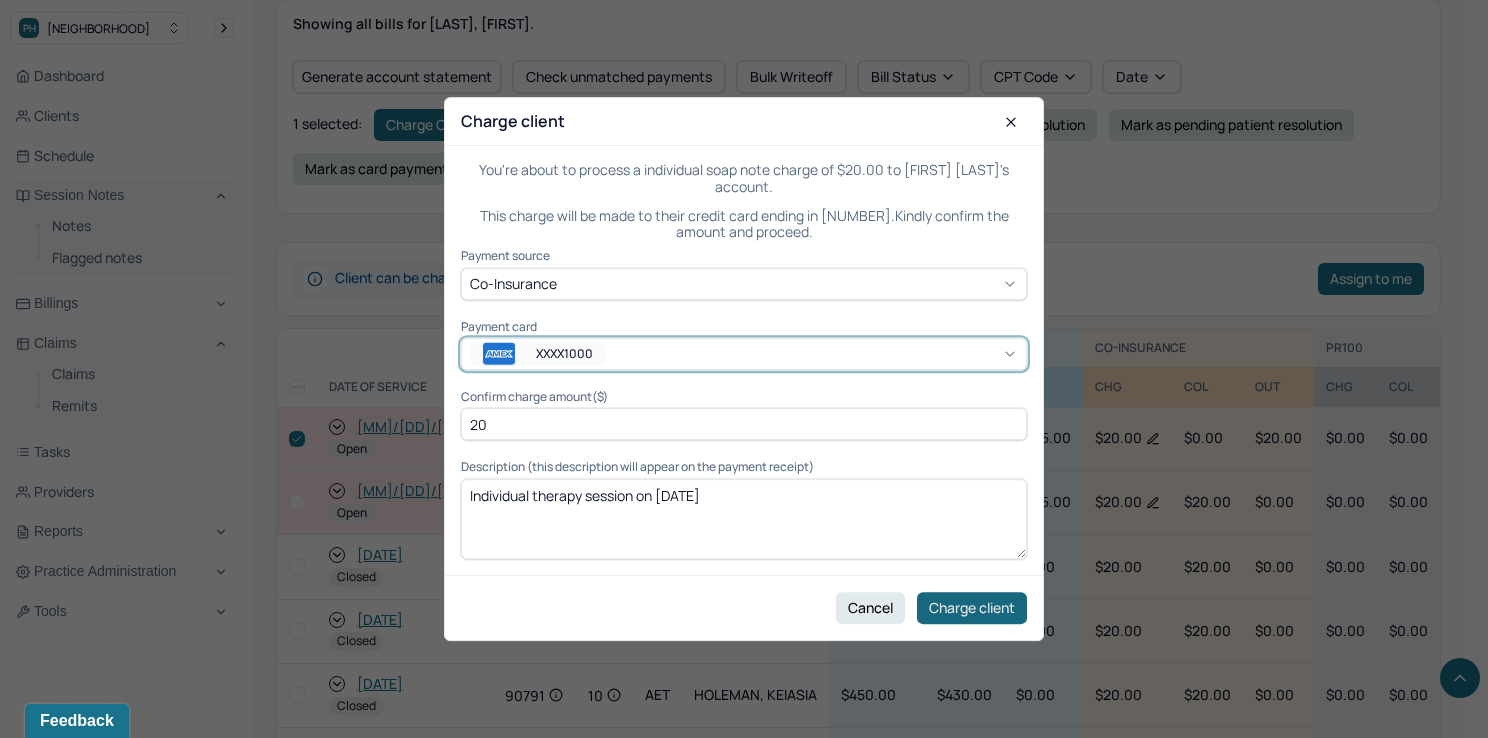 click on "Charge client" at bounding box center (972, 608) 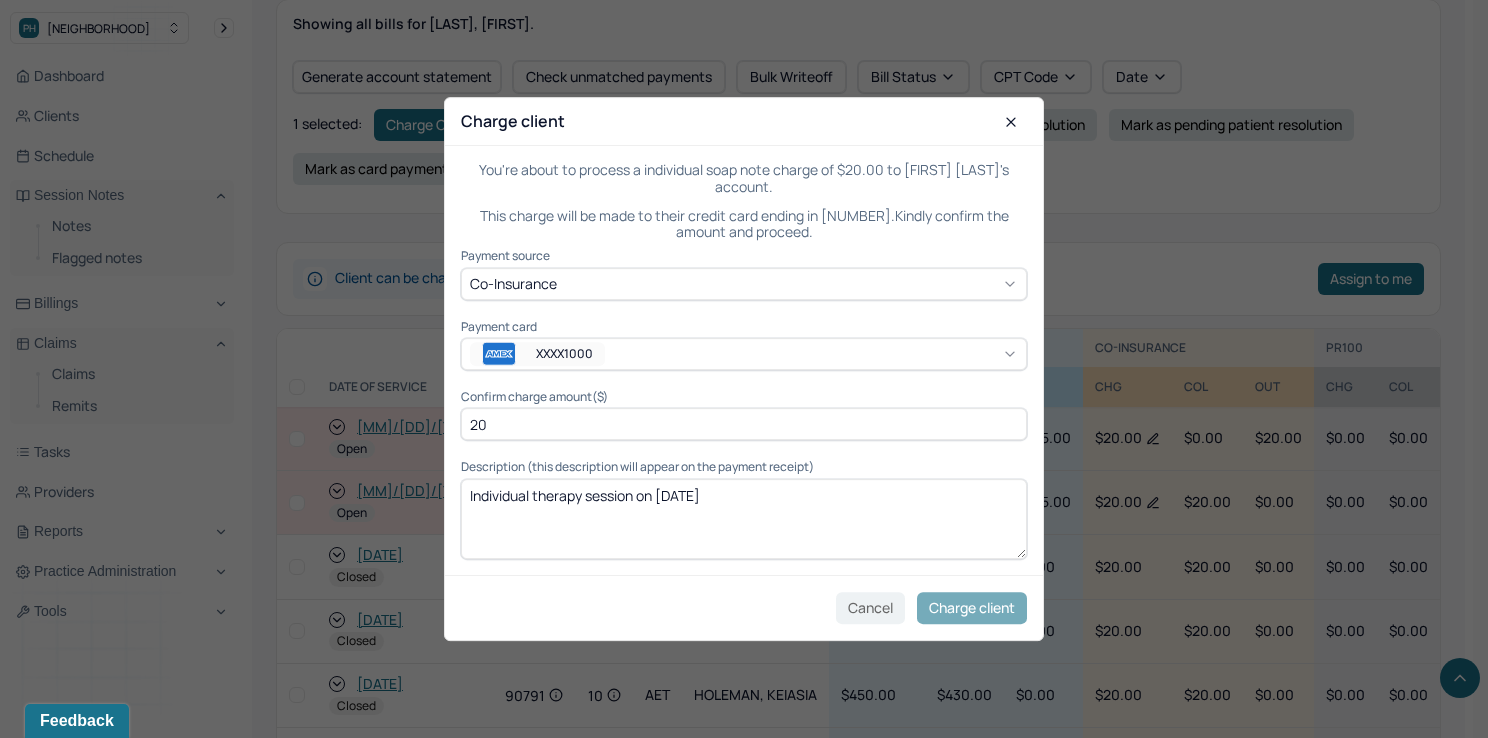 checkbox on "false" 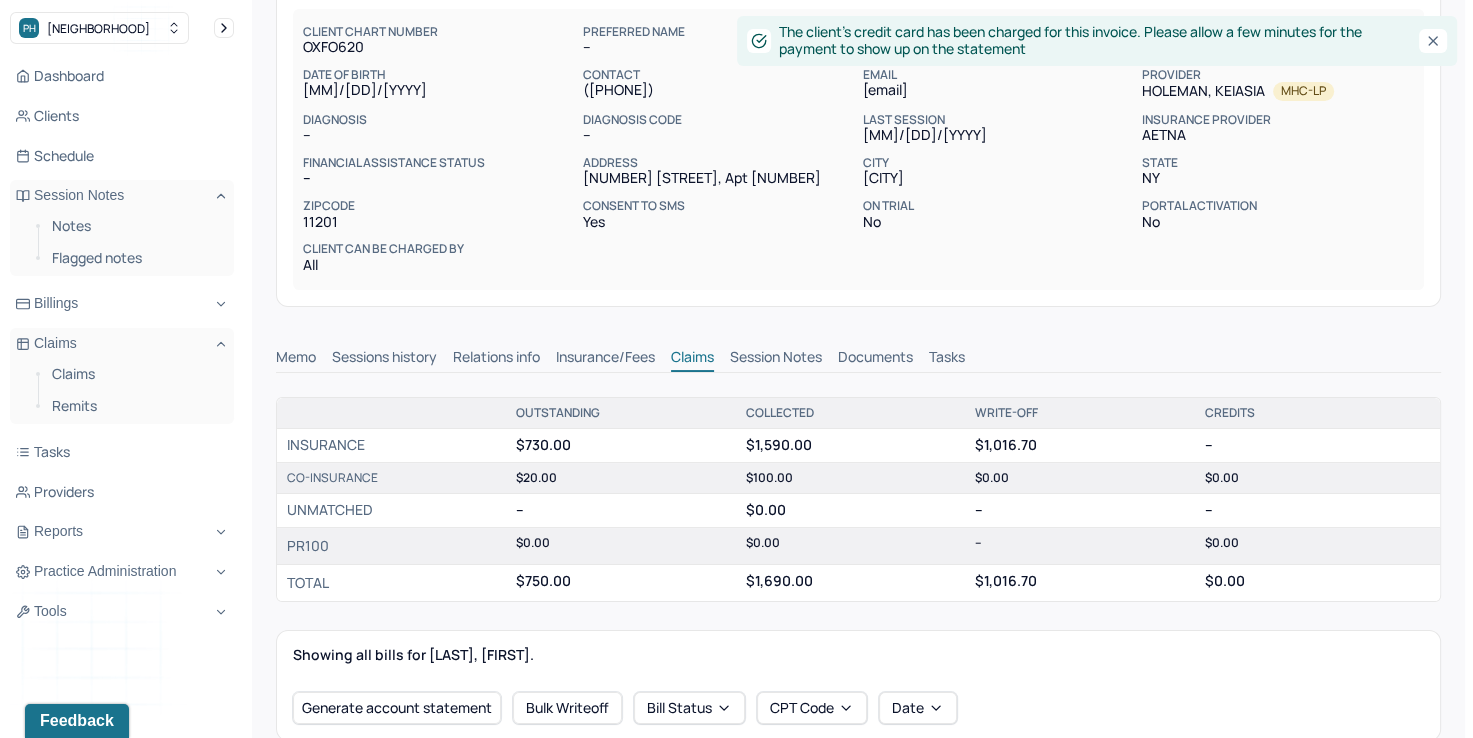 scroll, scrollTop: 0, scrollLeft: 0, axis: both 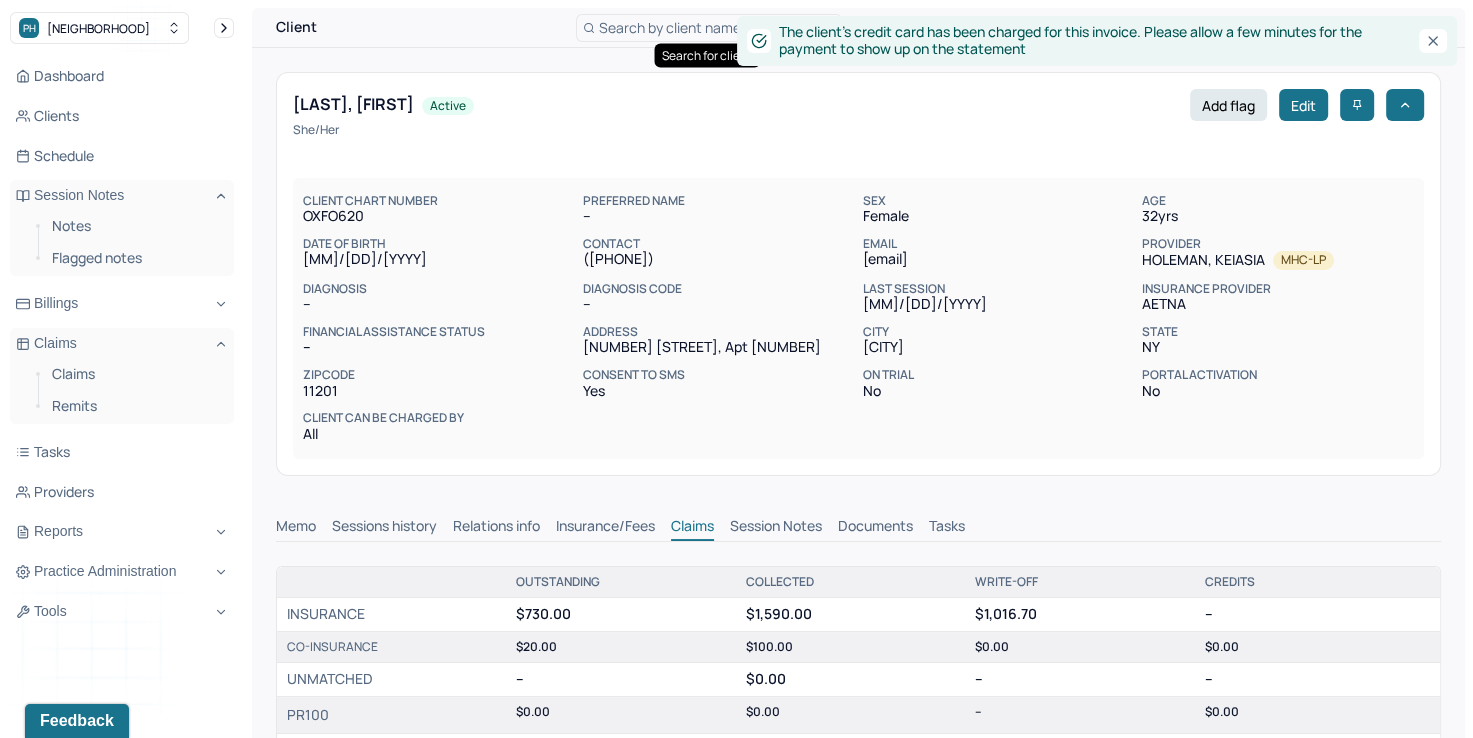 click on "Search by client name, chart number" at bounding box center (717, 27) 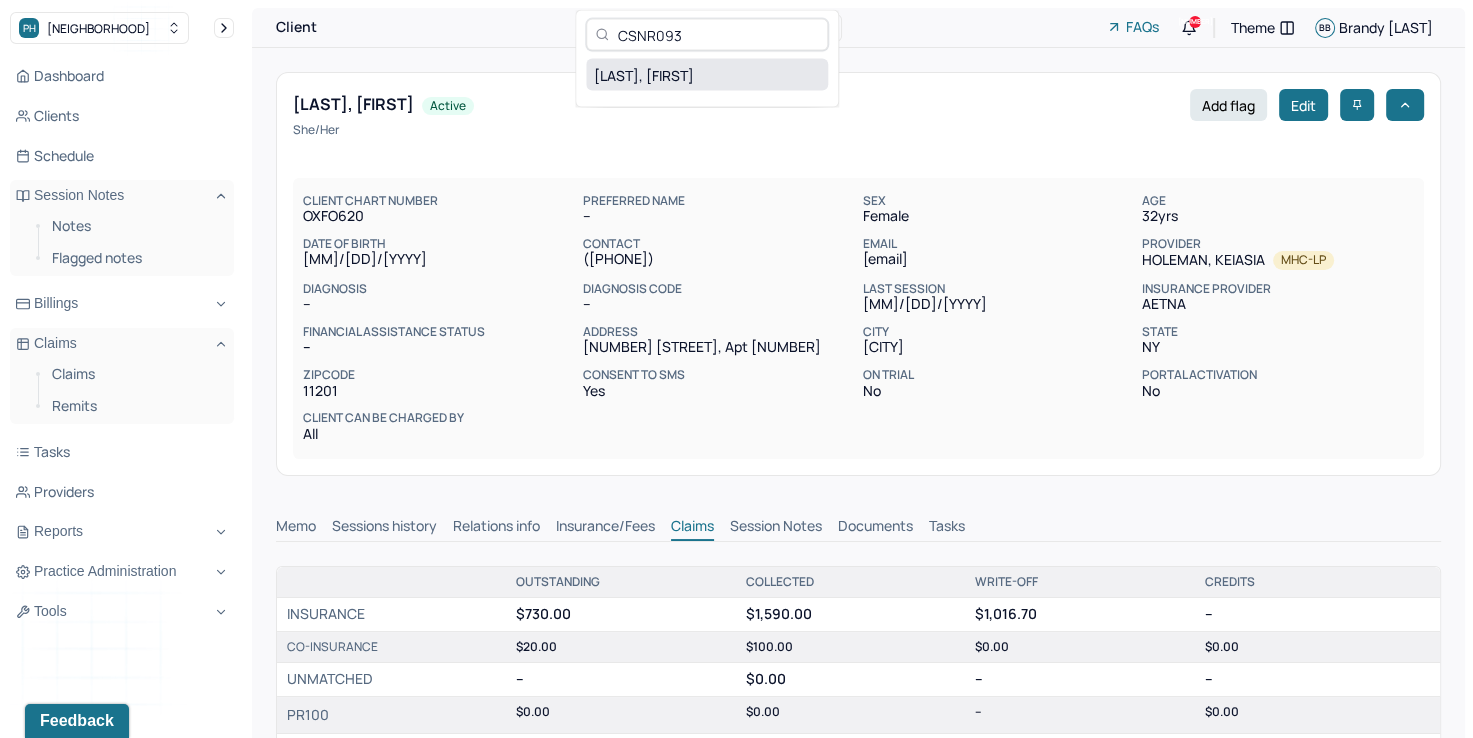 type on "CSNR093" 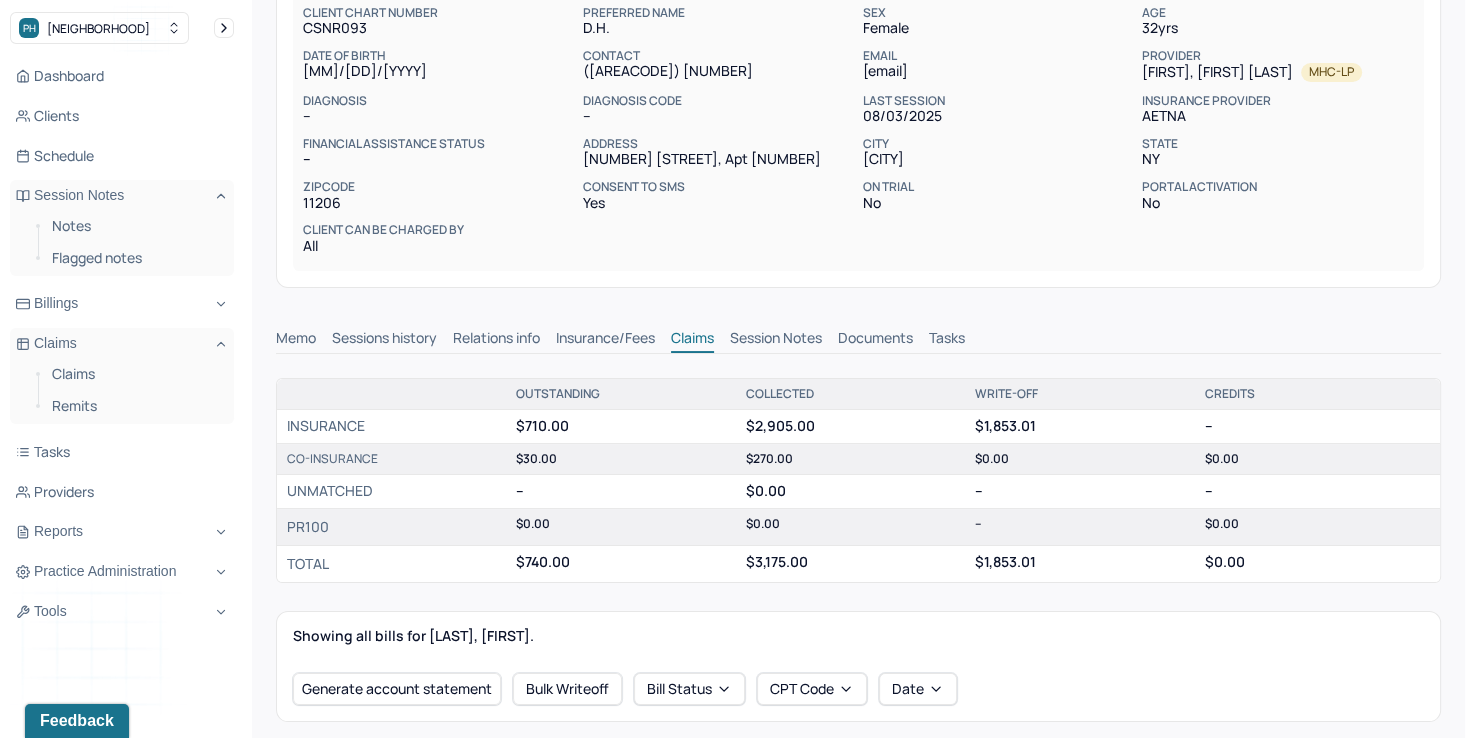 scroll, scrollTop: 200, scrollLeft: 0, axis: vertical 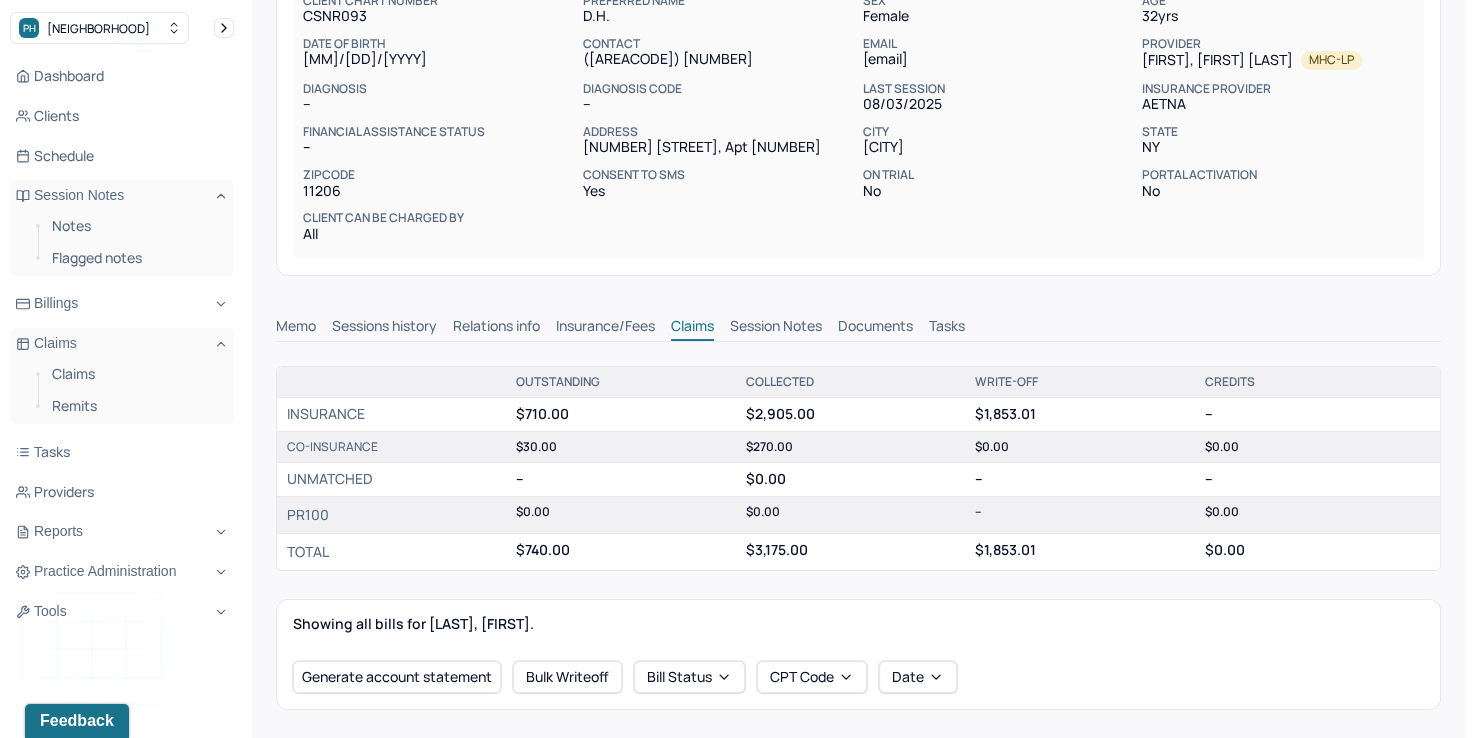 click on "Memo" at bounding box center (296, 328) 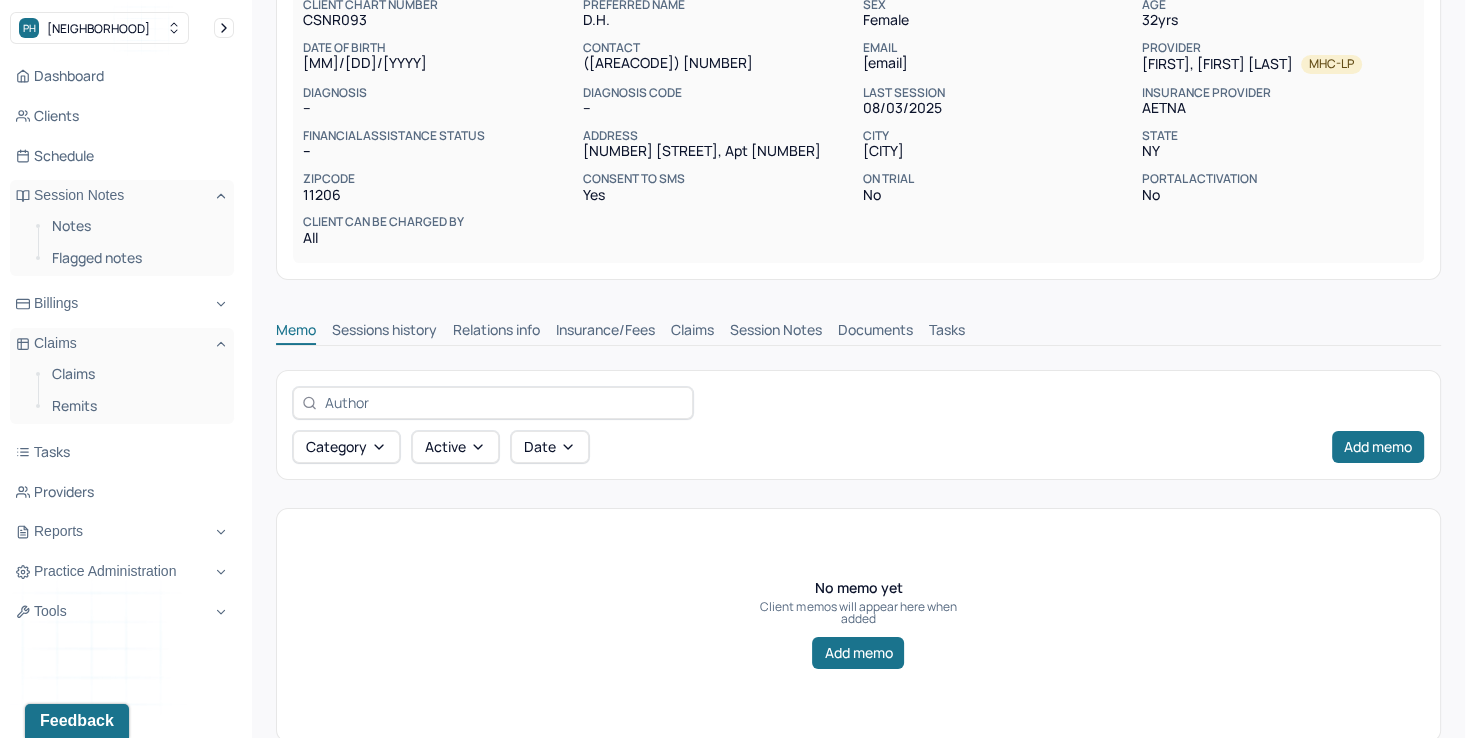 scroll, scrollTop: 200, scrollLeft: 0, axis: vertical 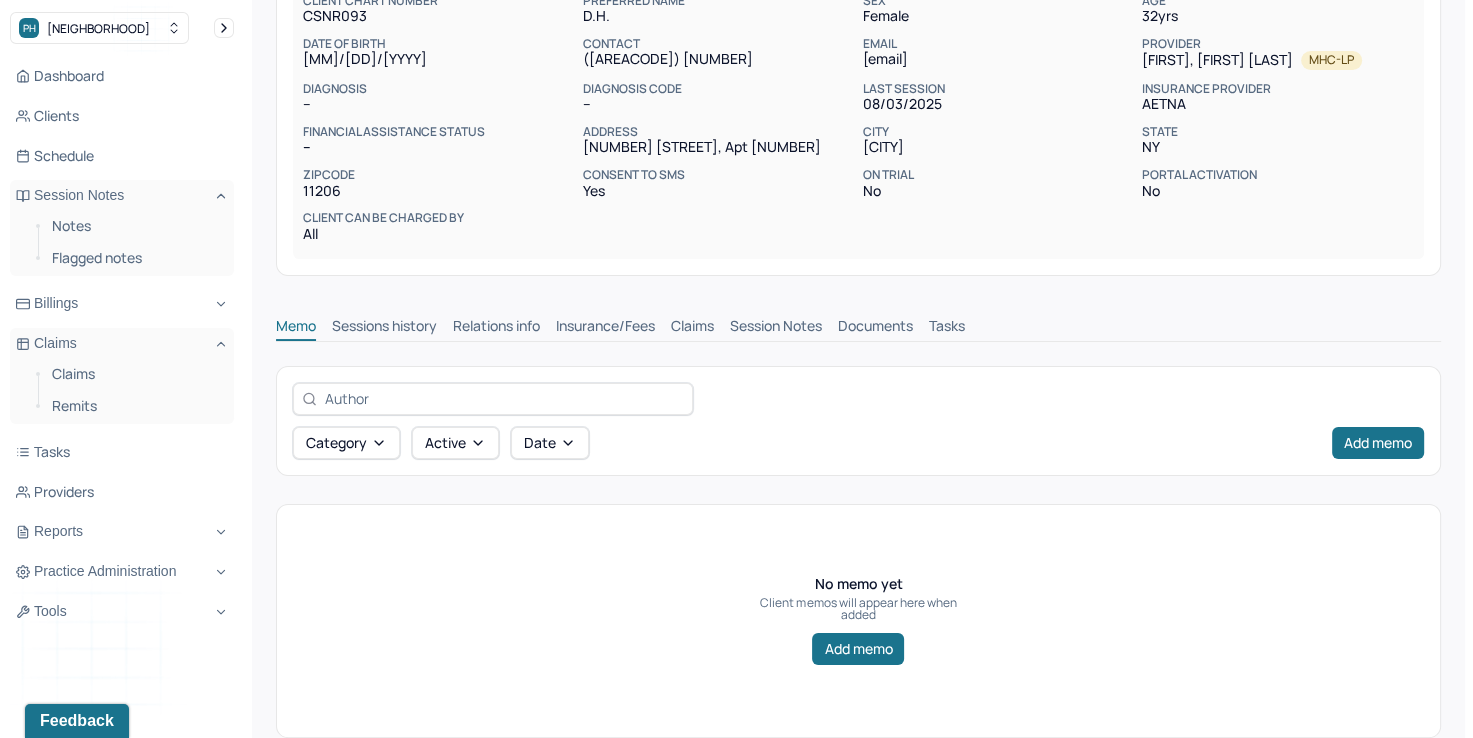 click on "Insurance/Fees" at bounding box center [605, 328] 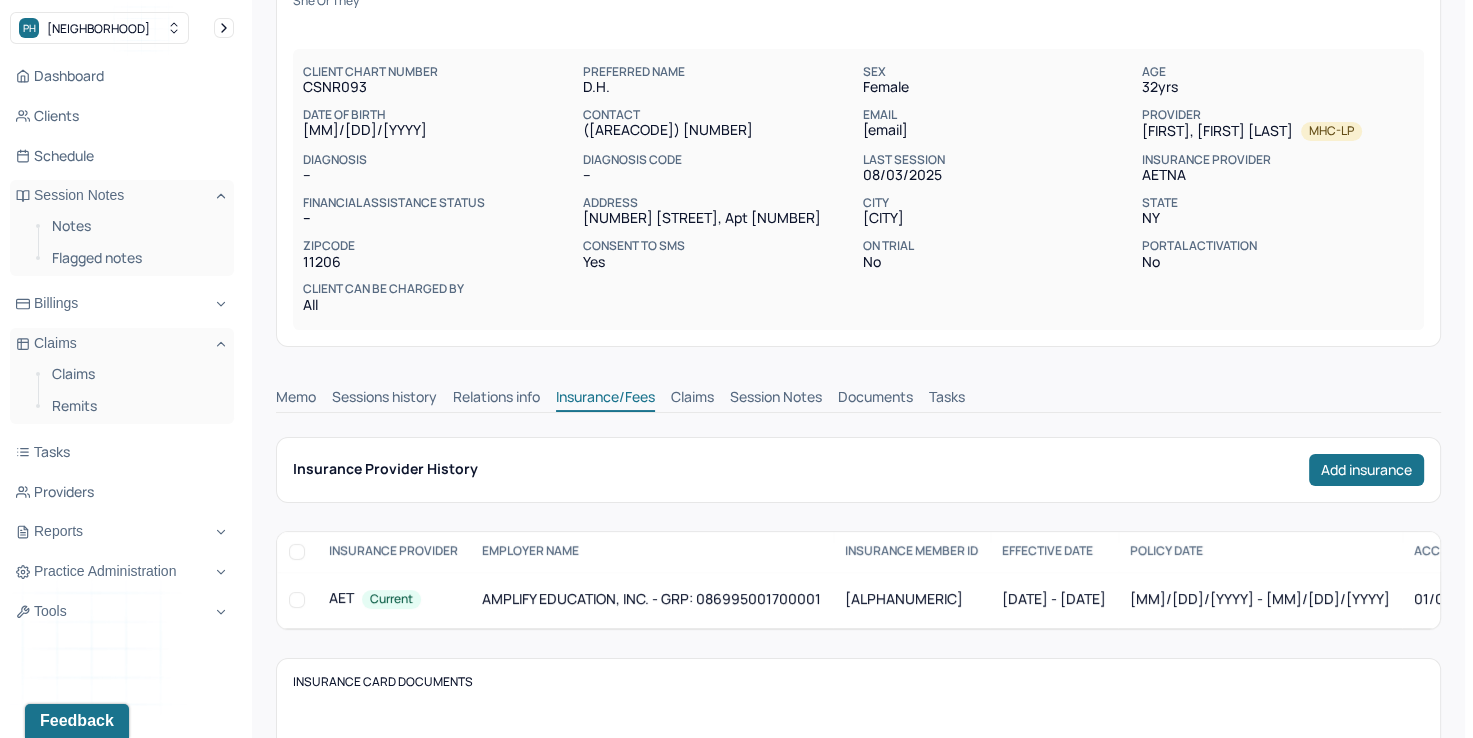 scroll, scrollTop: 100, scrollLeft: 0, axis: vertical 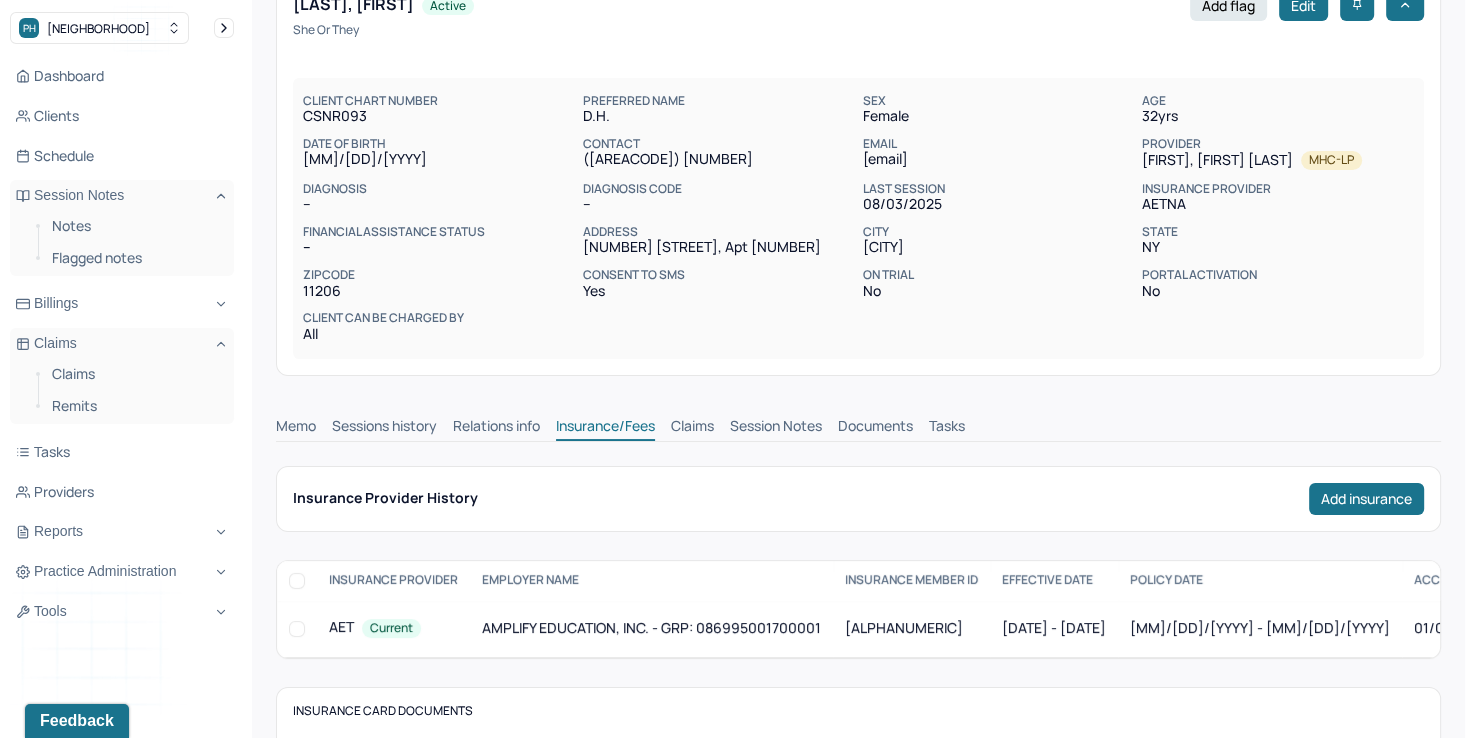 click on "Claims" at bounding box center [692, 428] 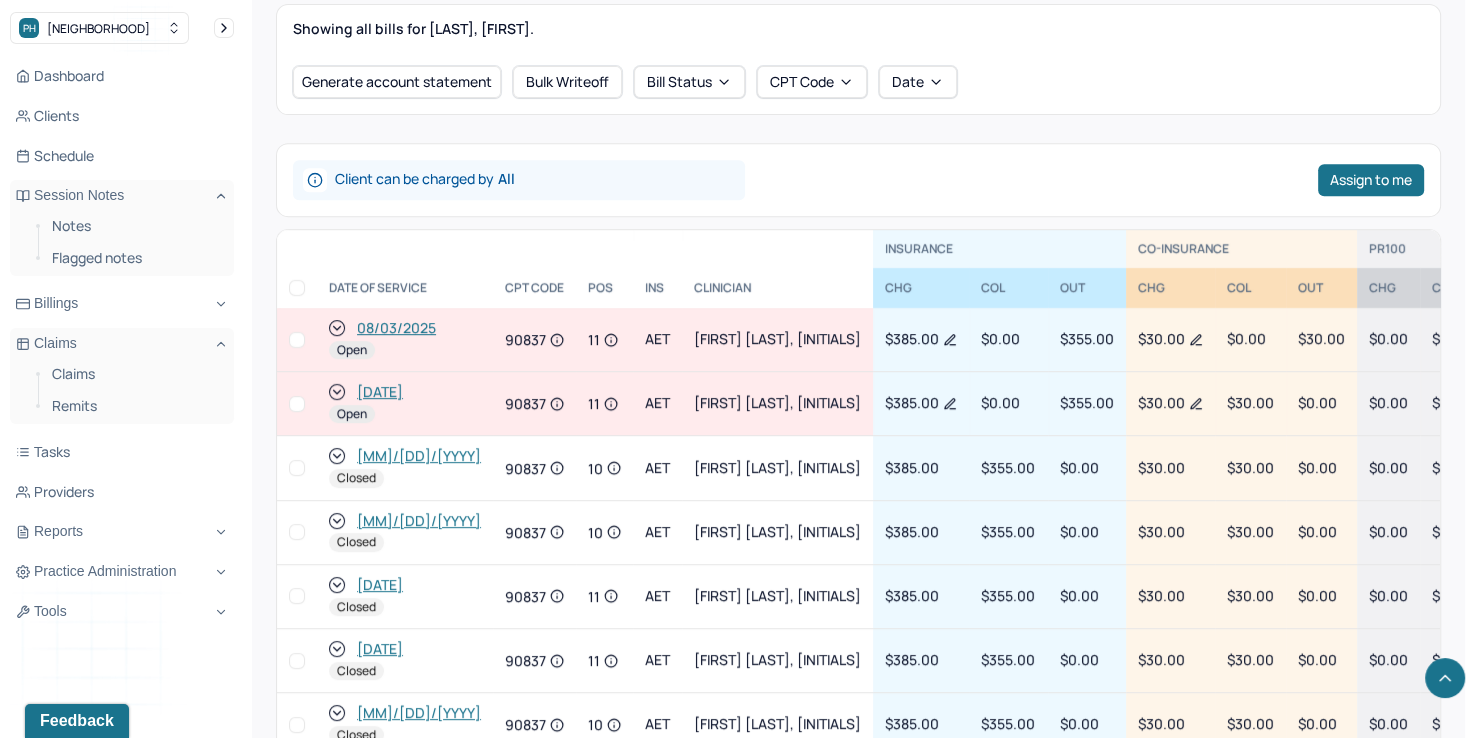 scroll, scrollTop: 800, scrollLeft: 0, axis: vertical 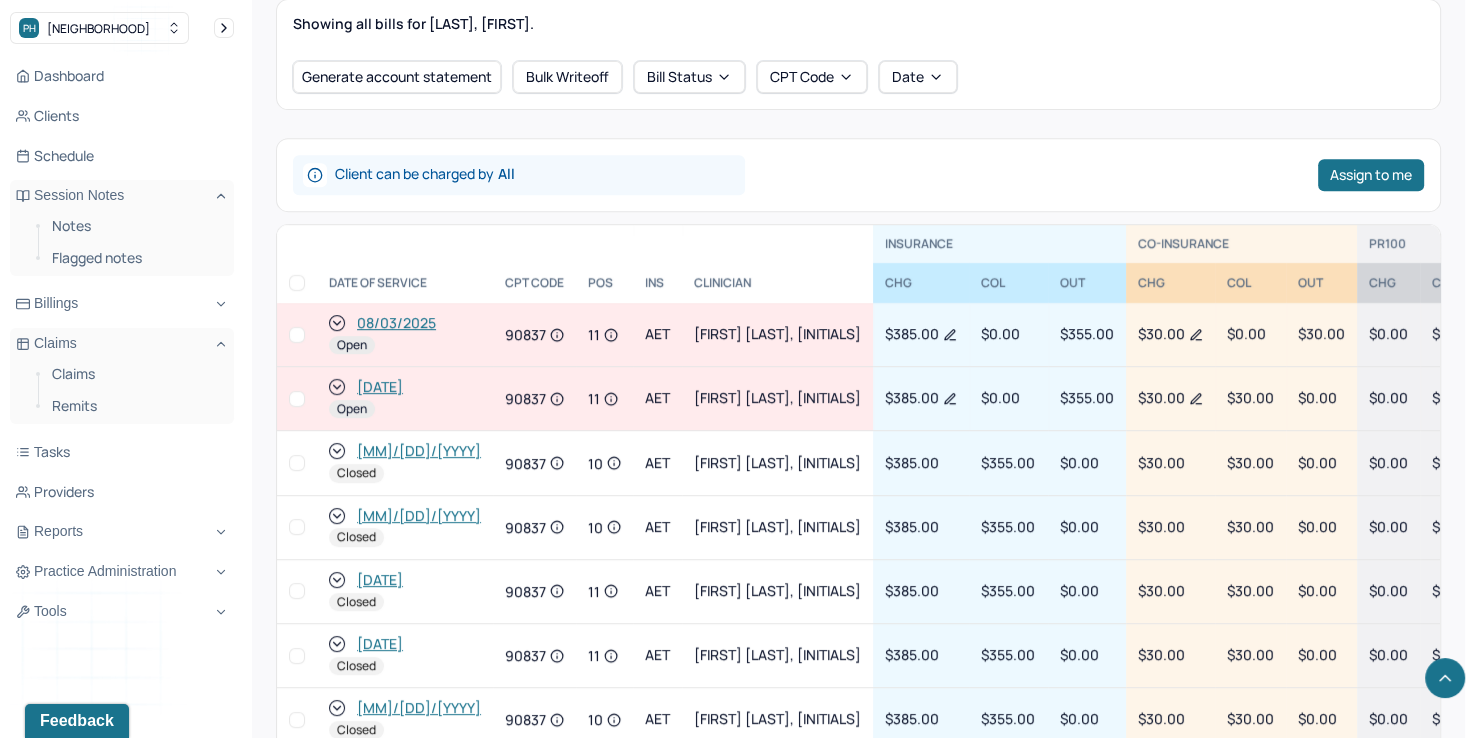 click at bounding box center [297, 335] 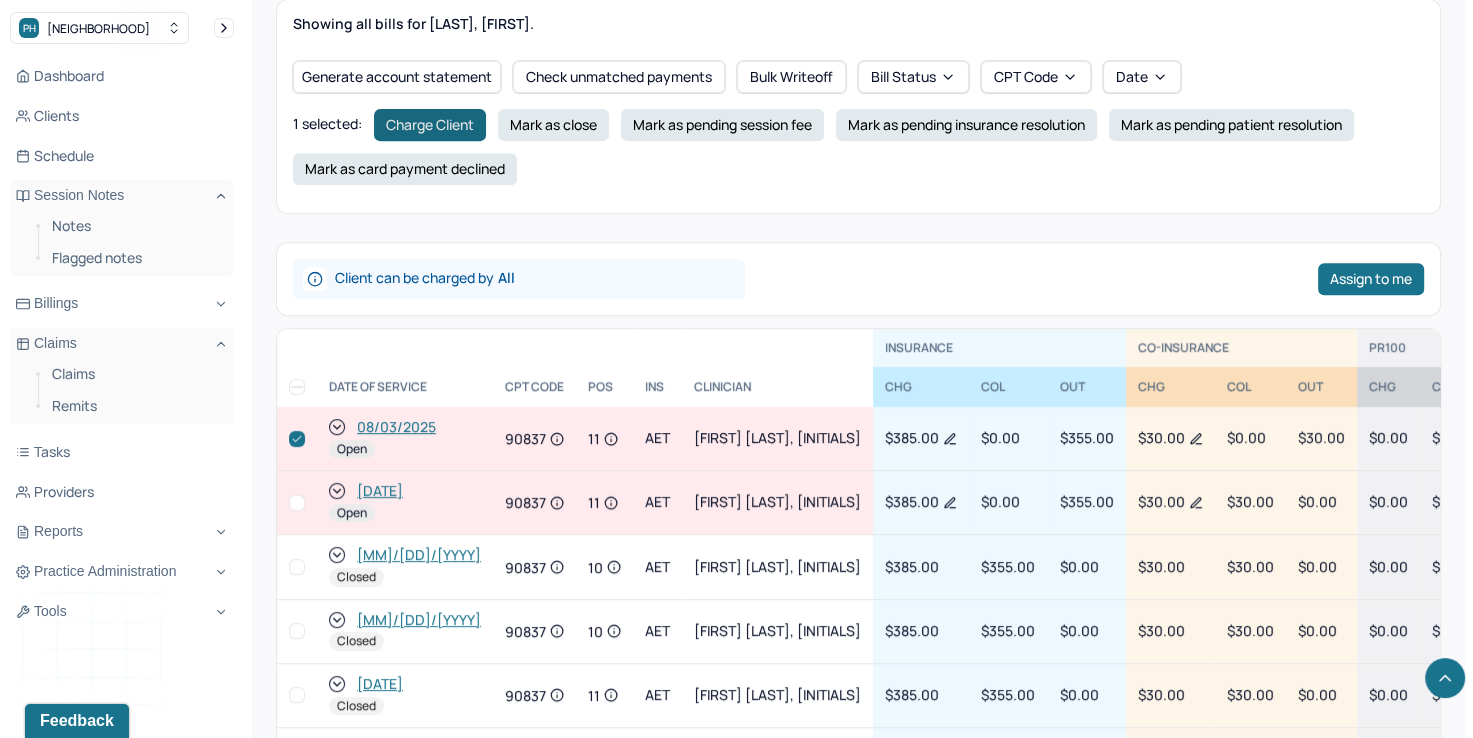click on "Charge Client" at bounding box center [430, 125] 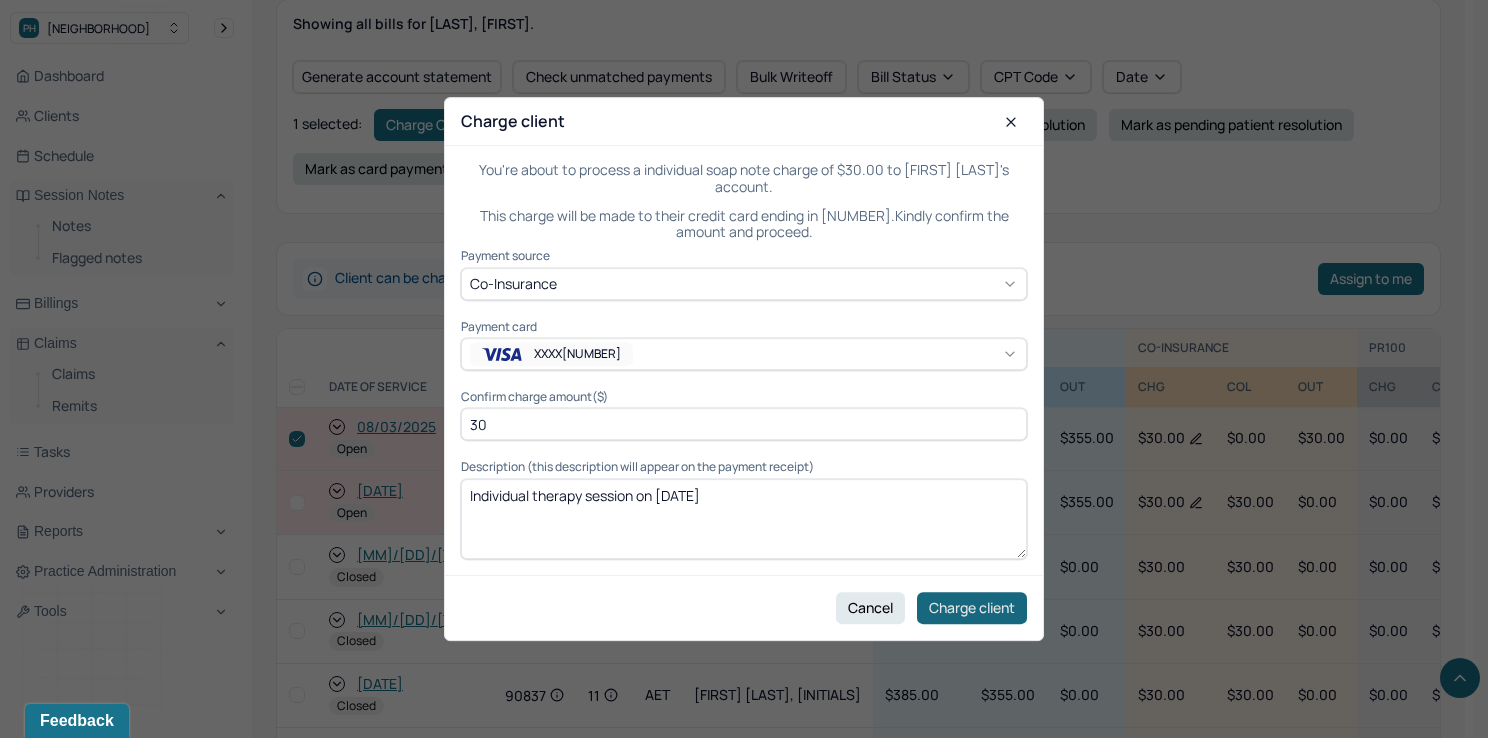 click on "Charge client" at bounding box center (972, 608) 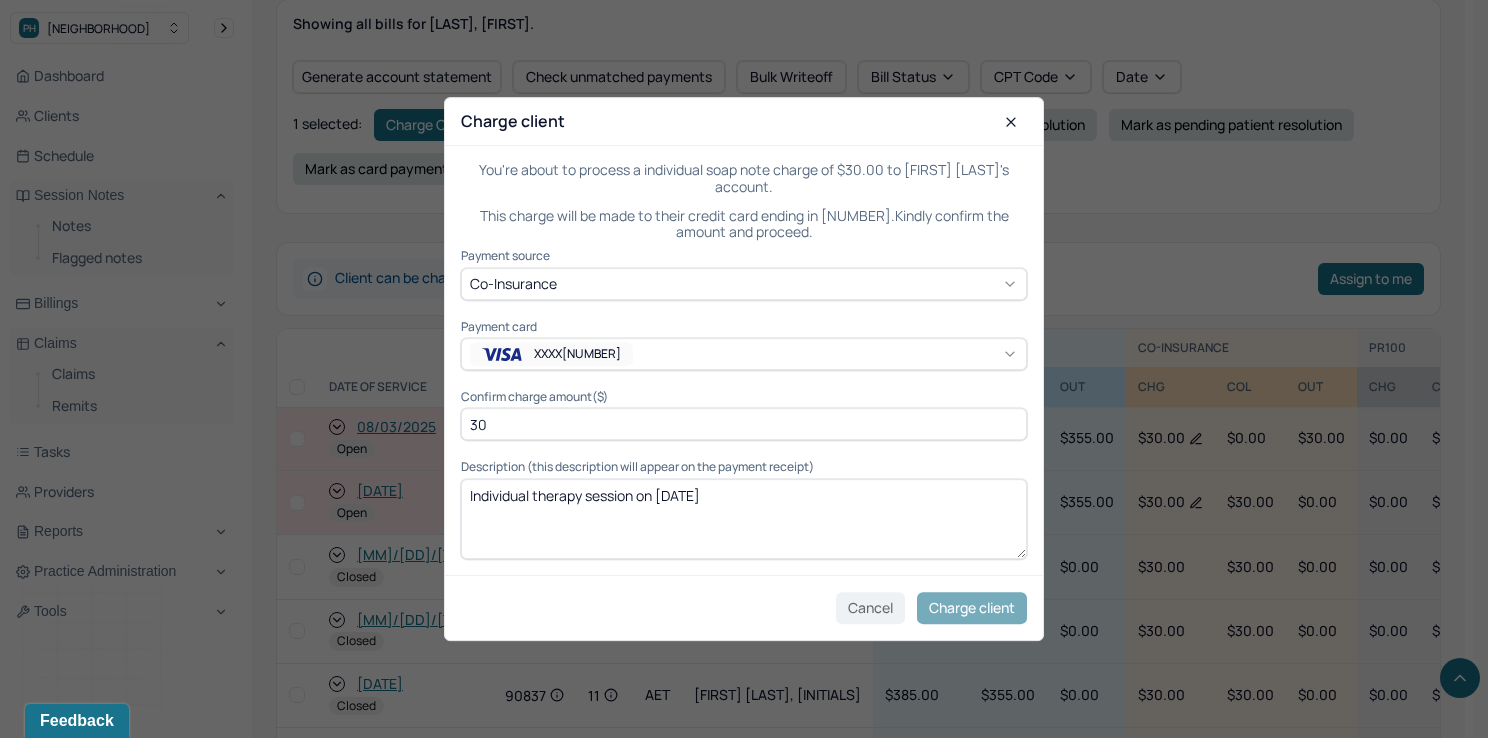 checkbox on "false" 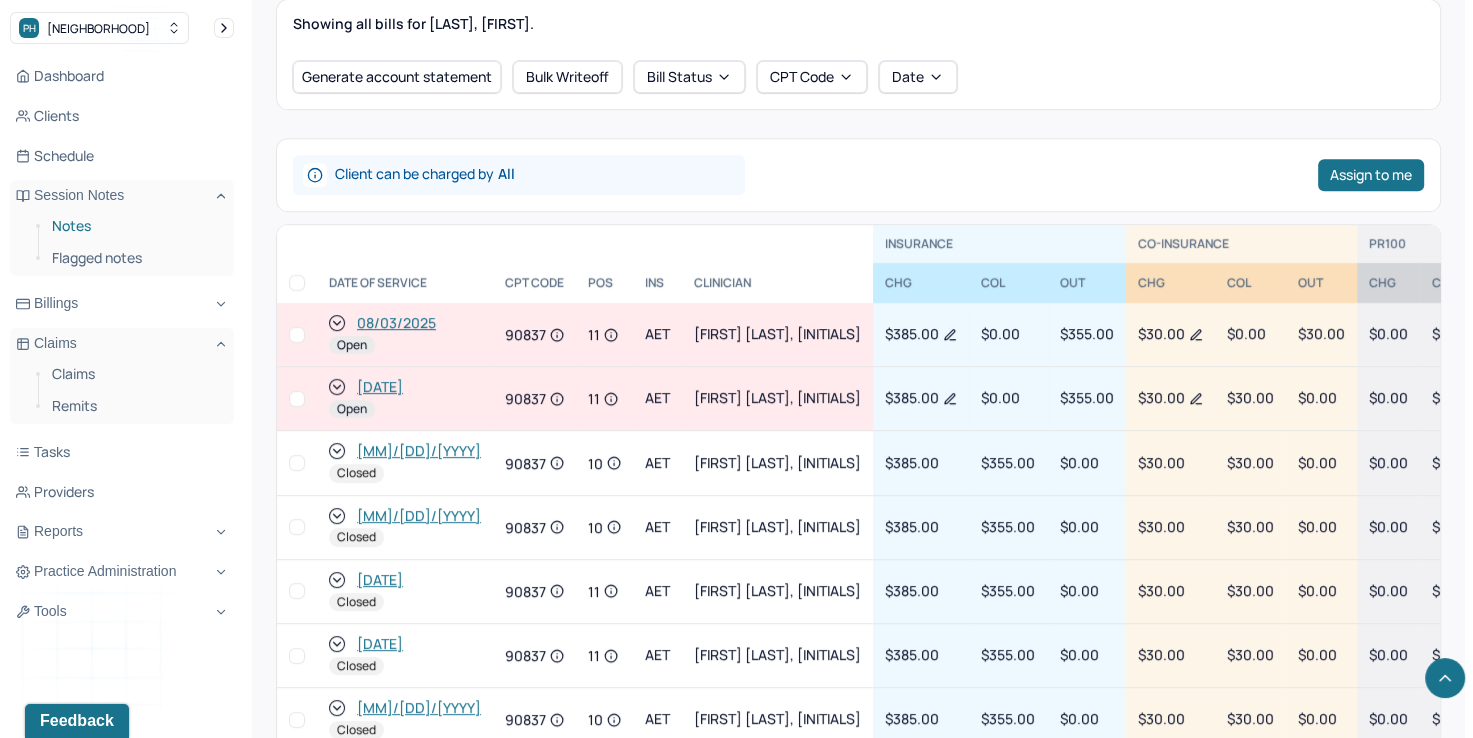 click on "Notes" at bounding box center [135, 226] 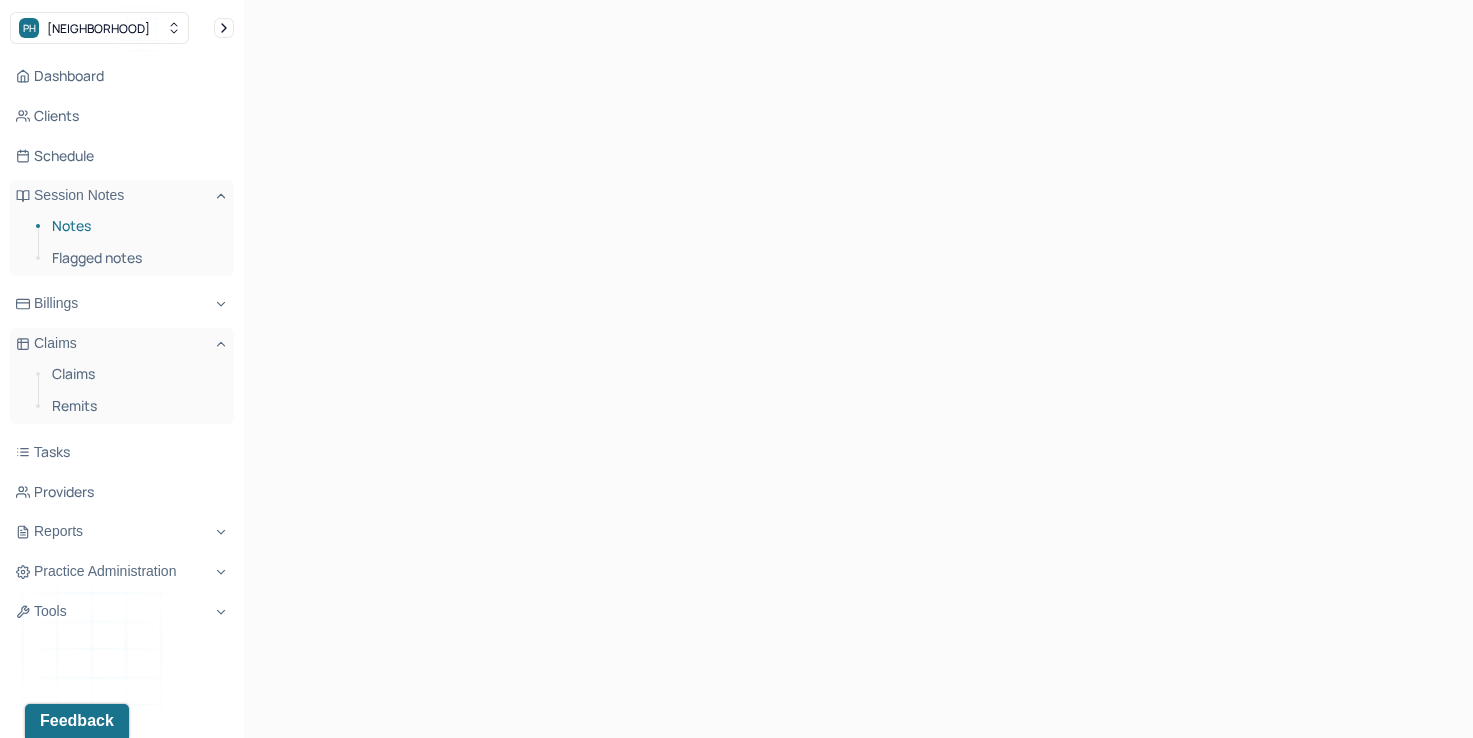 scroll, scrollTop: 0, scrollLeft: 0, axis: both 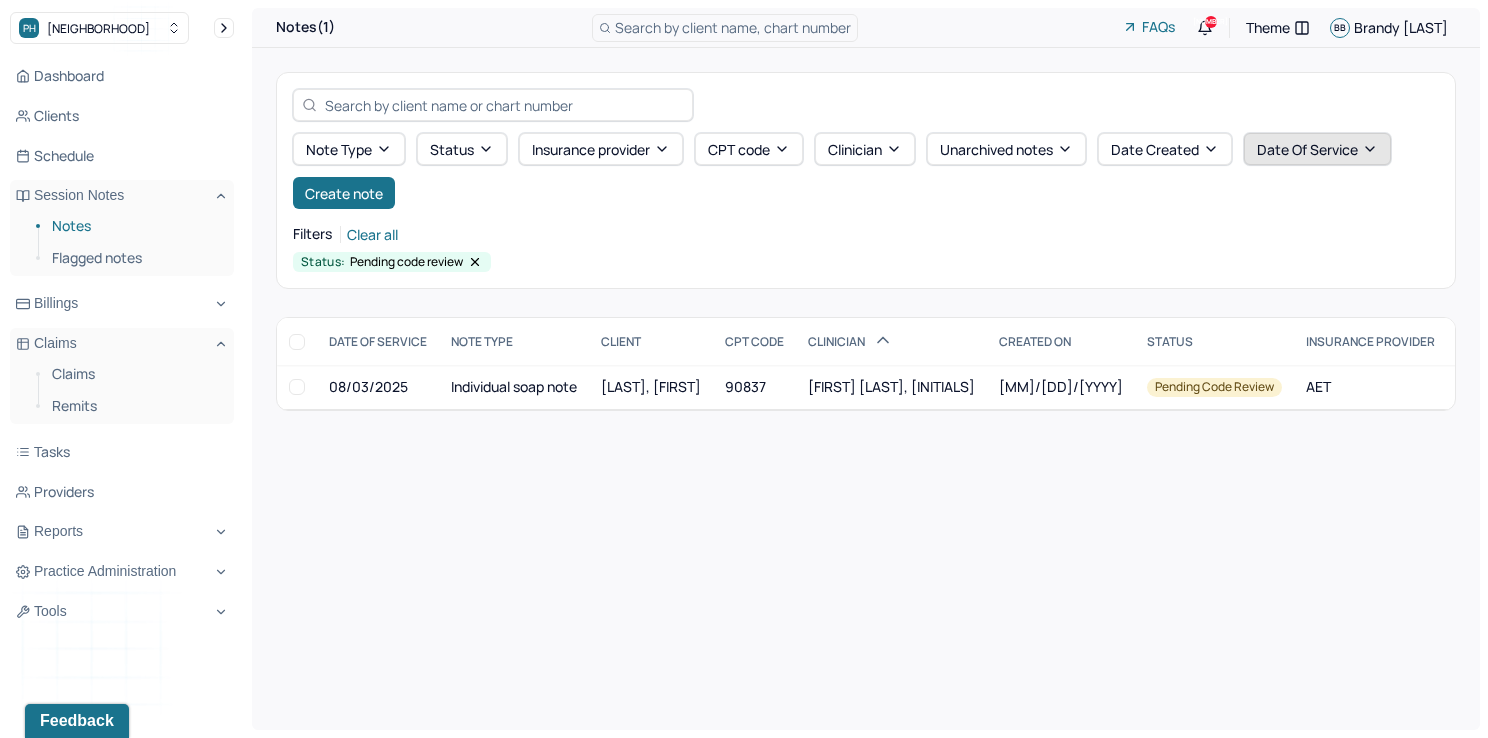 click 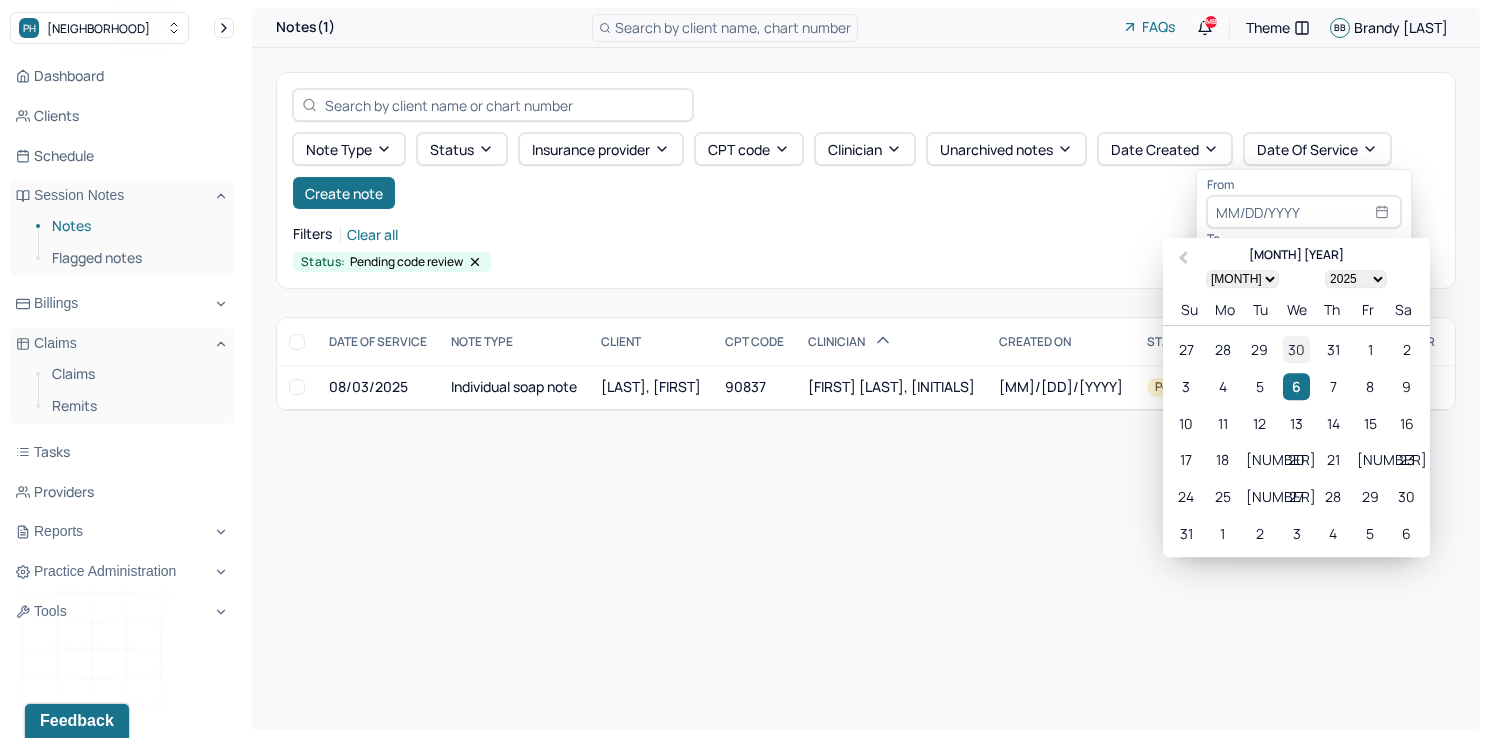 click on "30" at bounding box center [1296, 349] 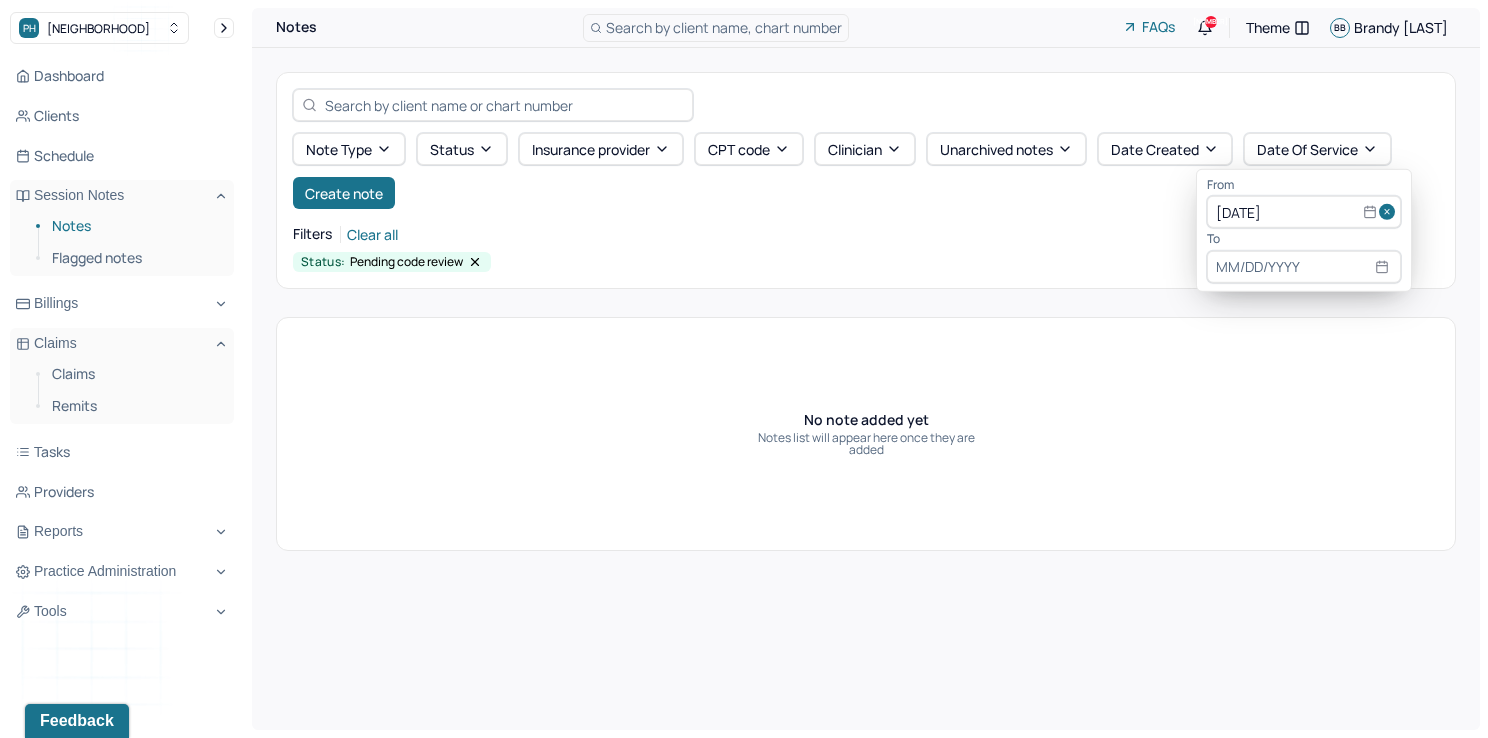 click at bounding box center (1304, 267) 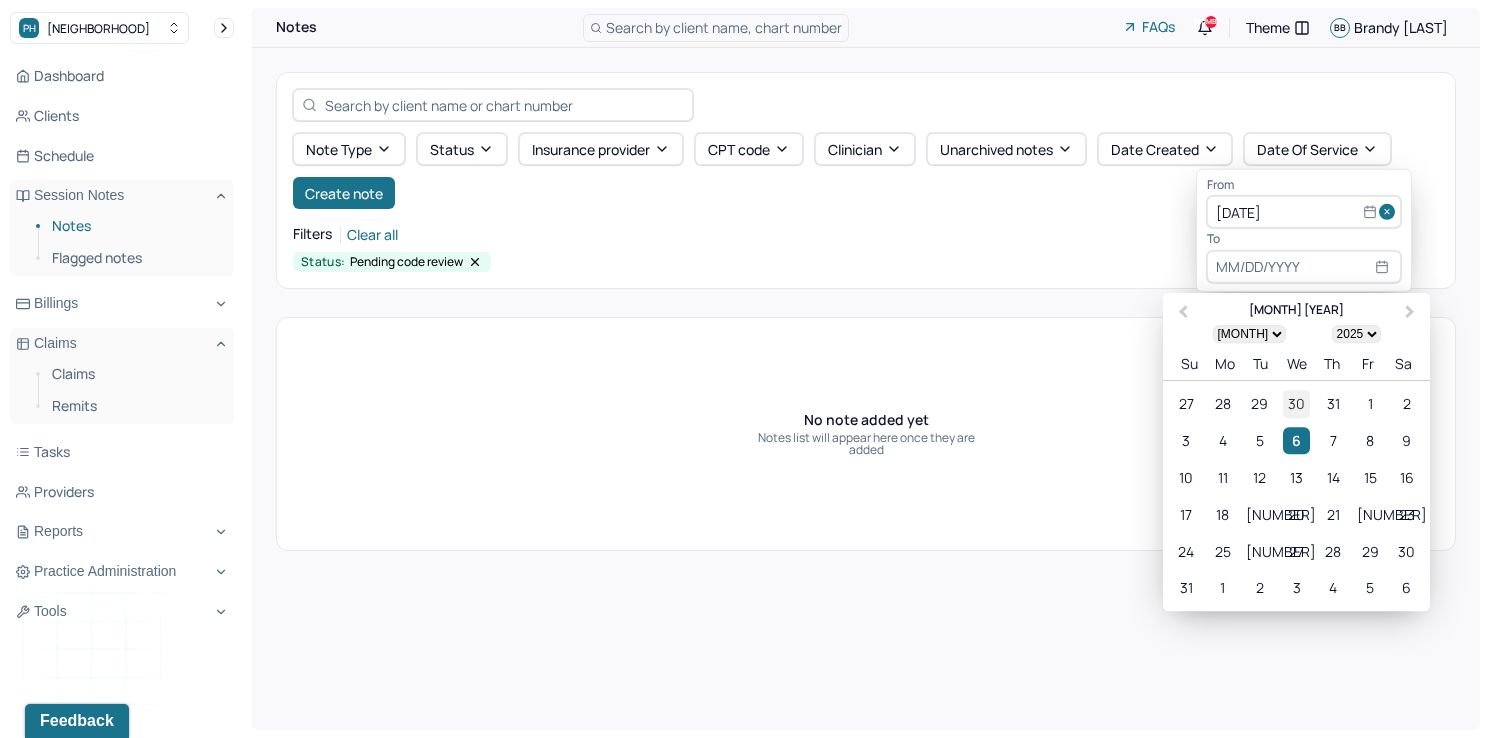 click on "30" at bounding box center [1296, 404] 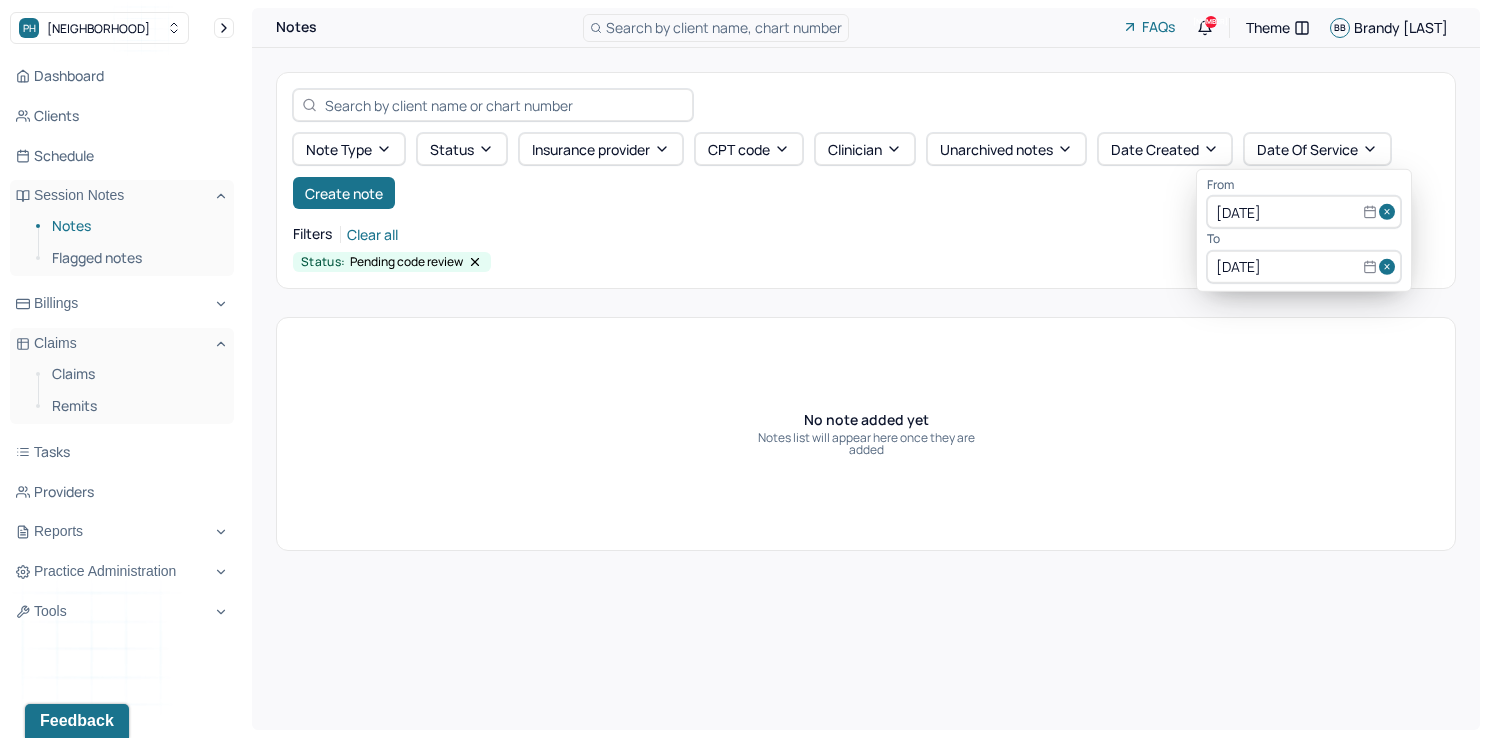 click at bounding box center [1390, 212] 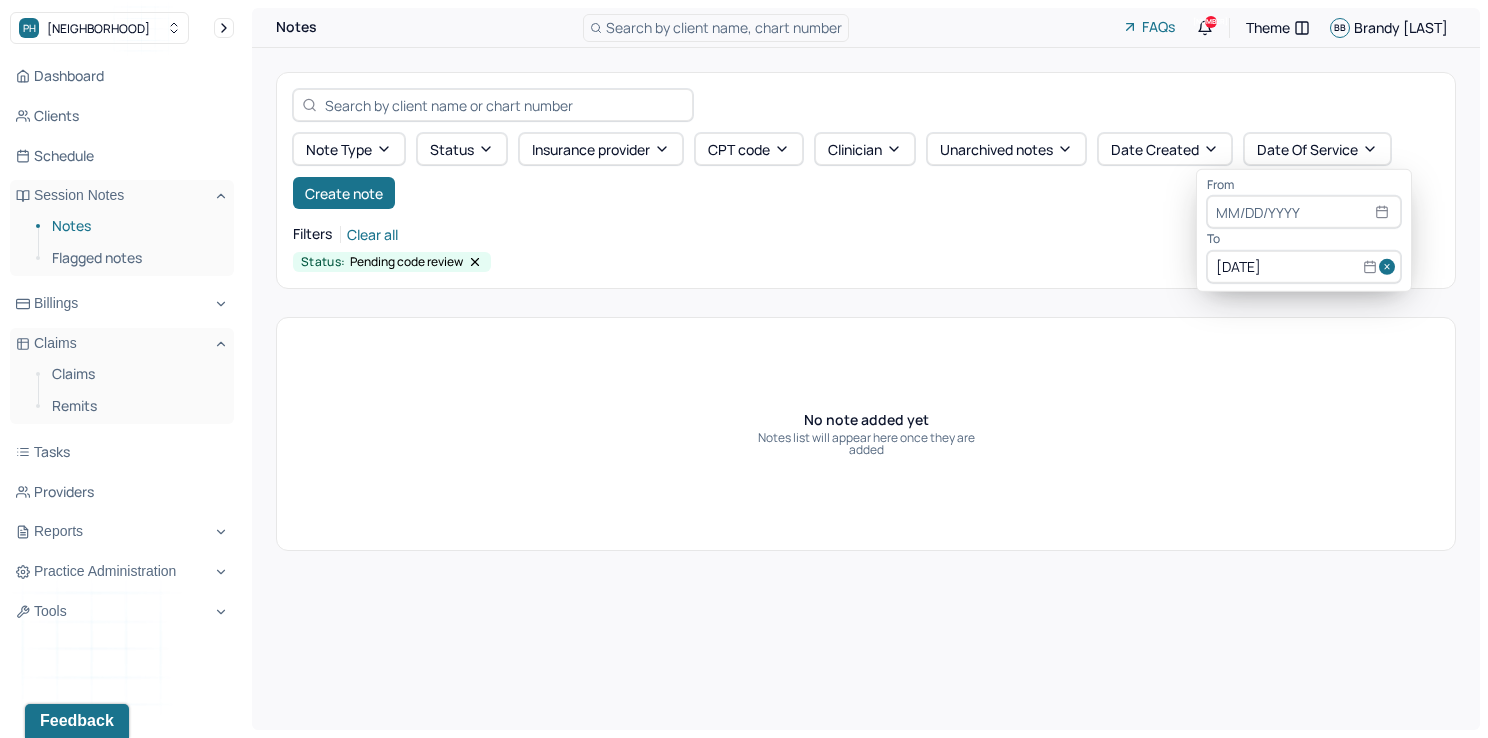 click at bounding box center [1390, 267] 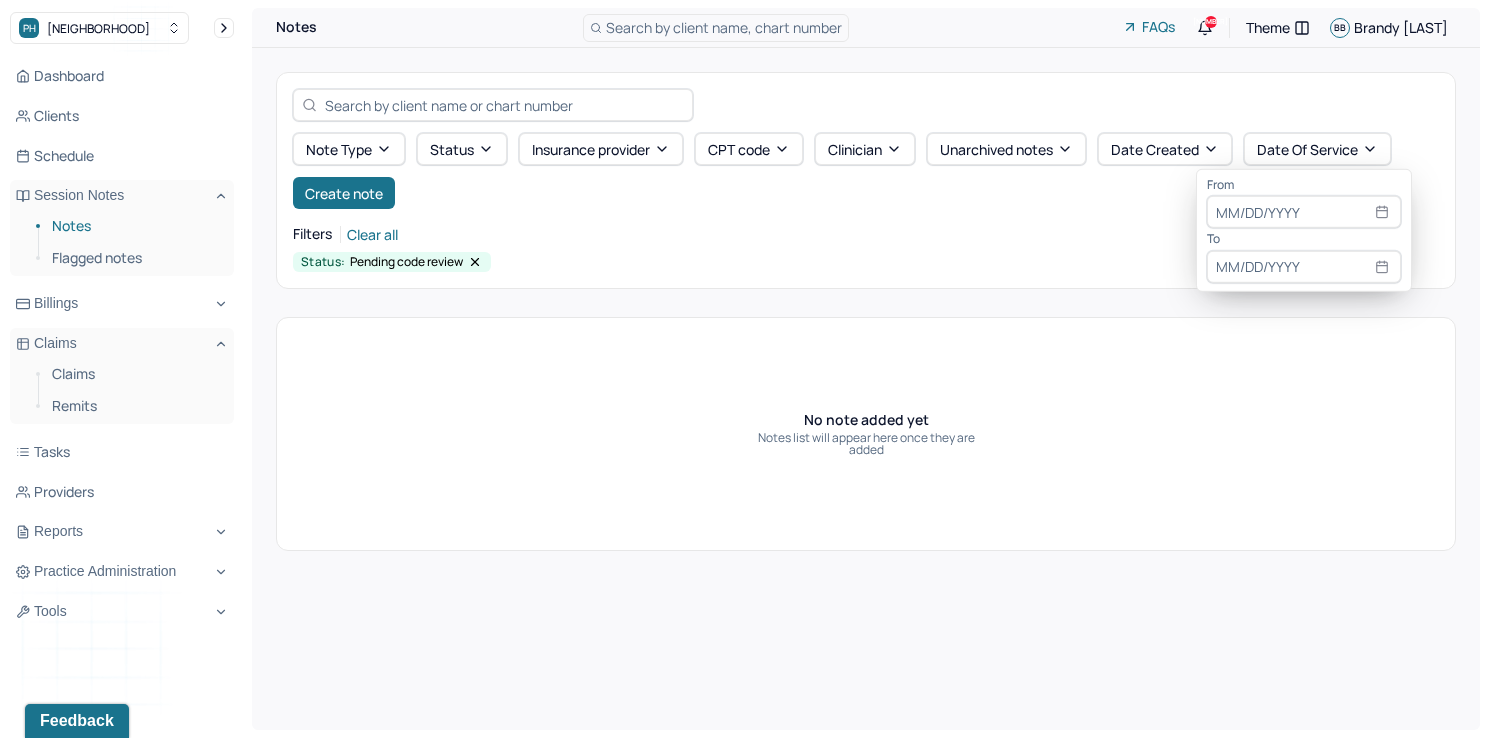 click at bounding box center (1304, 212) 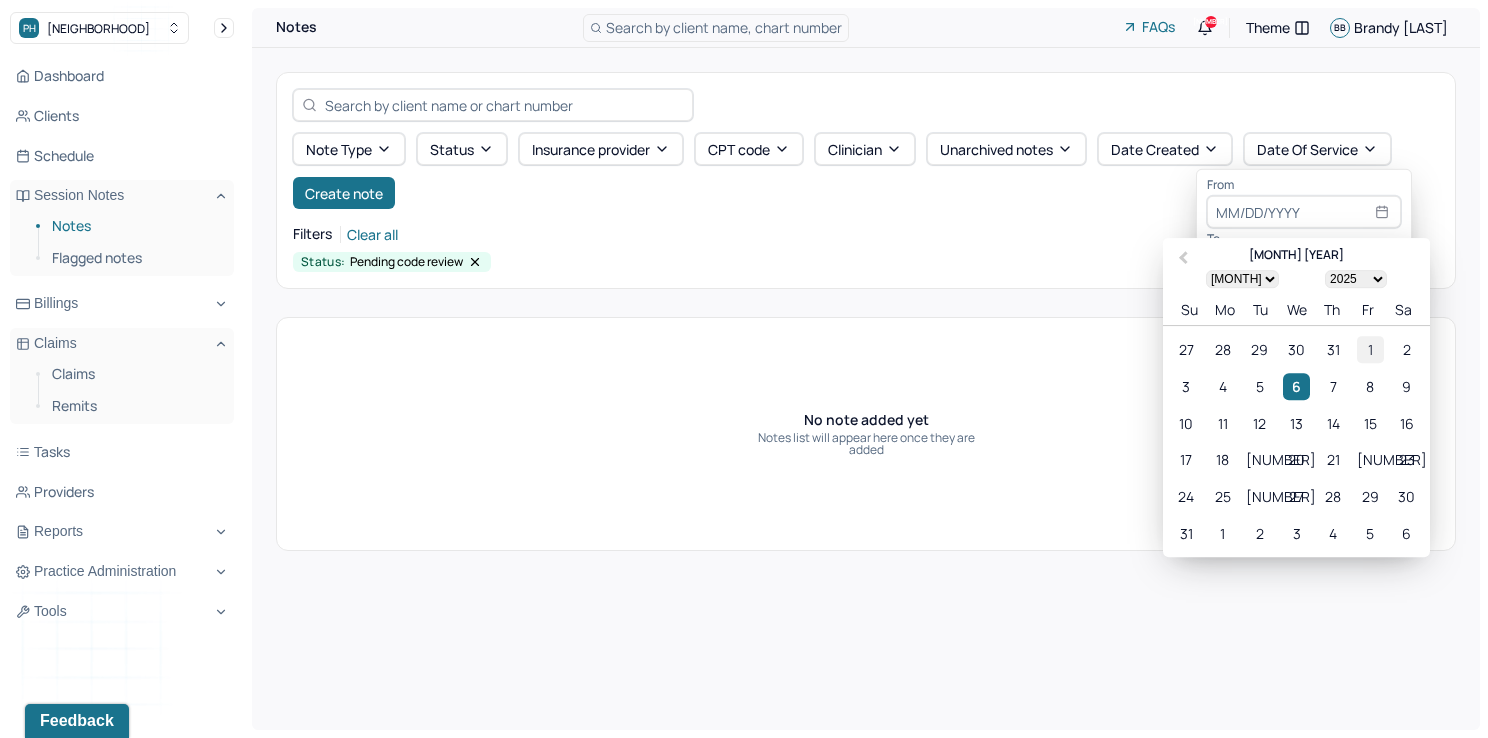 click on "1" at bounding box center (1370, 349) 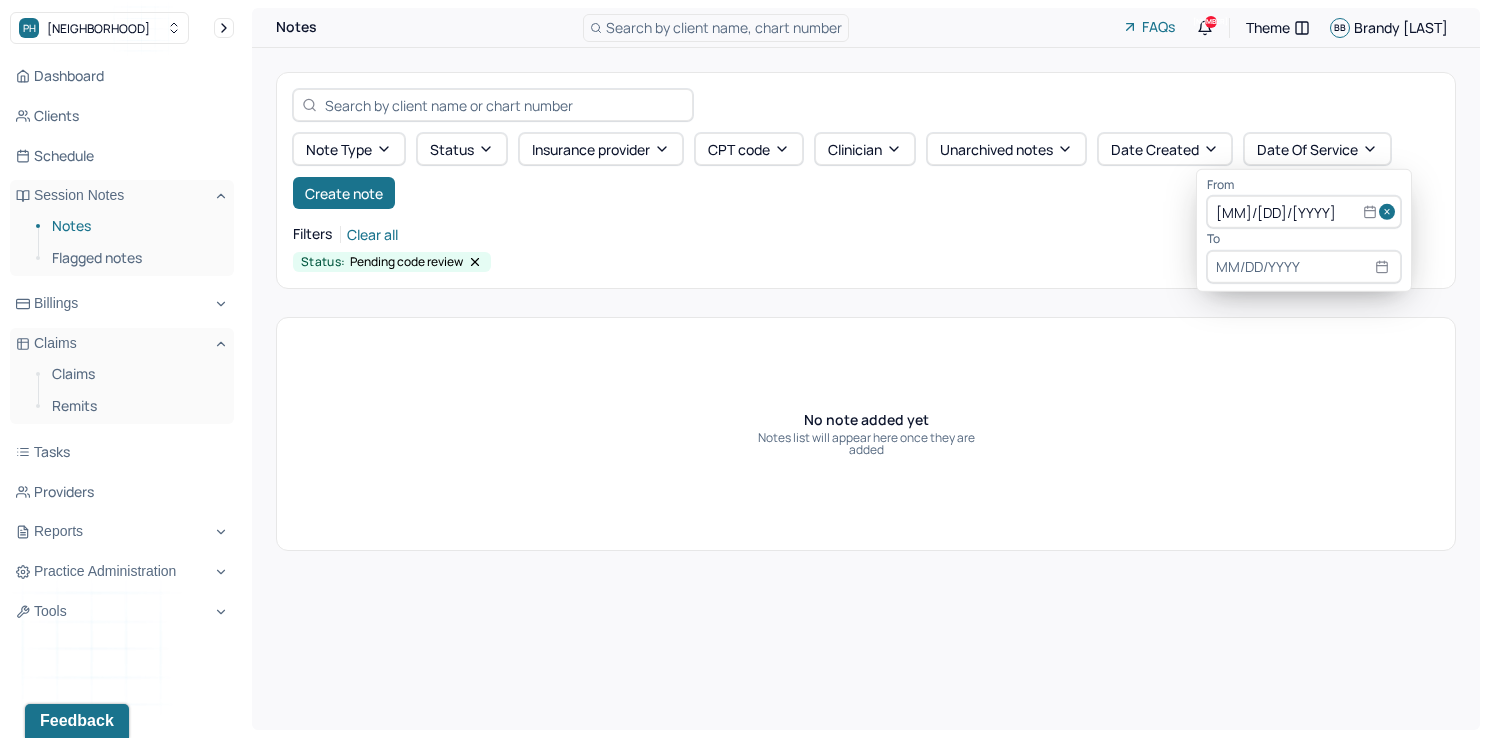 click at bounding box center (1304, 267) 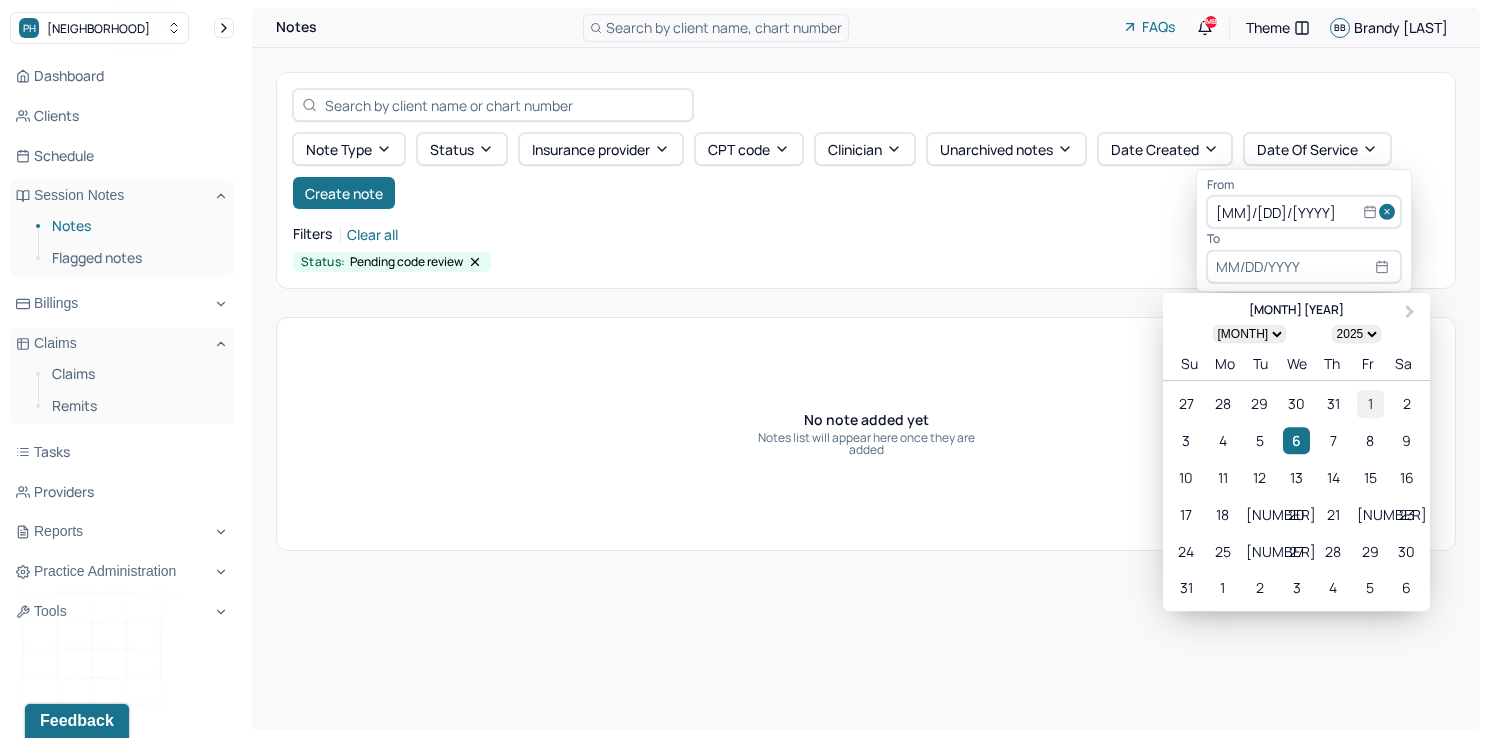 click on "1" at bounding box center [1370, 404] 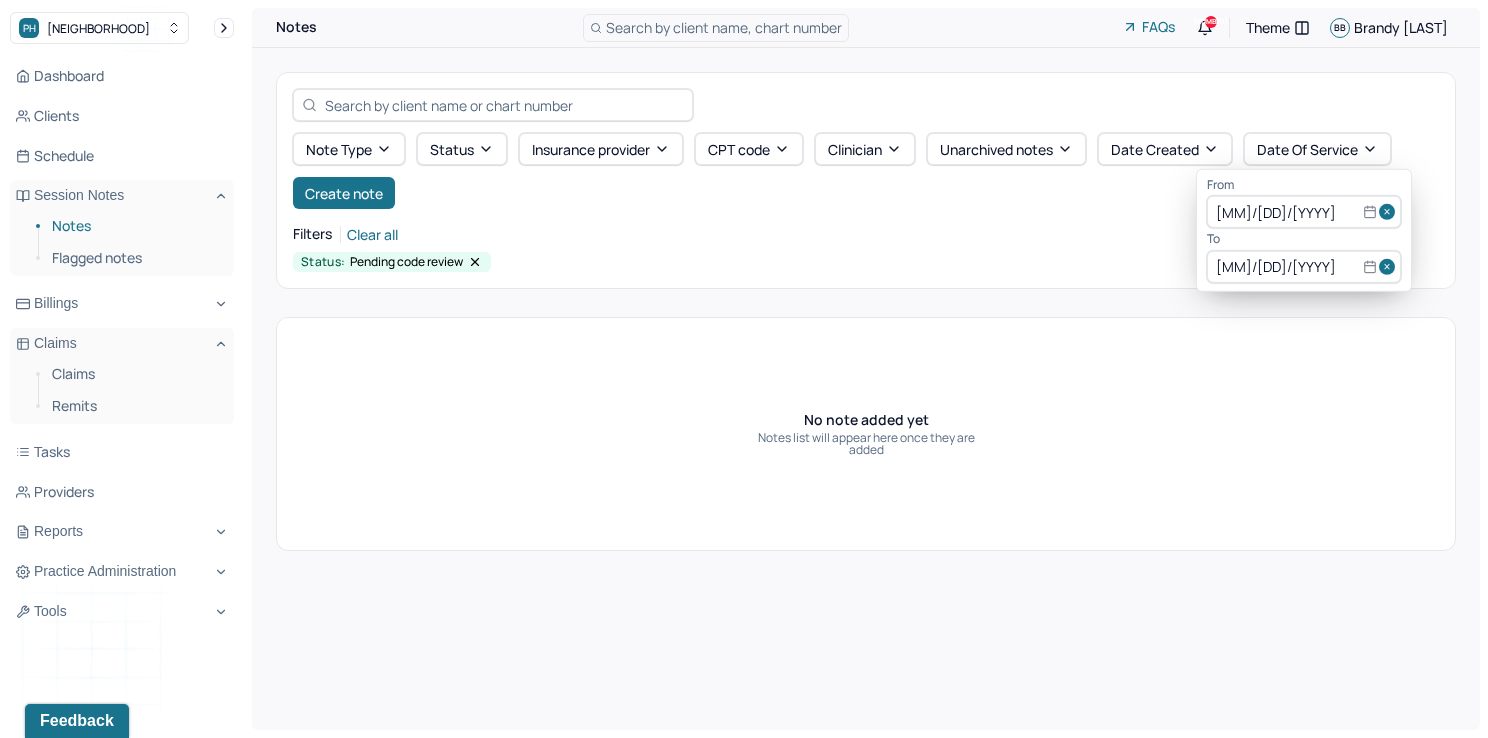 click on "Filters Clear all" at bounding box center [866, 234] 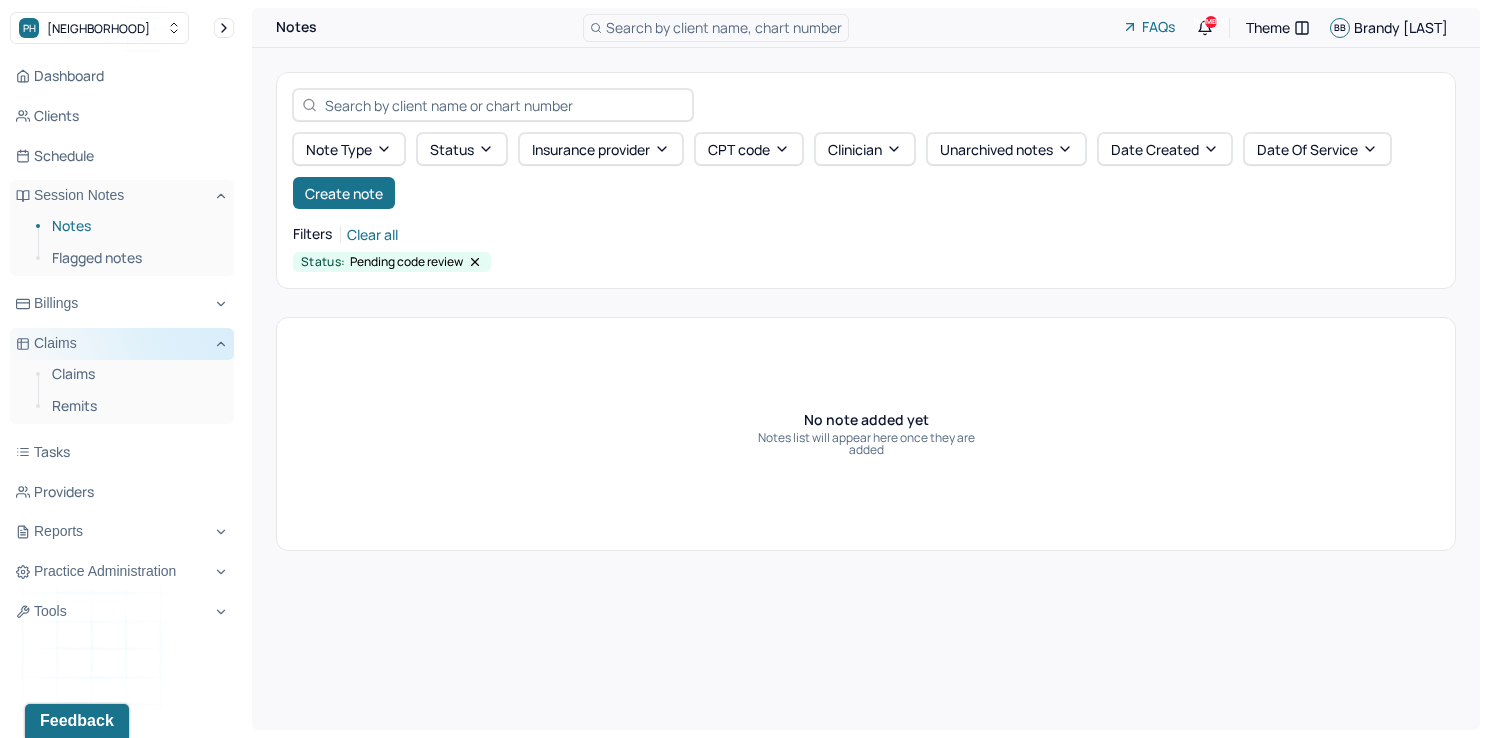 click on "Claims" at bounding box center (122, 344) 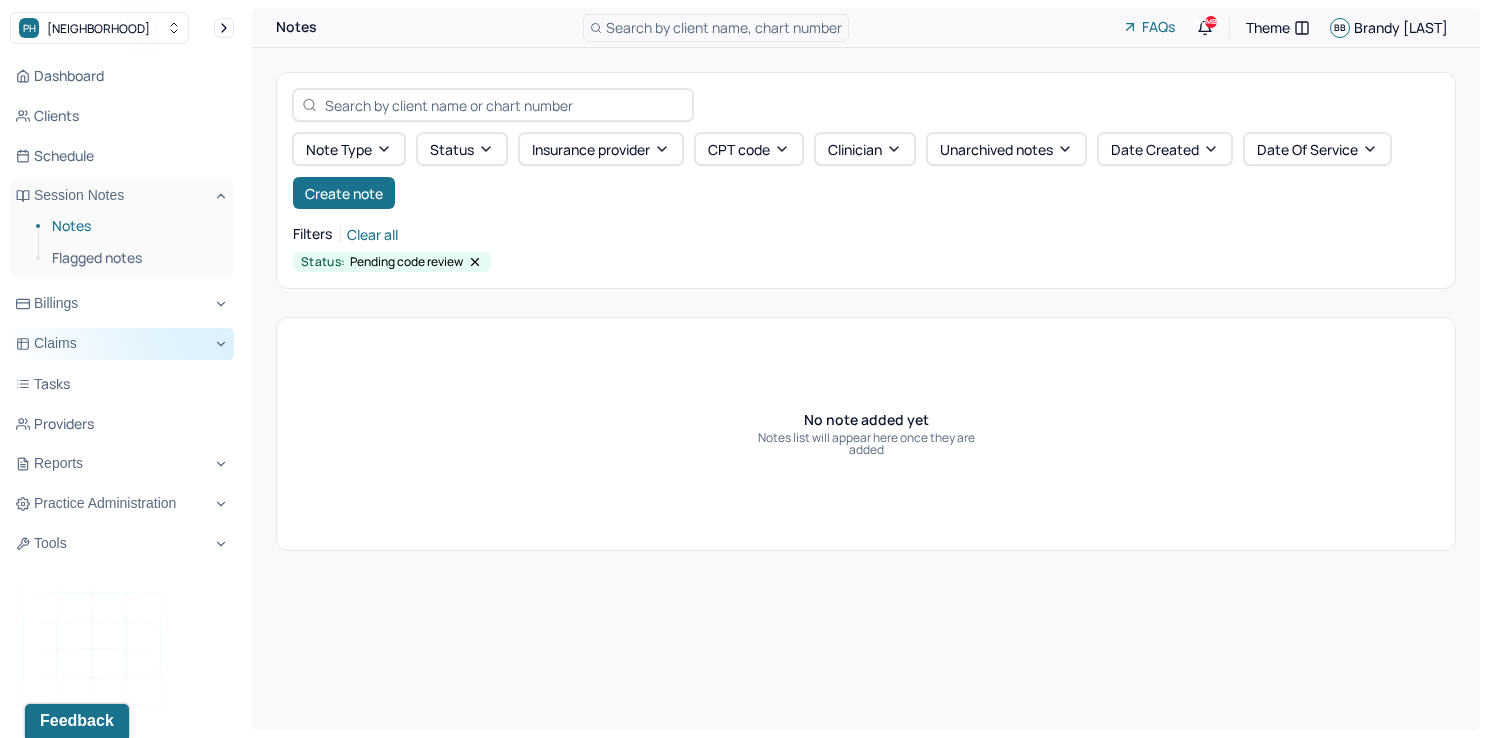 click on "Claims" at bounding box center [122, 344] 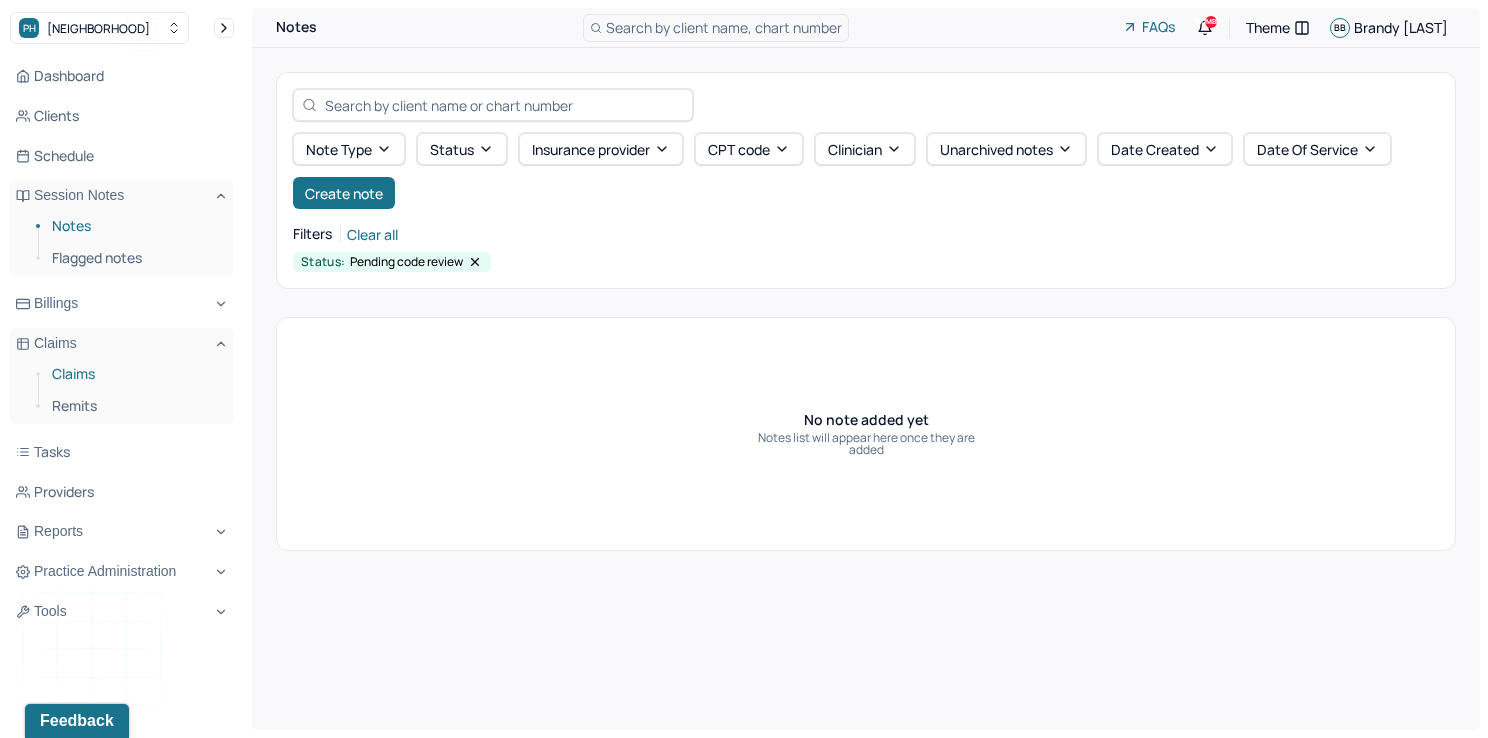 click on "Claims" at bounding box center (135, 374) 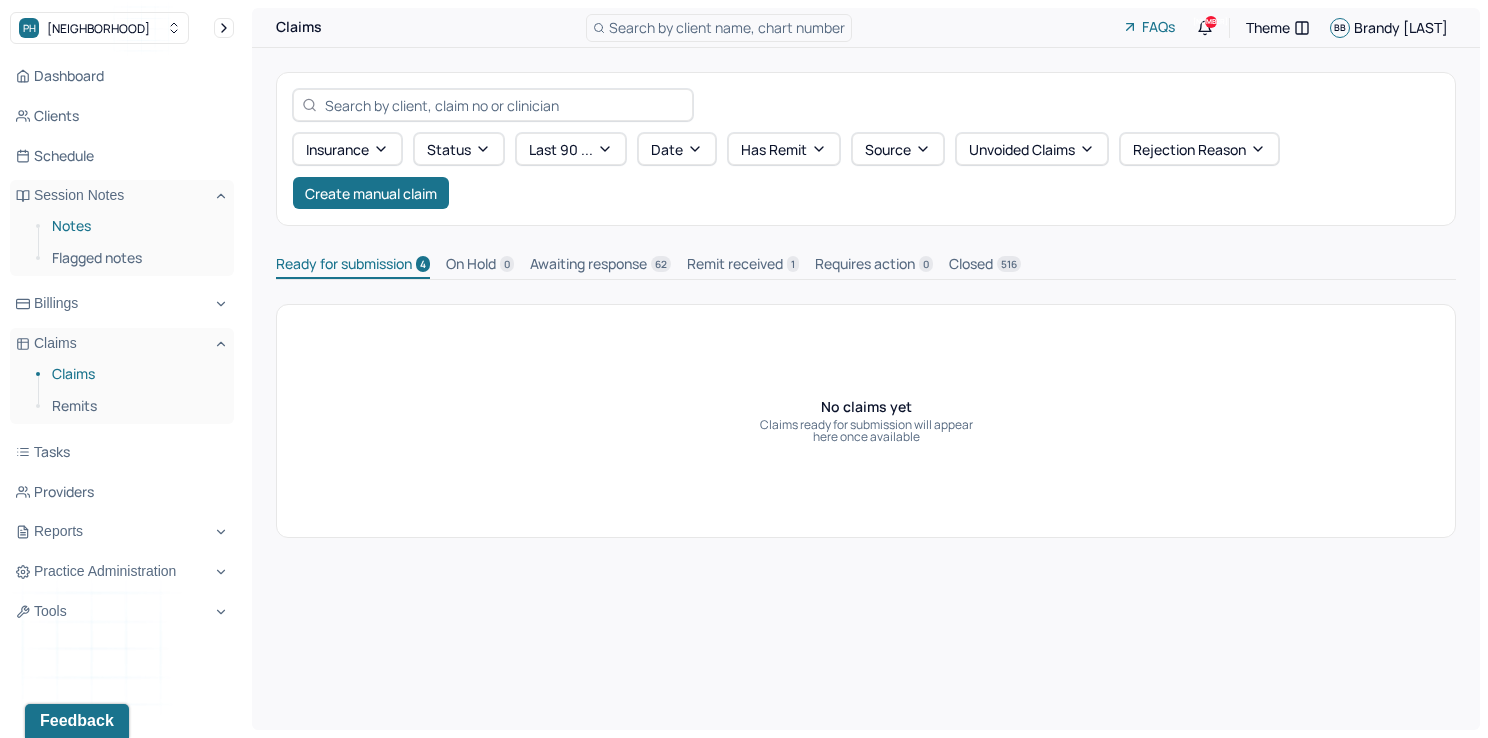 click on "Notes" at bounding box center (135, 226) 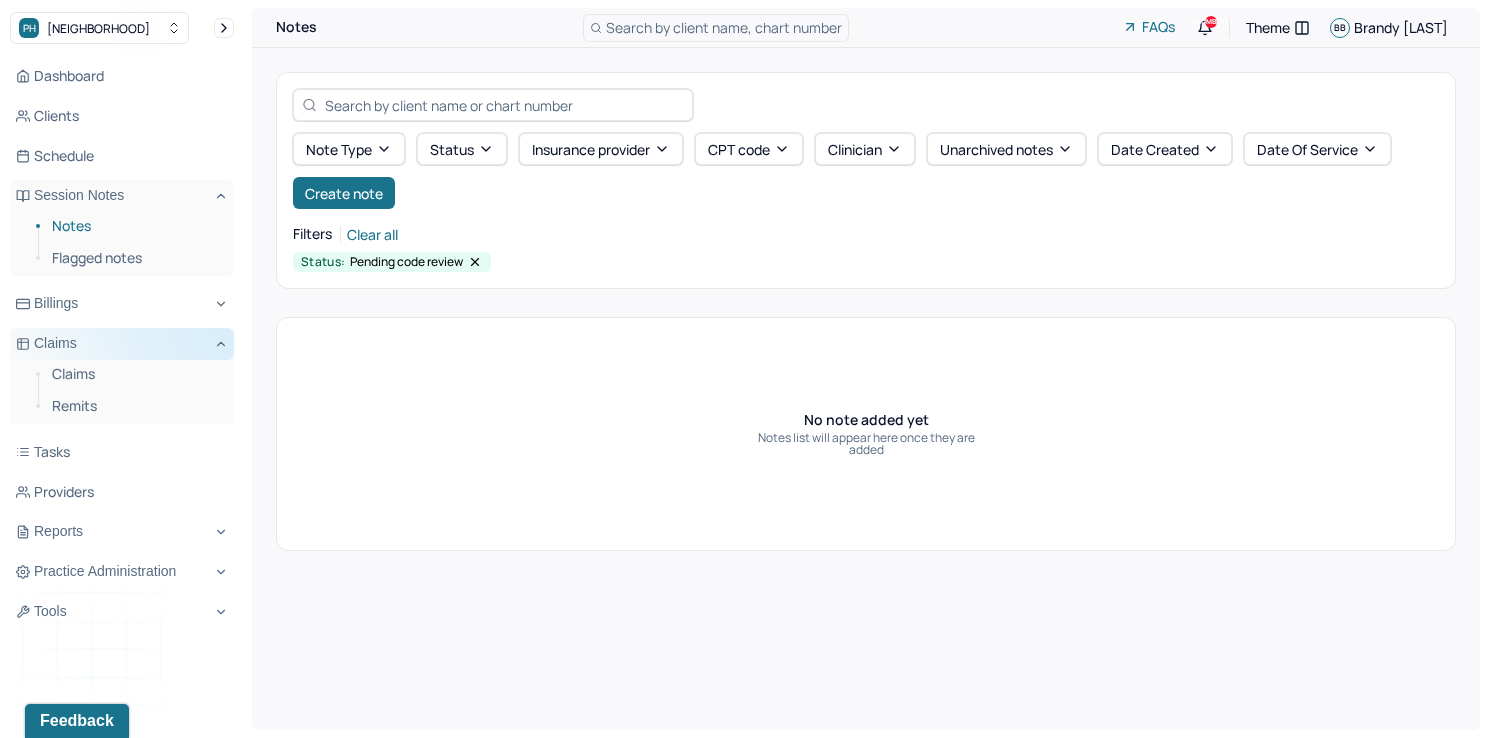 click on "Claims" at bounding box center (122, 344) 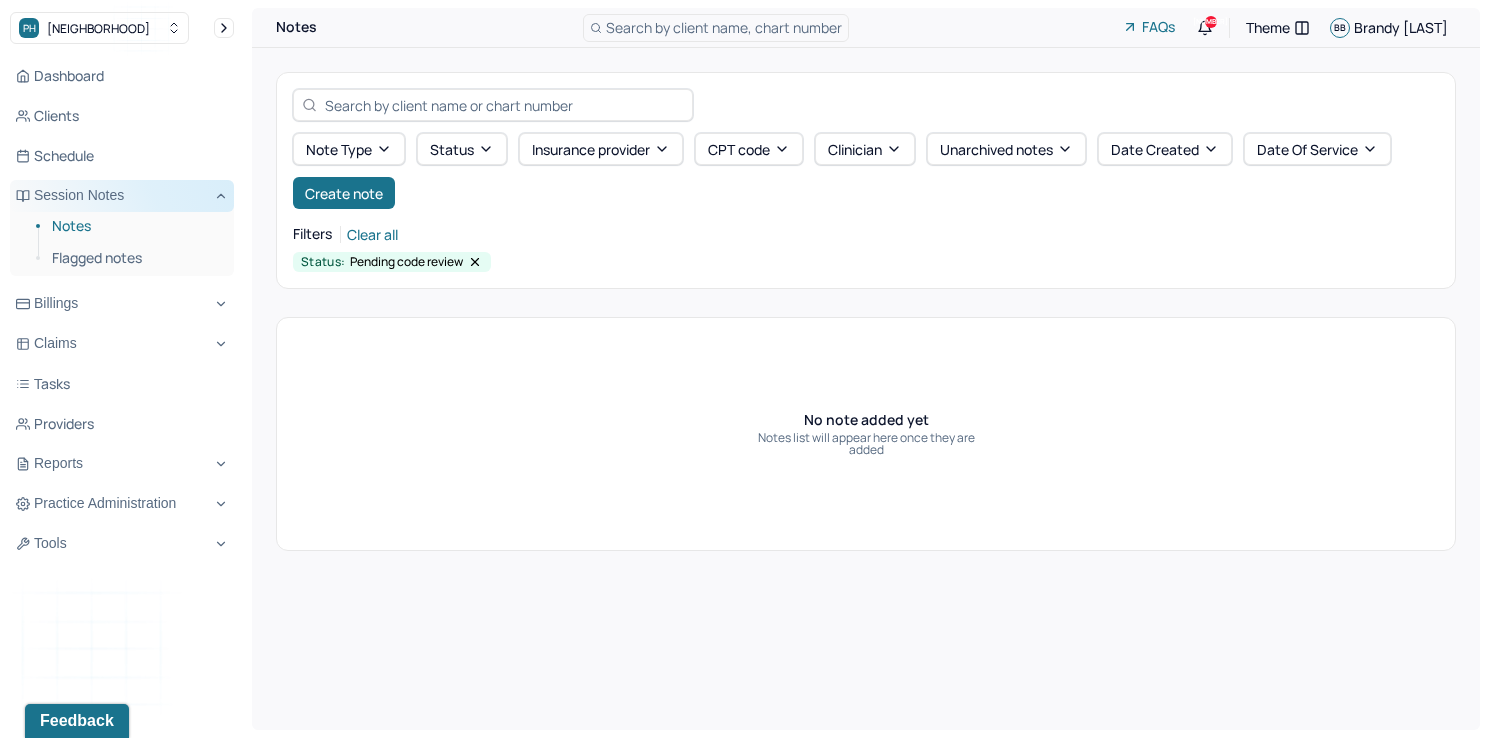 click on "Session Notes" at bounding box center [122, 196] 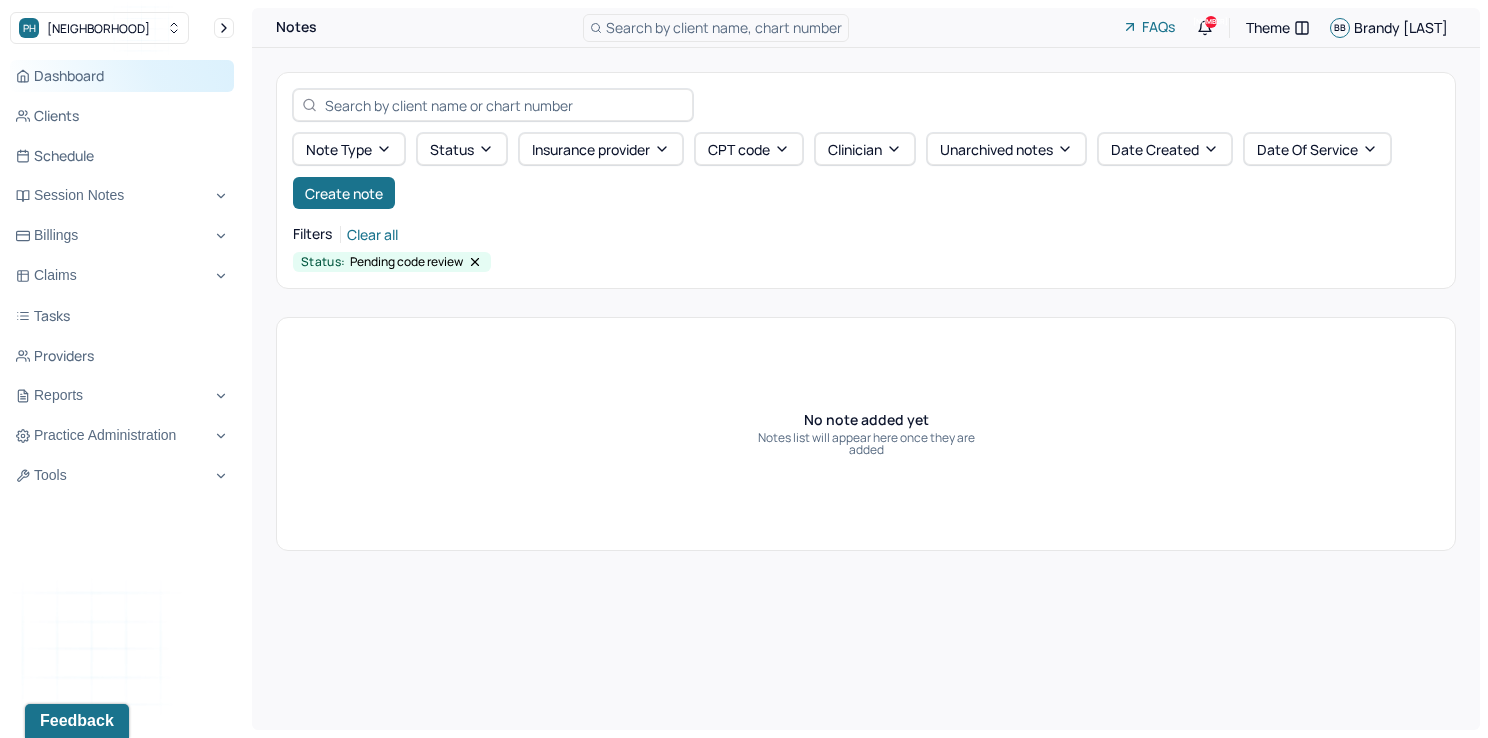 click on "Dashboard" at bounding box center [122, 76] 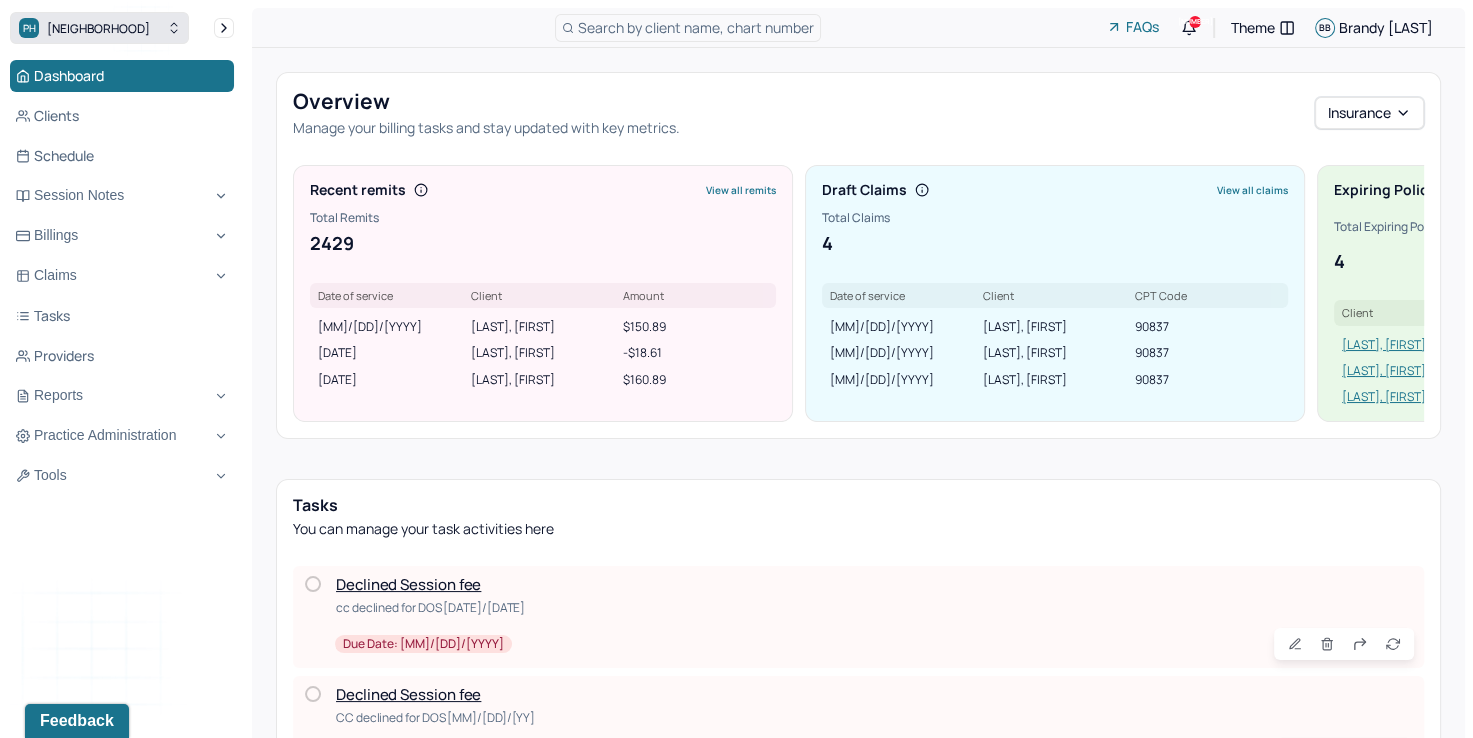 click on "PH Park Hill" at bounding box center [99, 28] 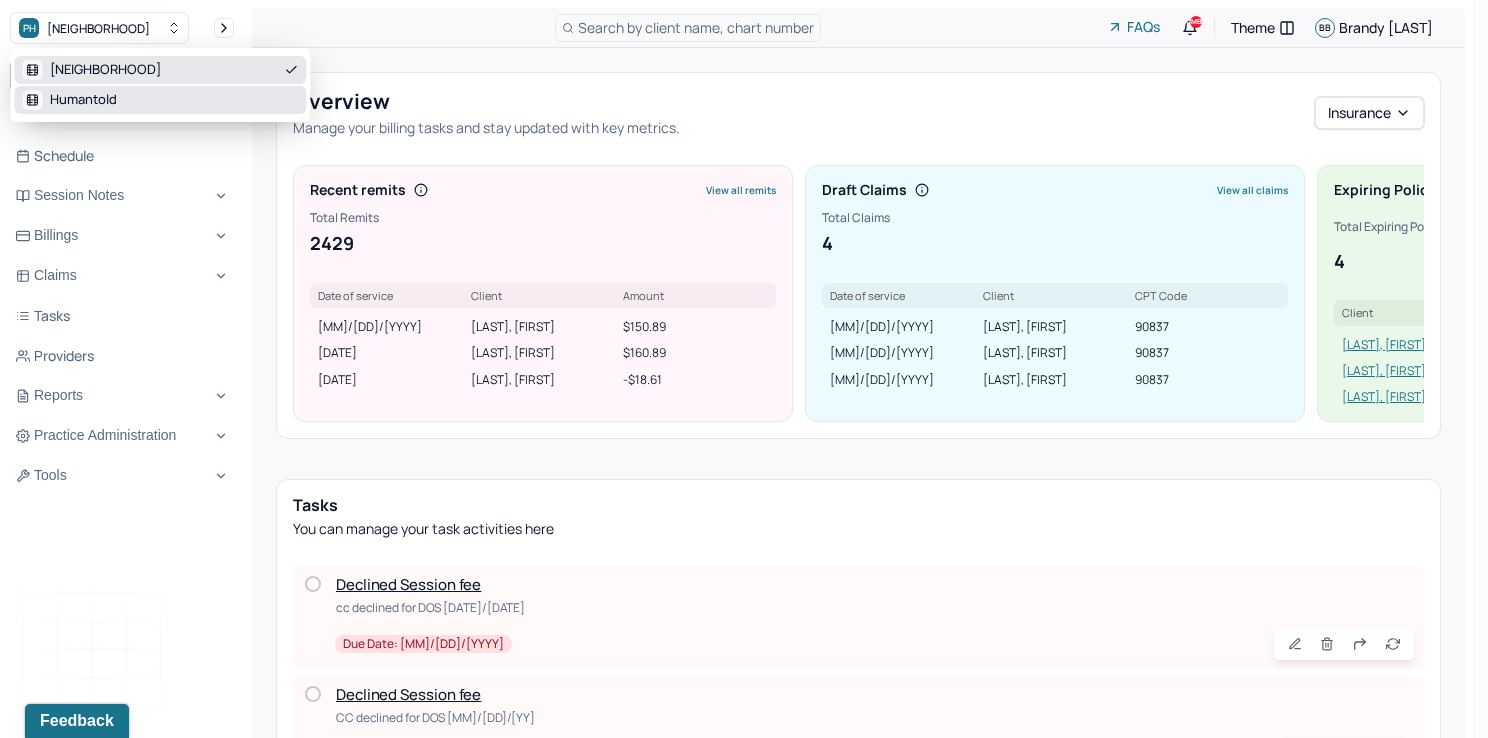 click on "Humantold" at bounding box center (160, 100) 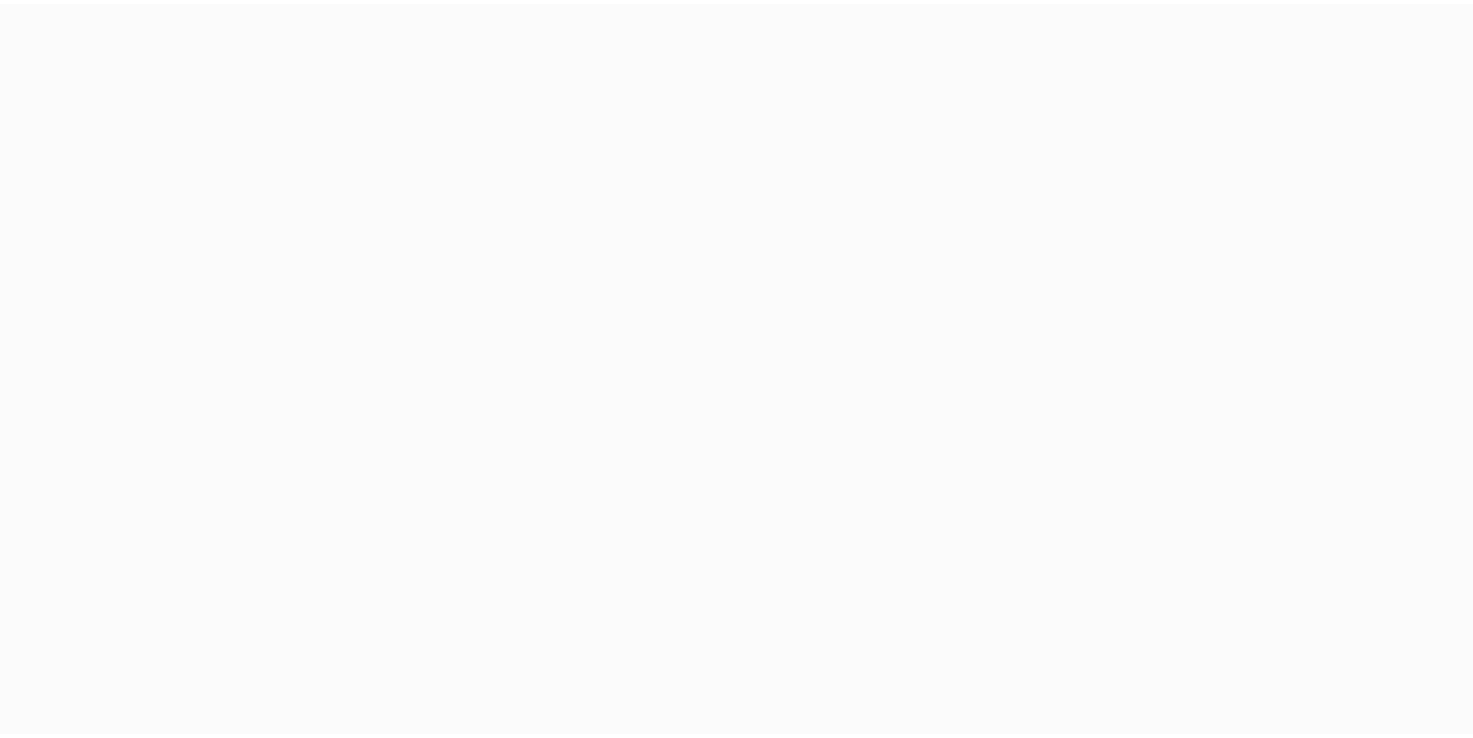 scroll, scrollTop: 0, scrollLeft: 0, axis: both 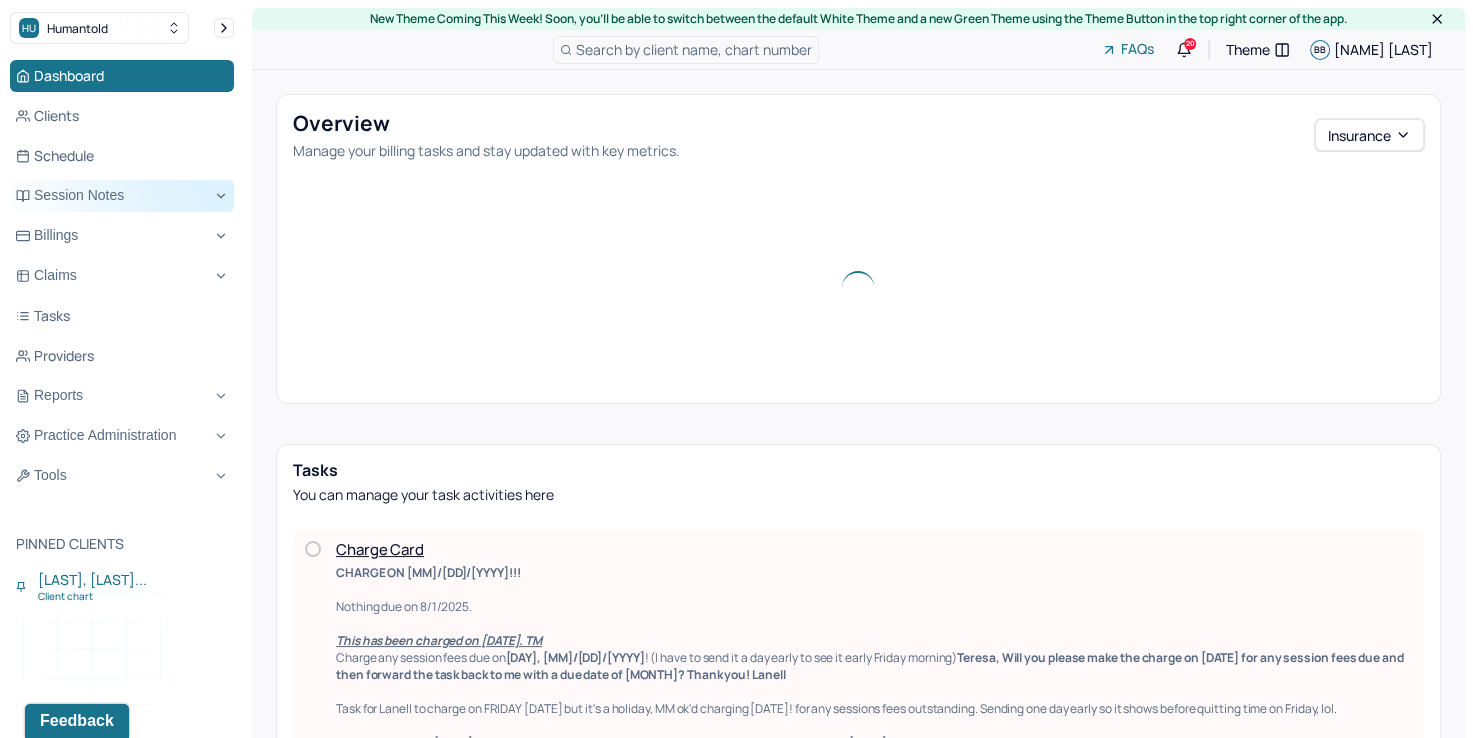 click on "Session Notes" at bounding box center [122, 196] 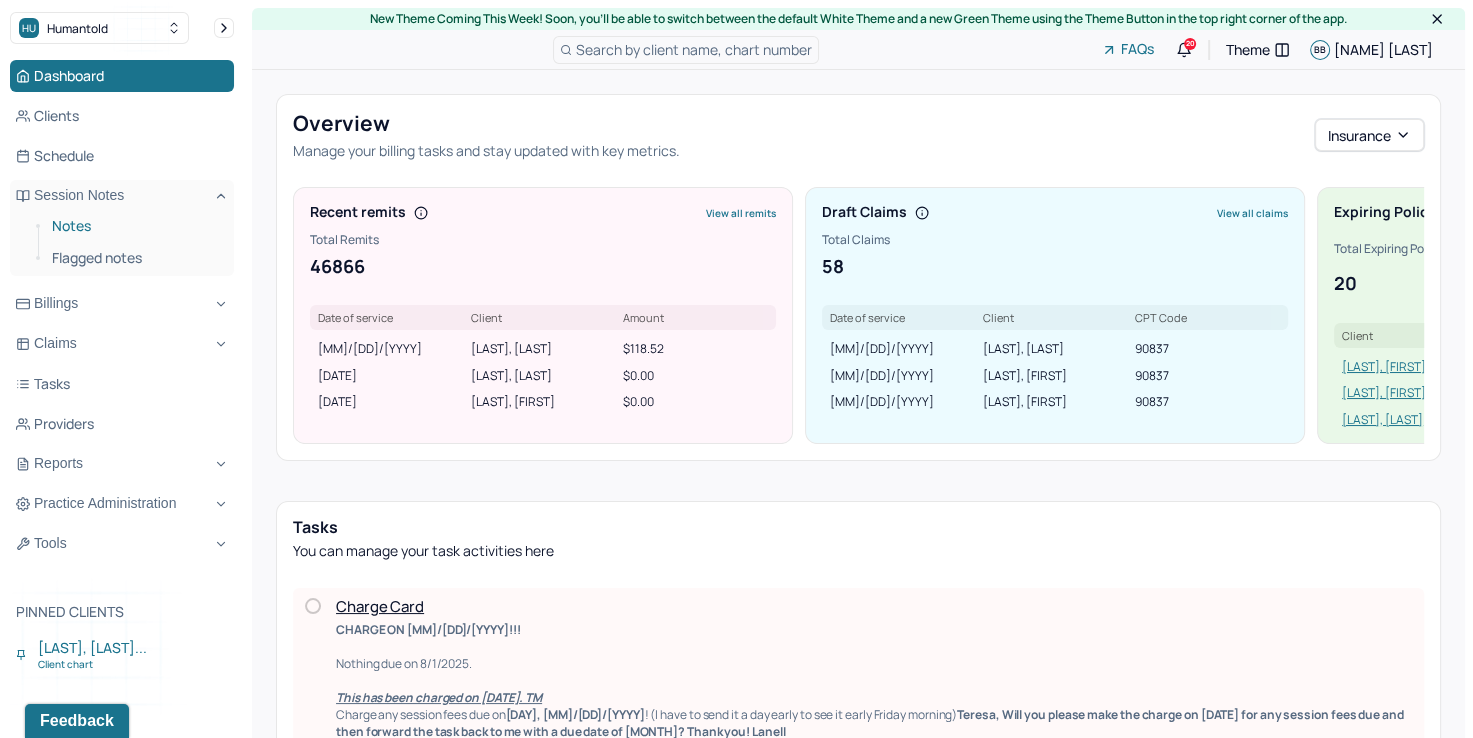 click on "Notes" at bounding box center [135, 226] 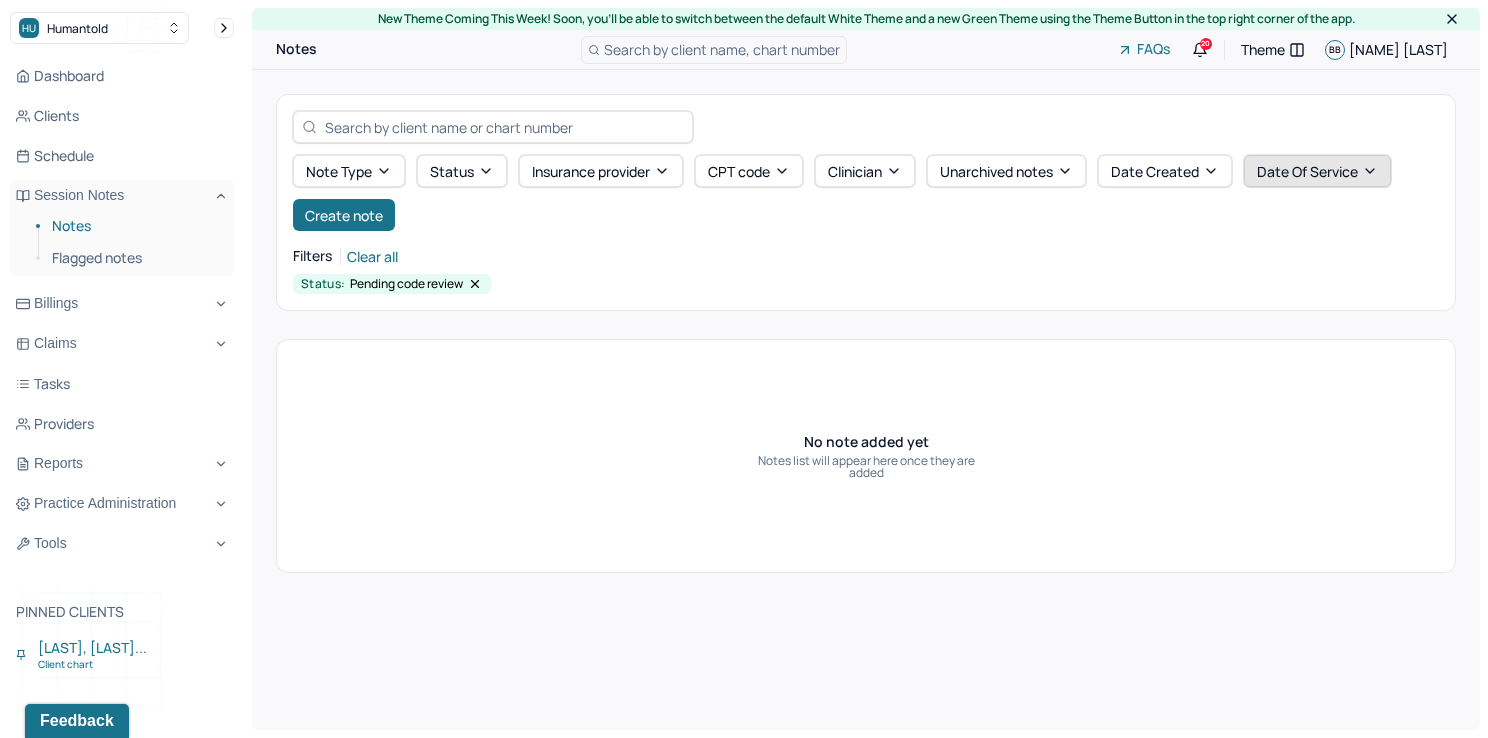 click on "Date Of Service" at bounding box center (1317, 171) 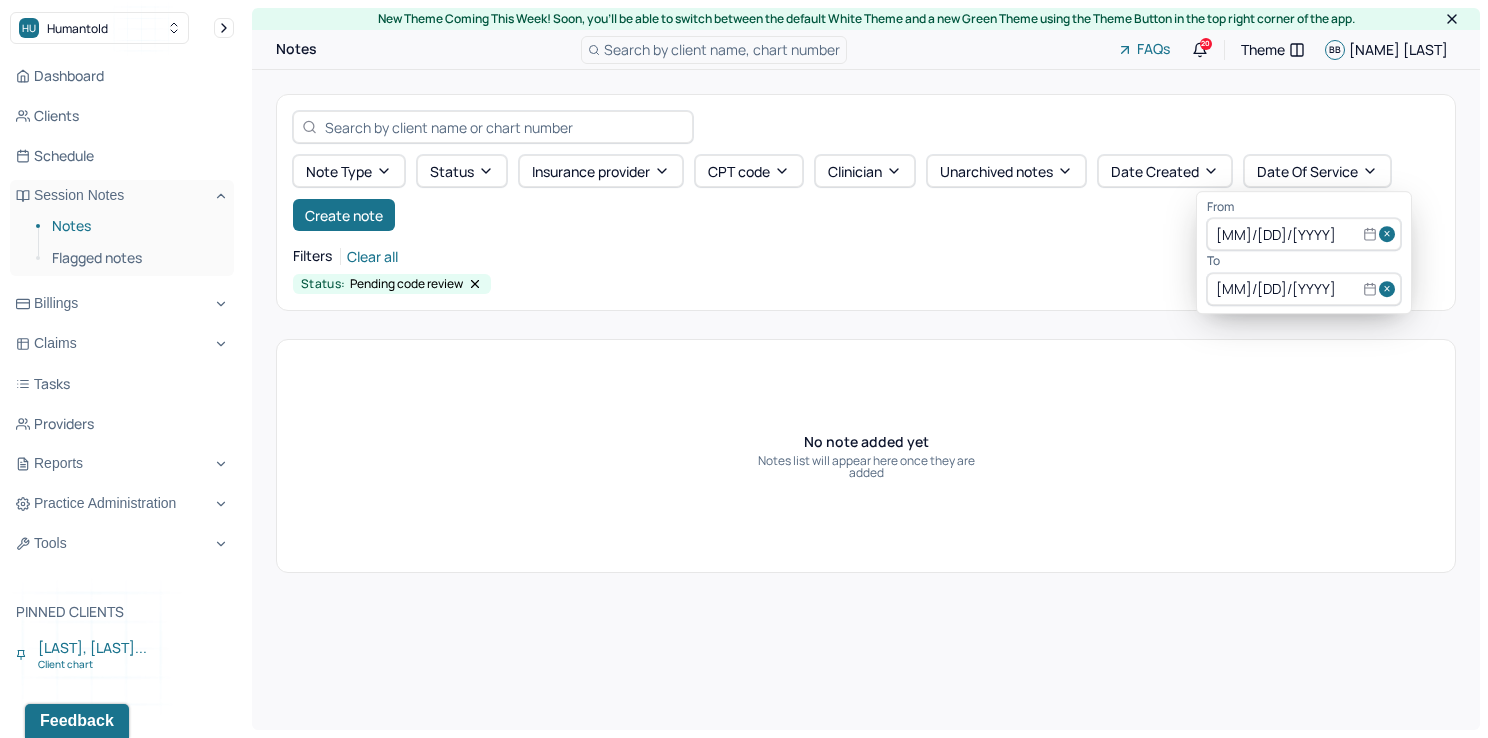 click at bounding box center (1390, 235) 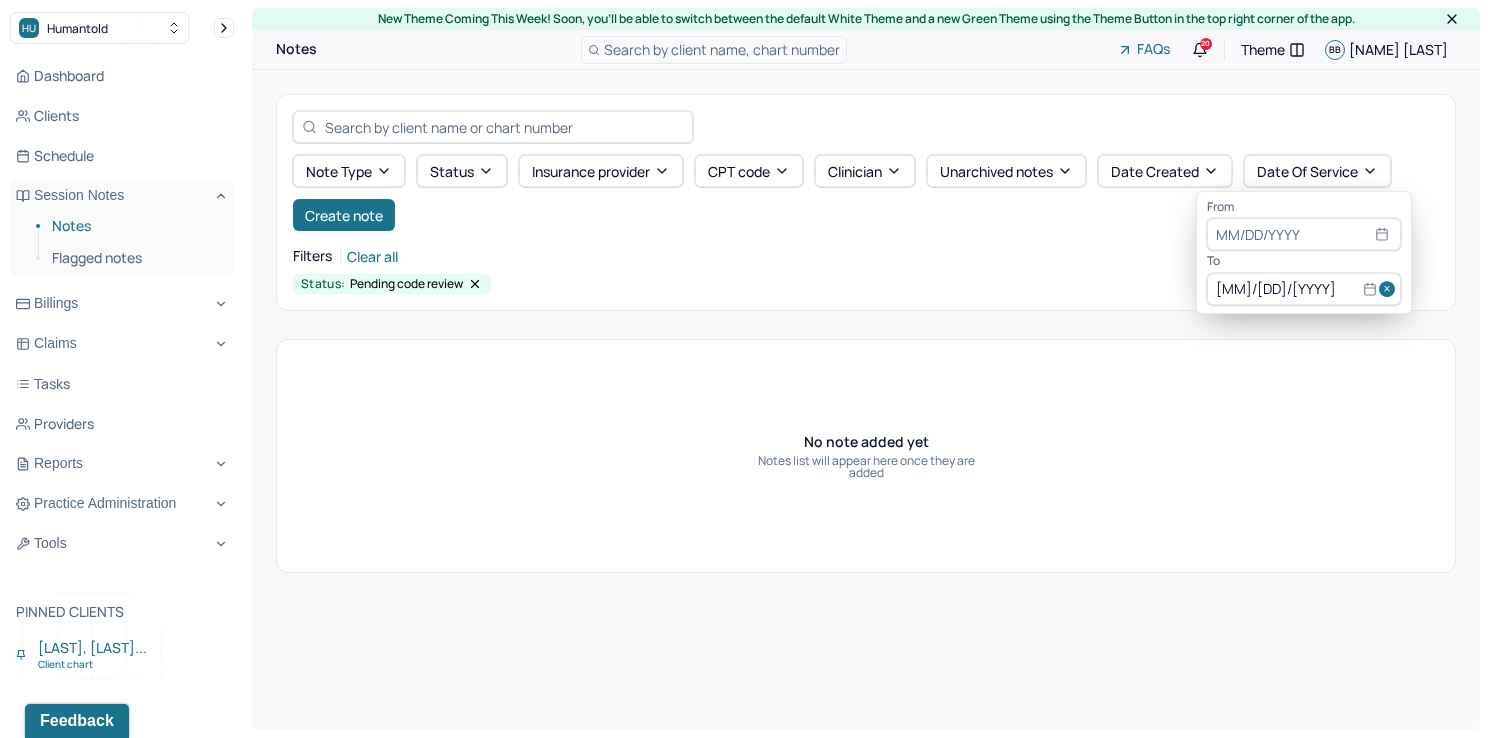 click at bounding box center (1390, 289) 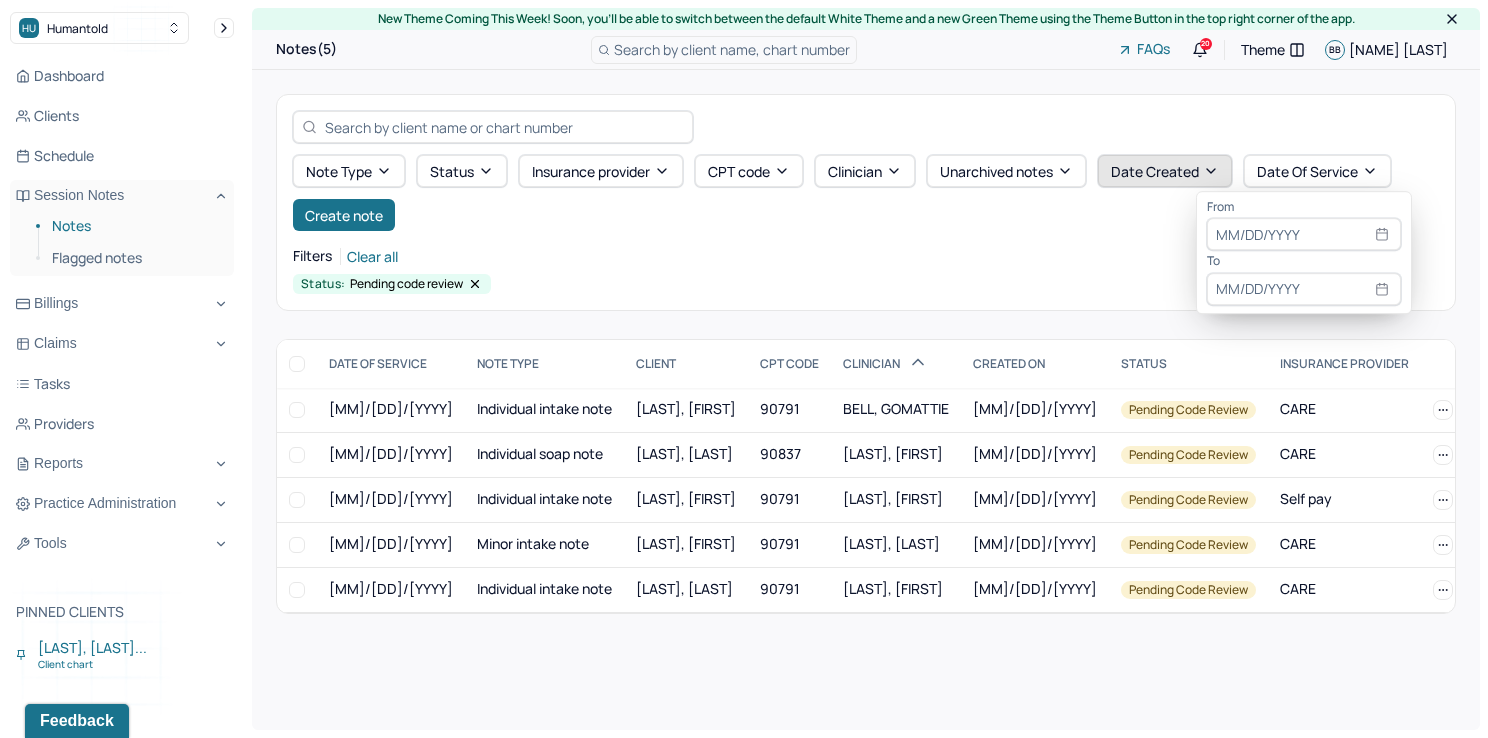 click on "Date Created" at bounding box center (1165, 171) 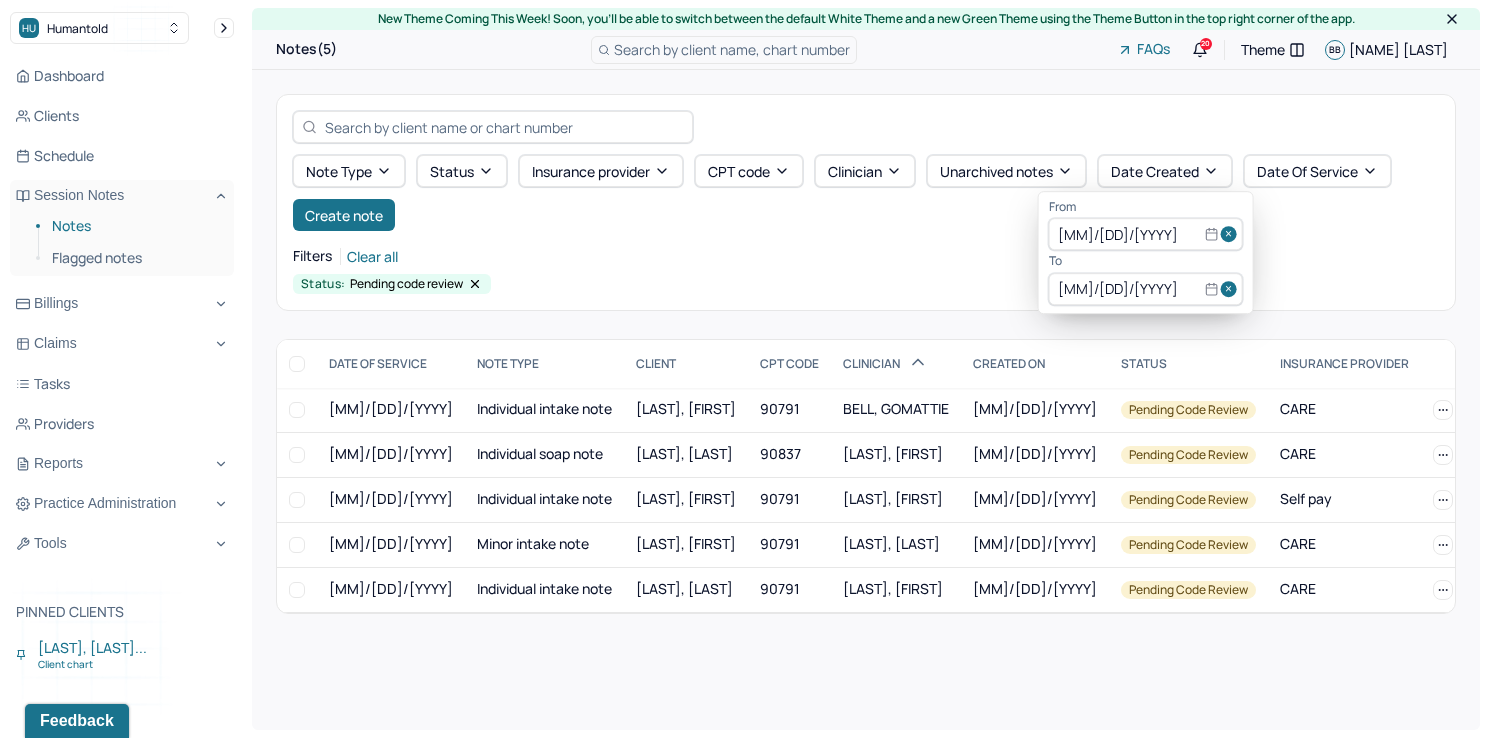 click at bounding box center [1232, 235] 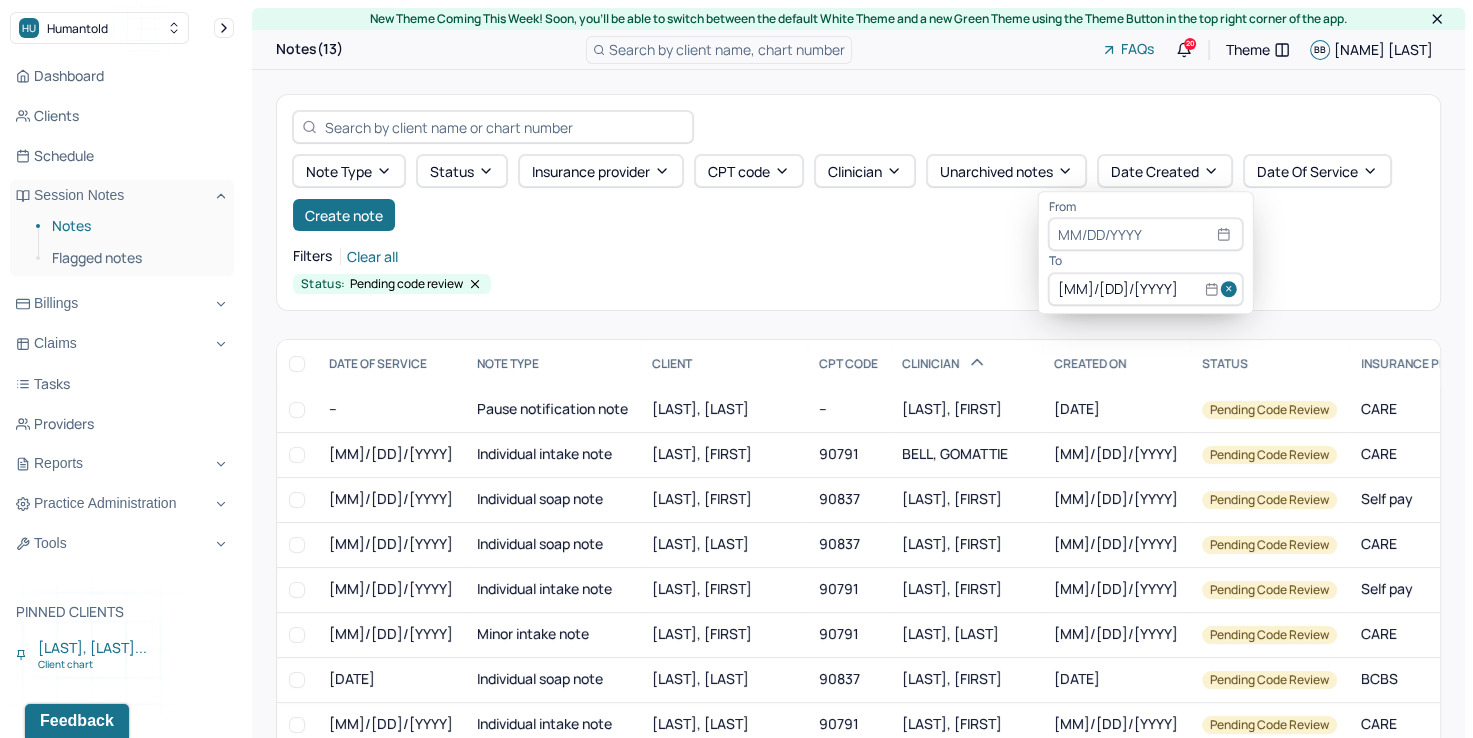 click at bounding box center (1232, 289) 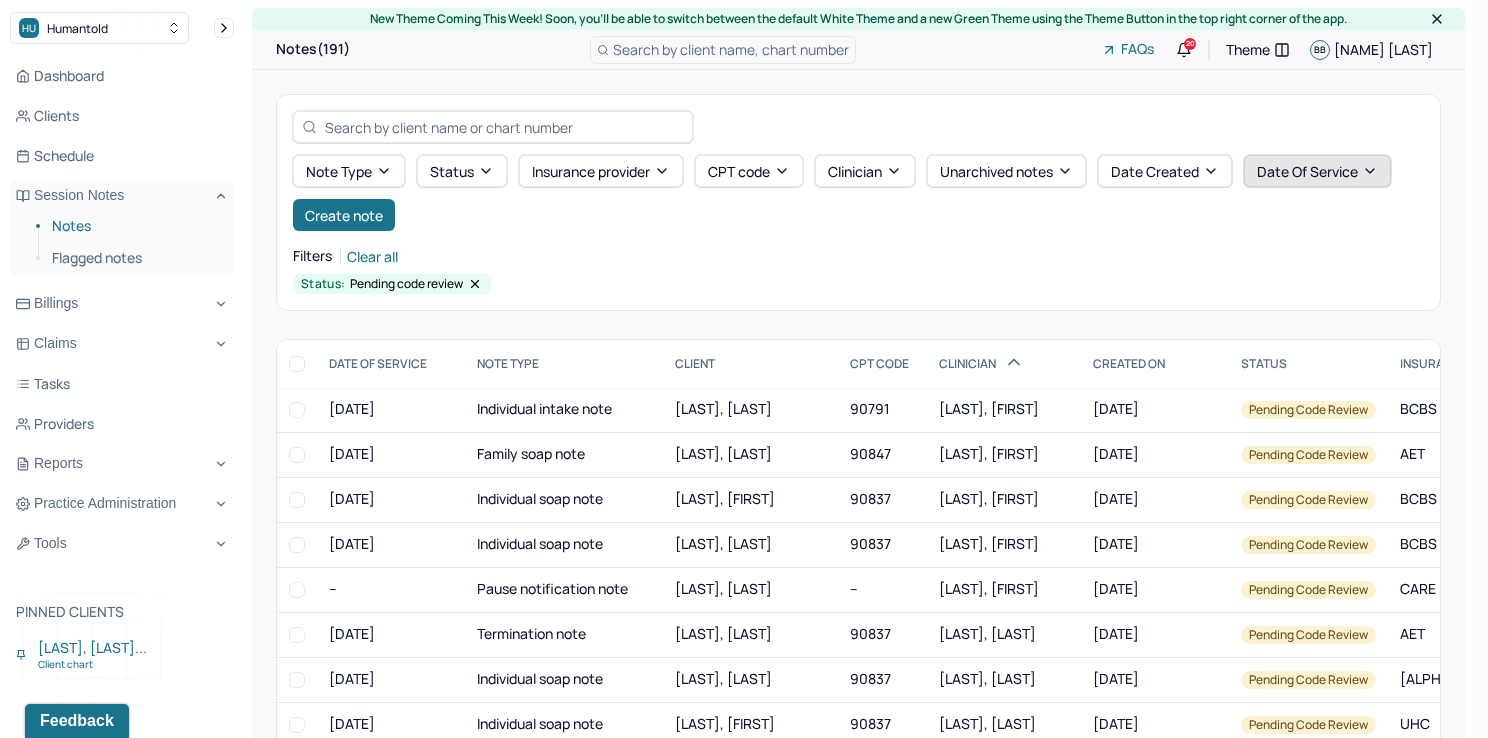 click 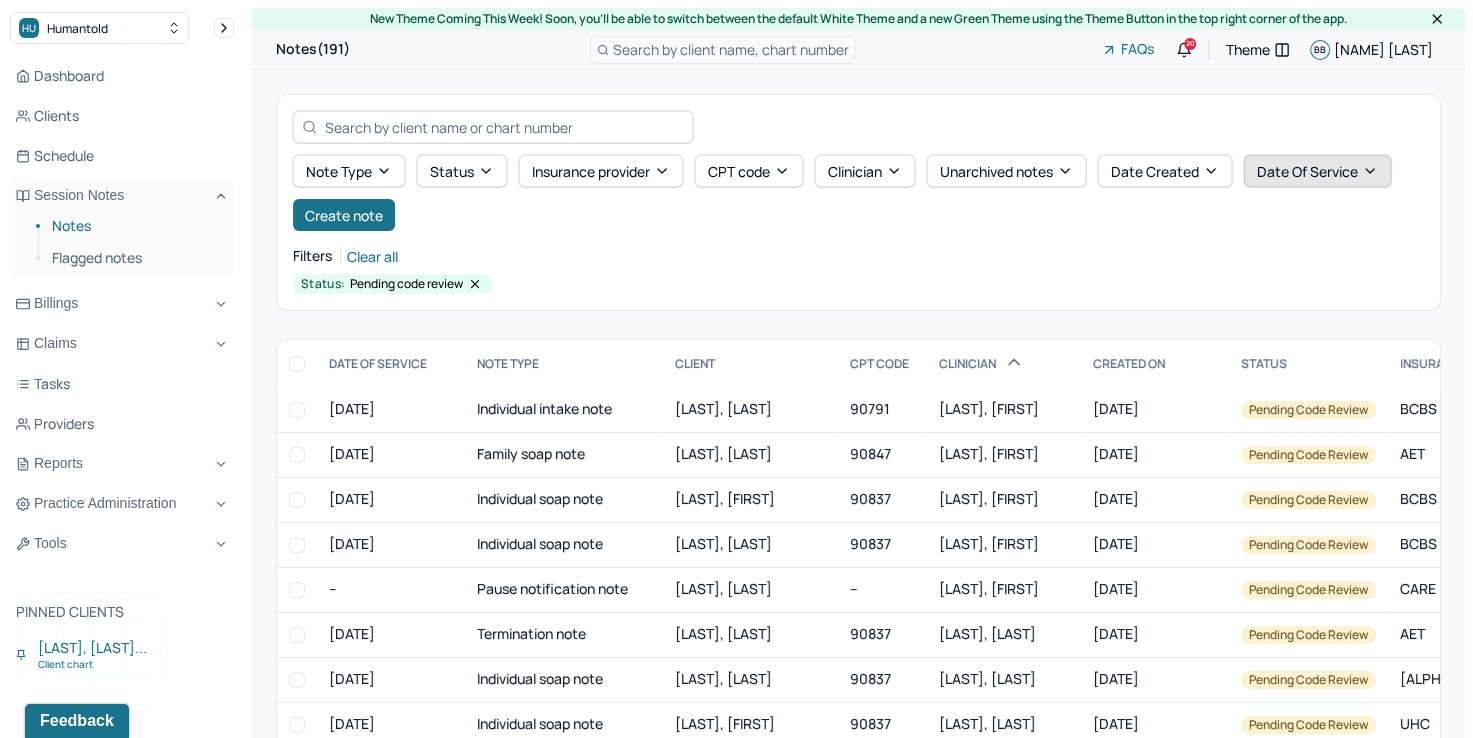 select on "7" 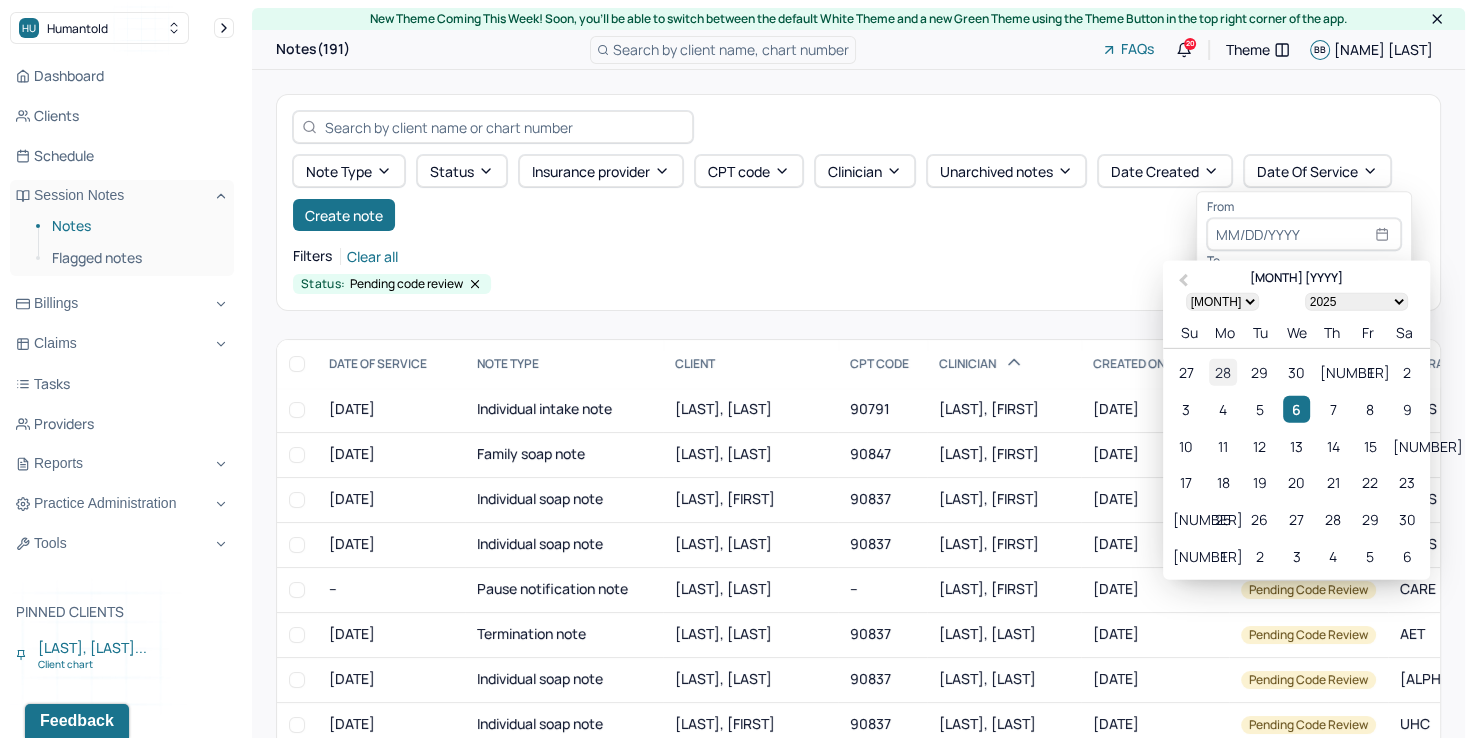 click on "28" at bounding box center [1222, 372] 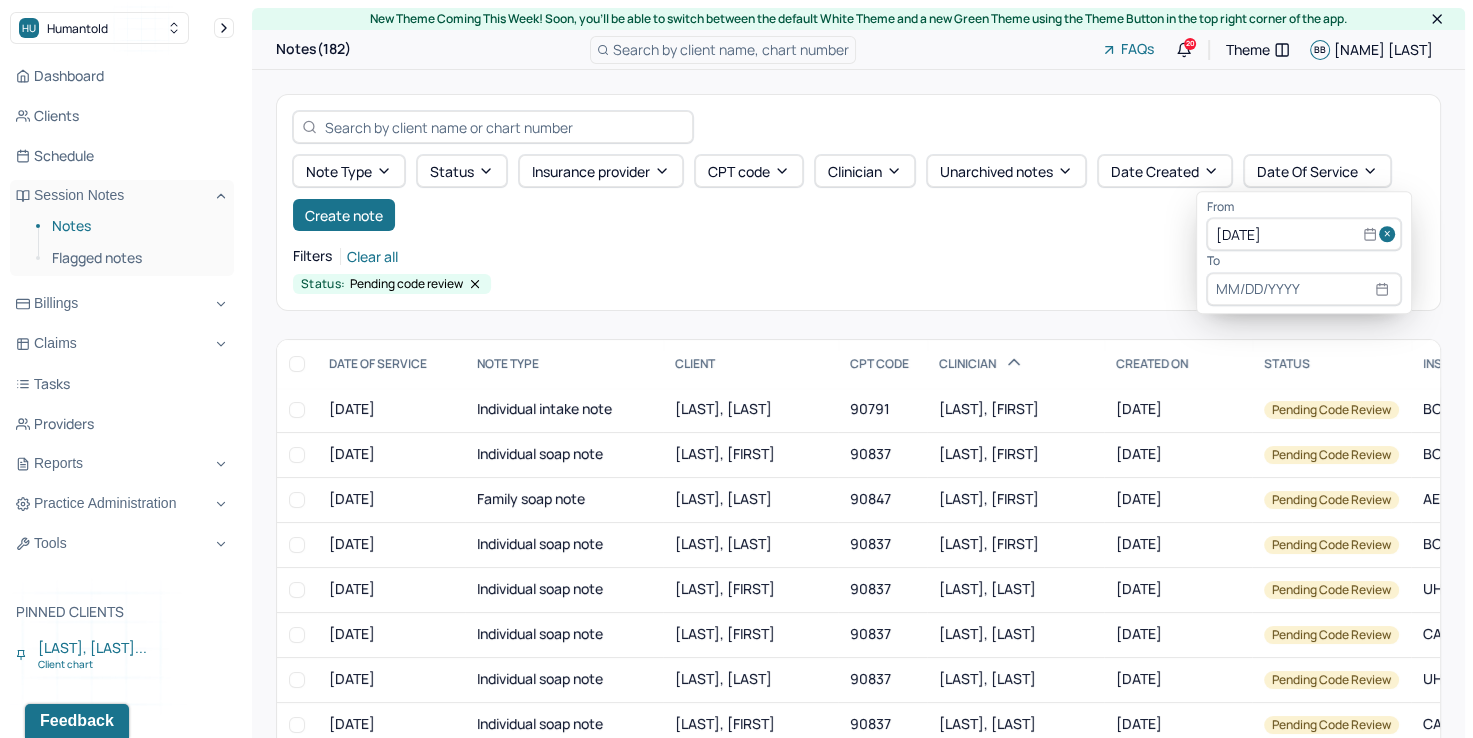 click at bounding box center (1304, 289) 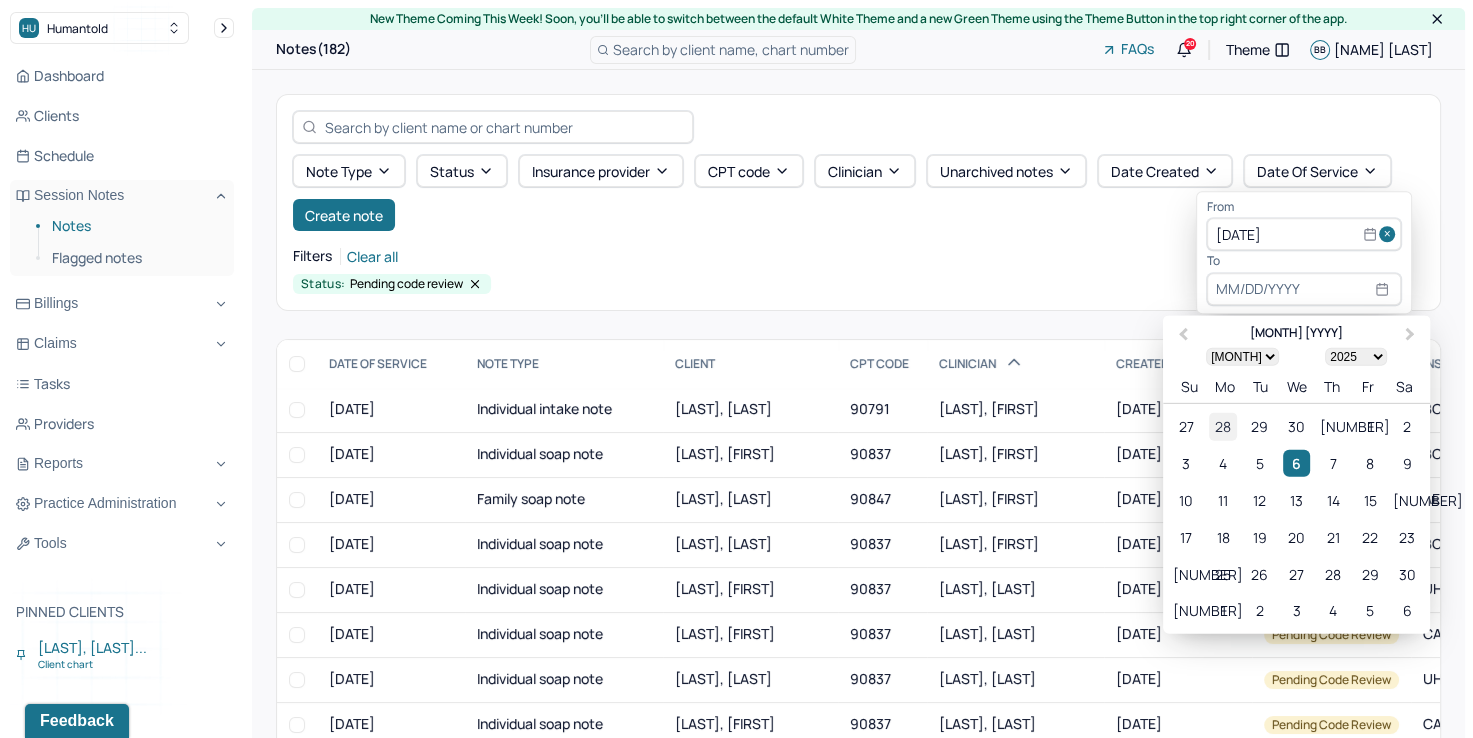 click on "28" at bounding box center [1222, 426] 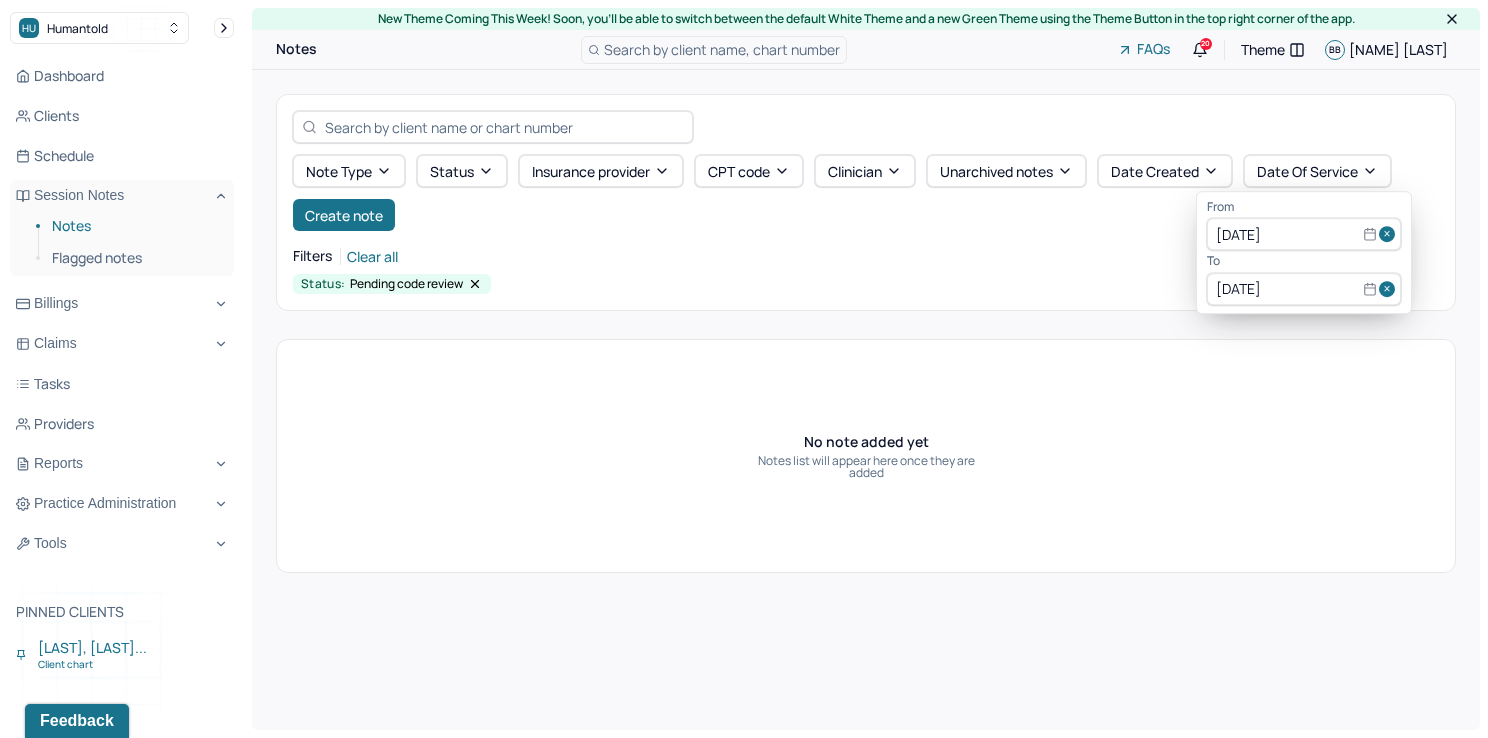 click at bounding box center [1390, 235] 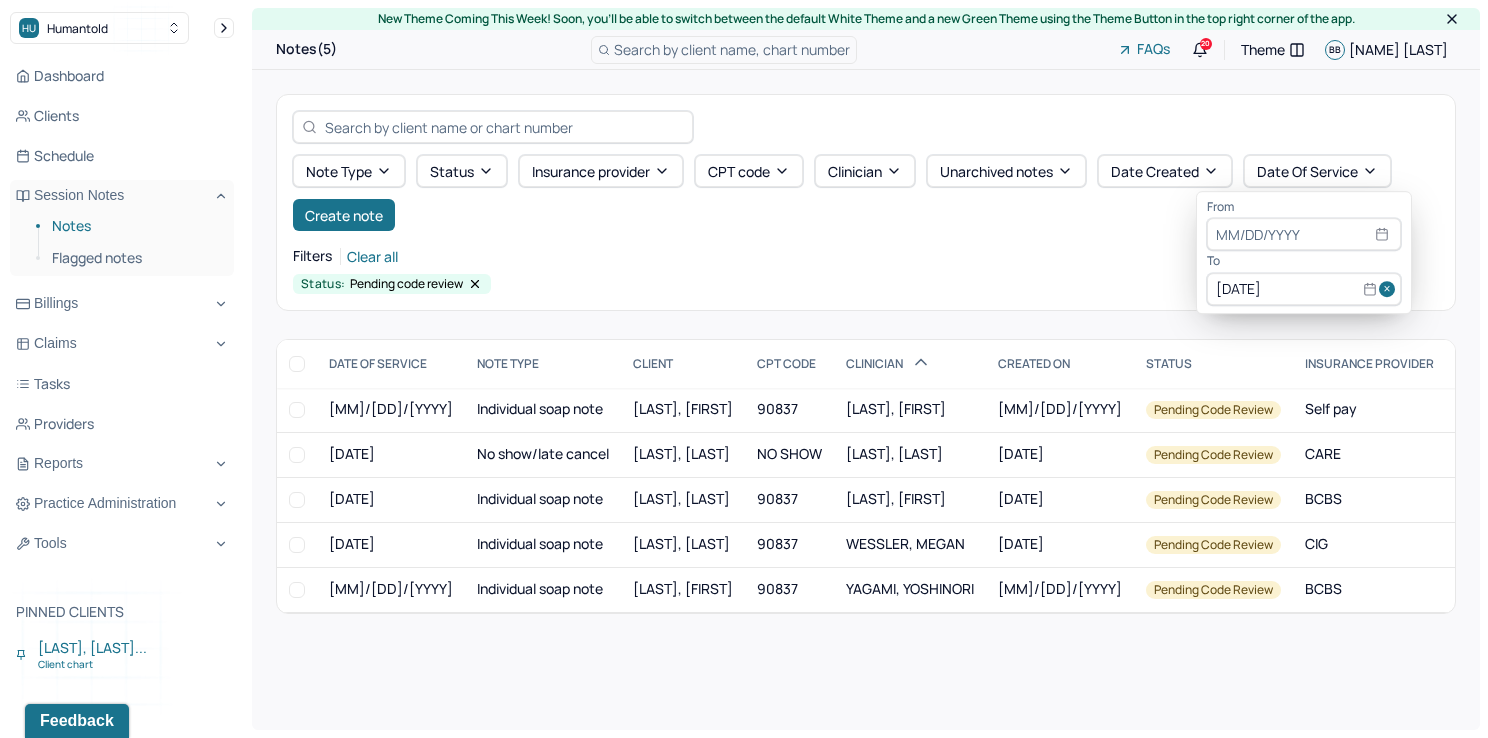 click at bounding box center [1390, 289] 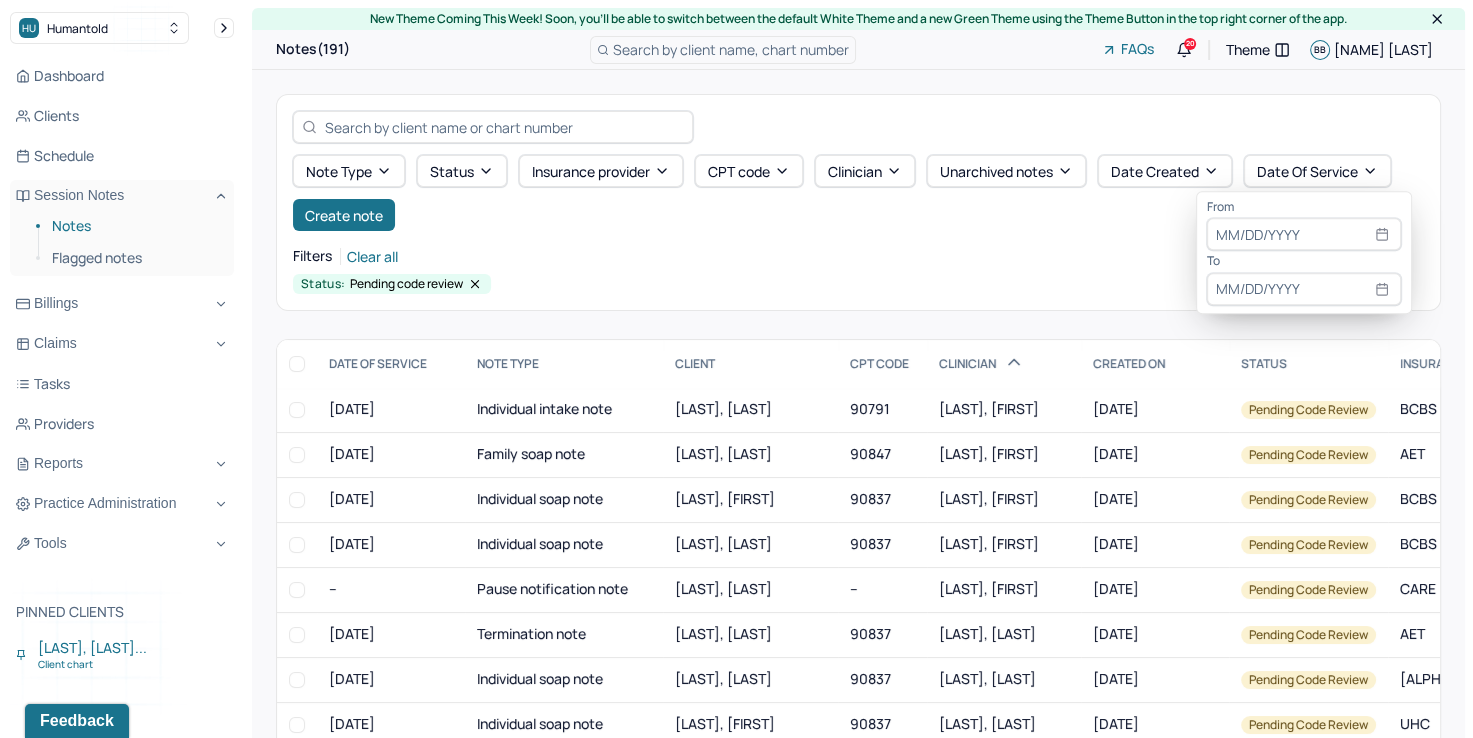 select on "7" 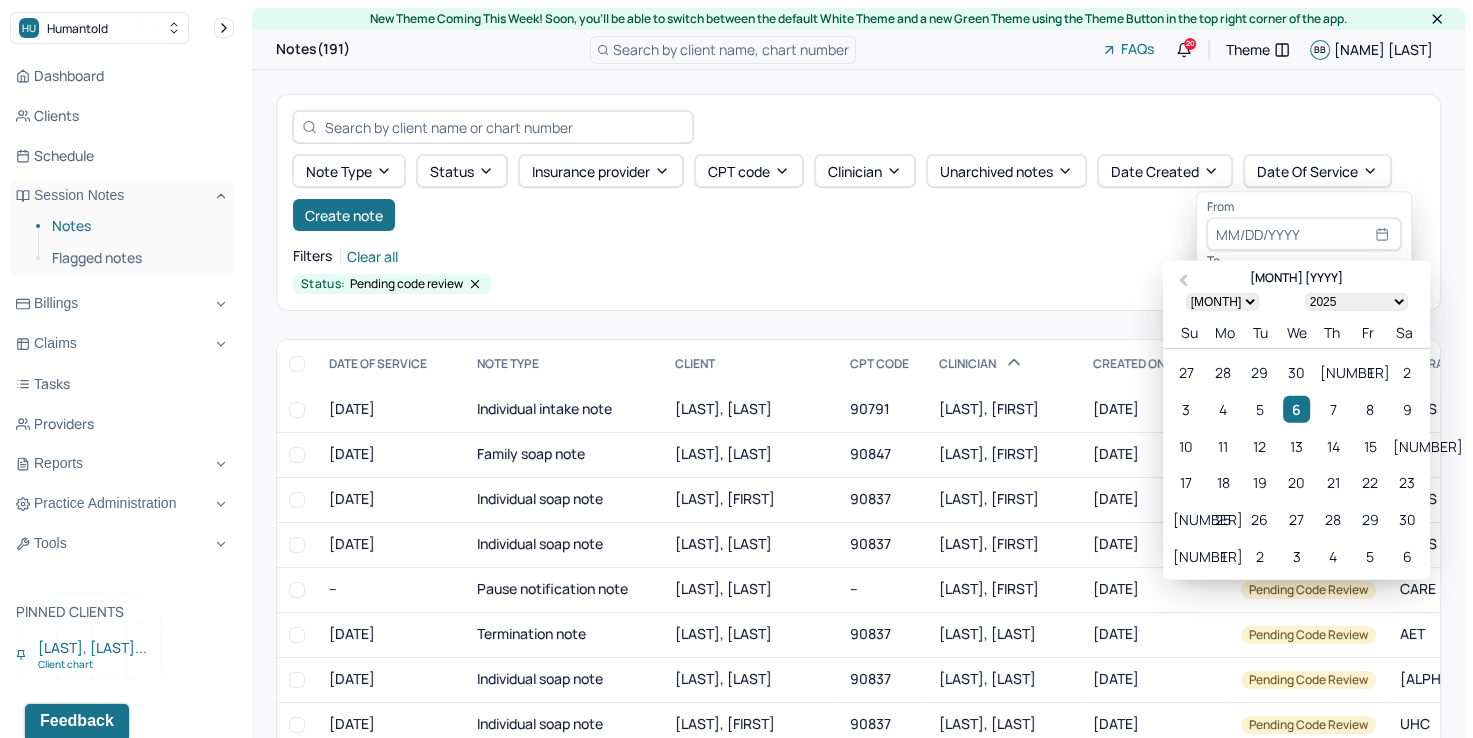 click at bounding box center [1304, 235] 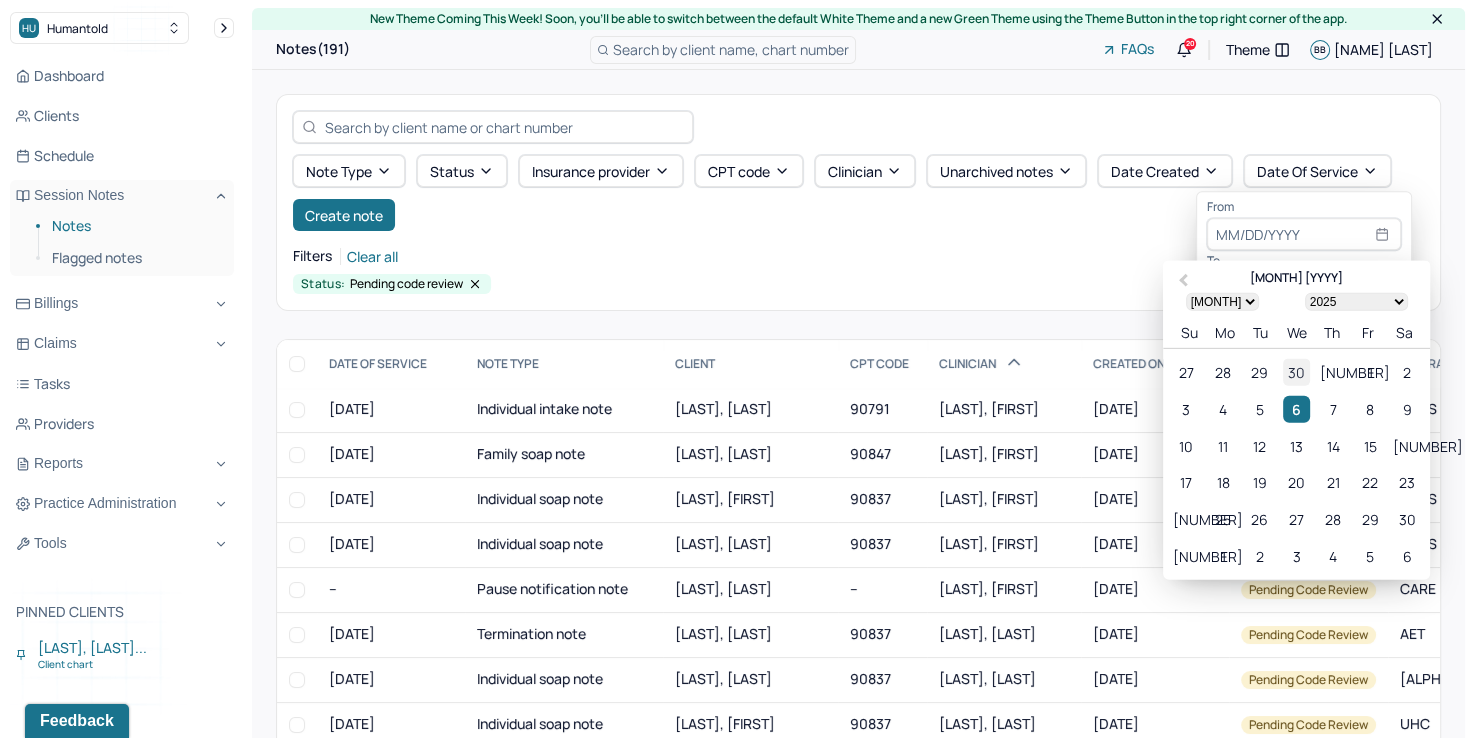 click on "30" at bounding box center (1296, 372) 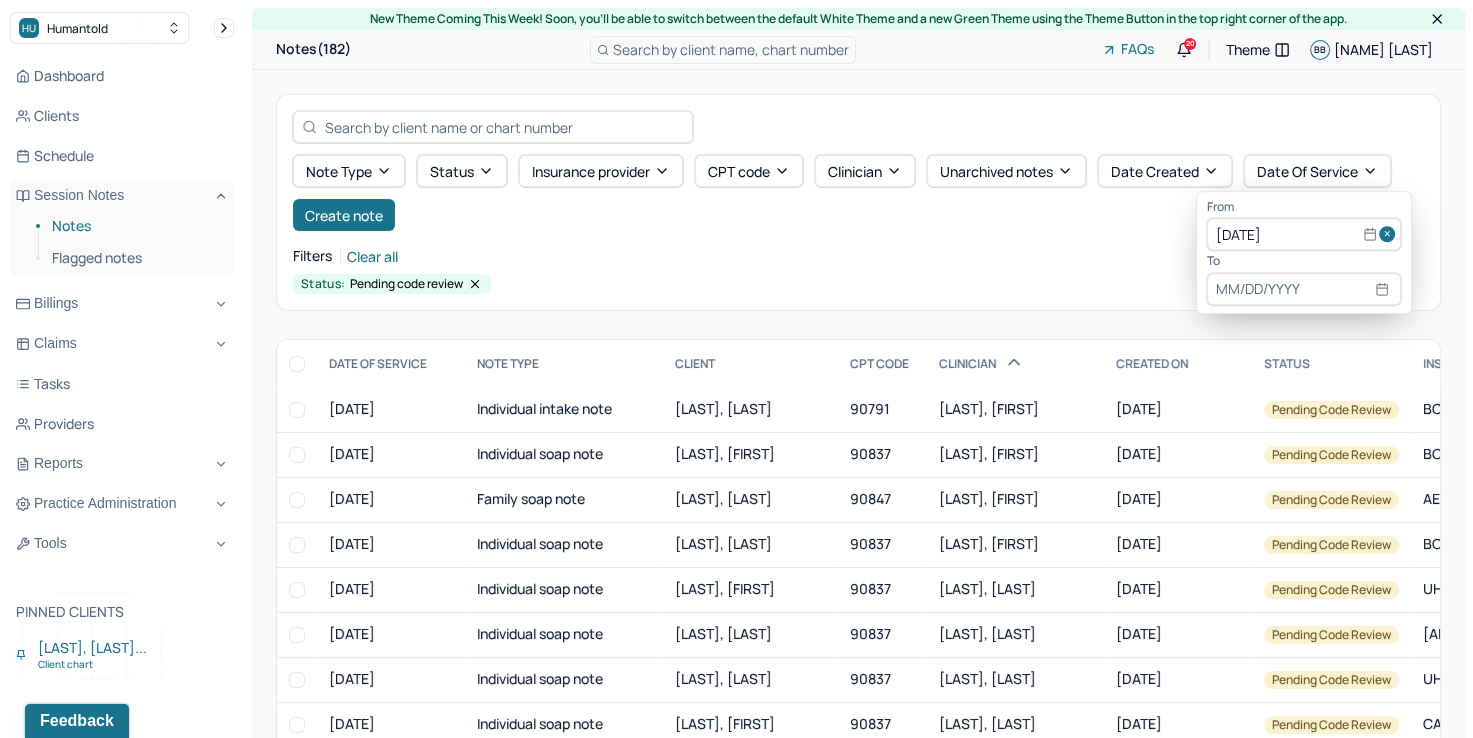 click at bounding box center [1304, 289] 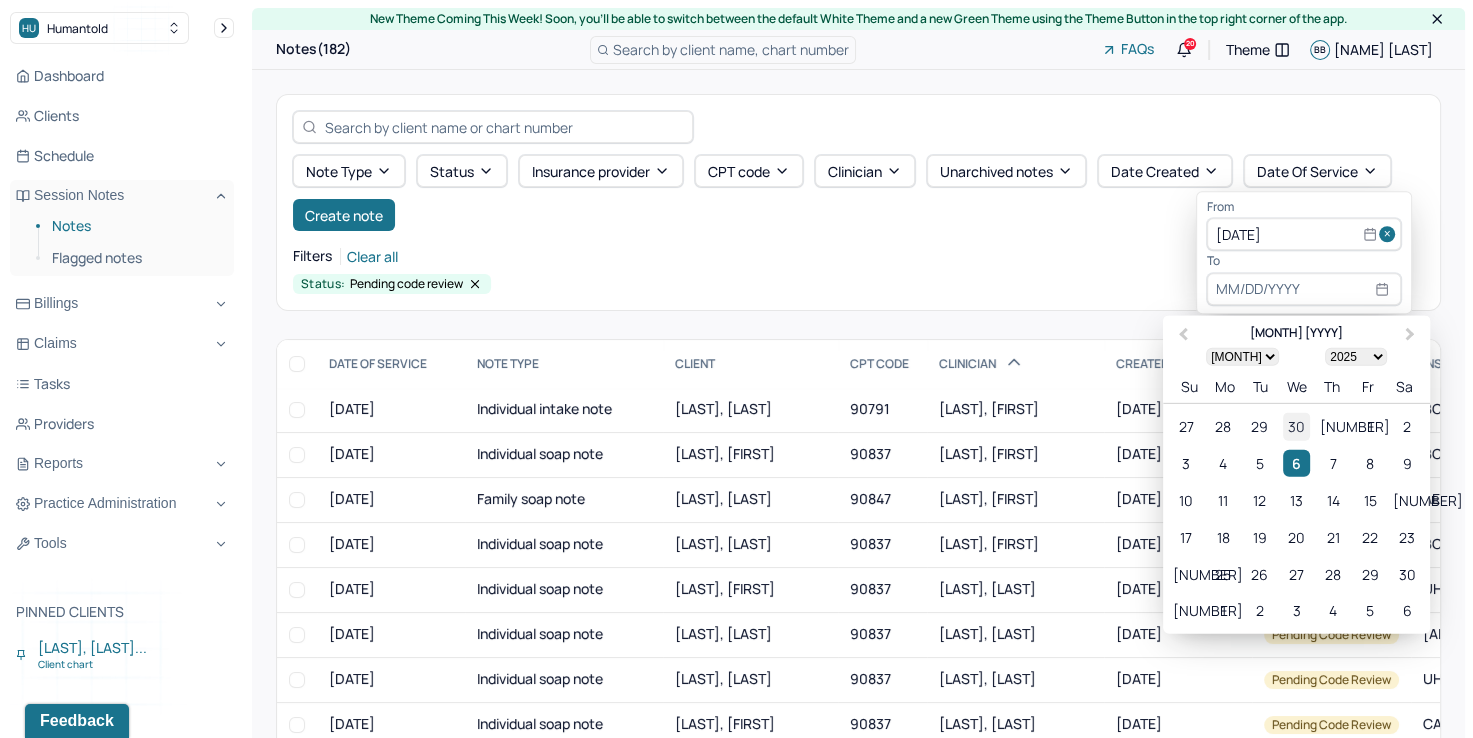 click on "30" at bounding box center [1296, 426] 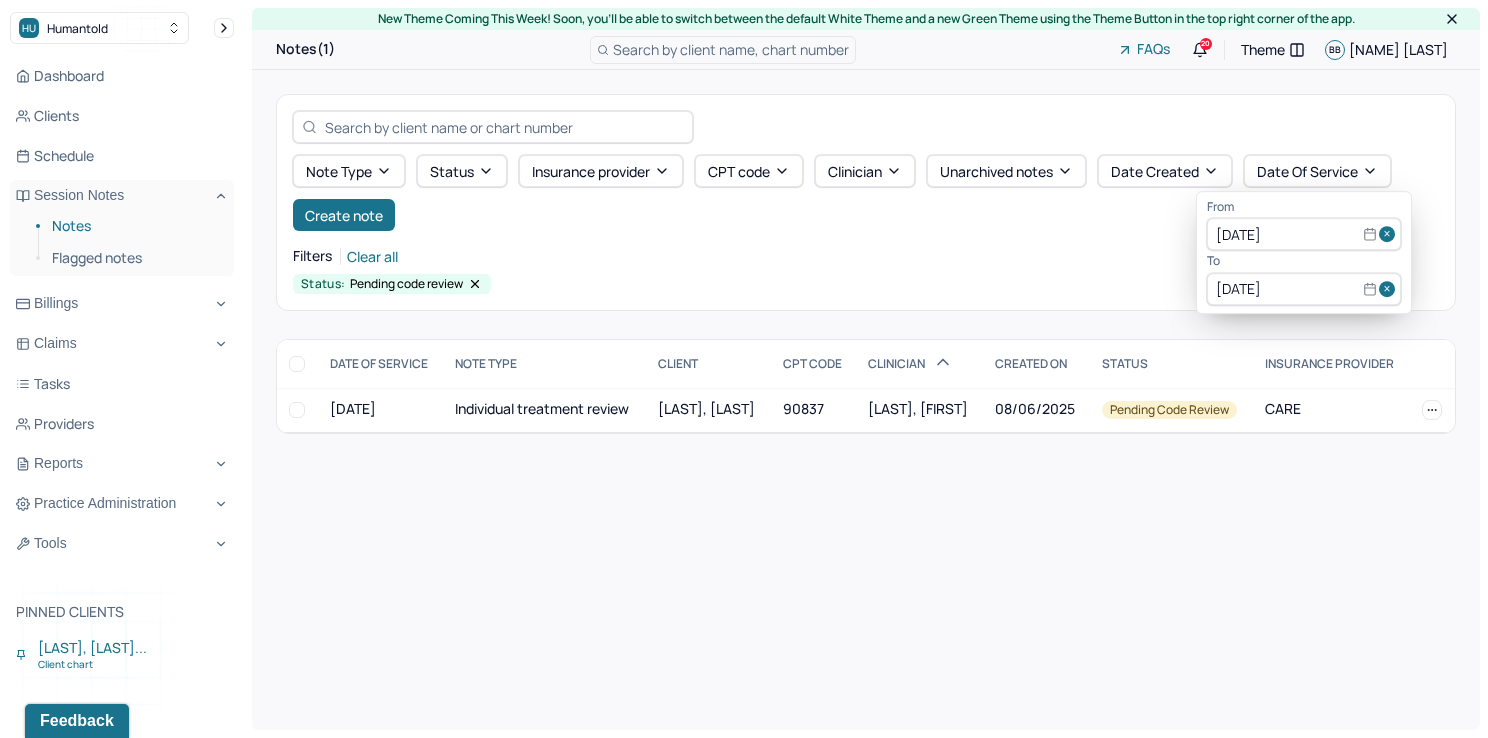 click at bounding box center [1390, 235] 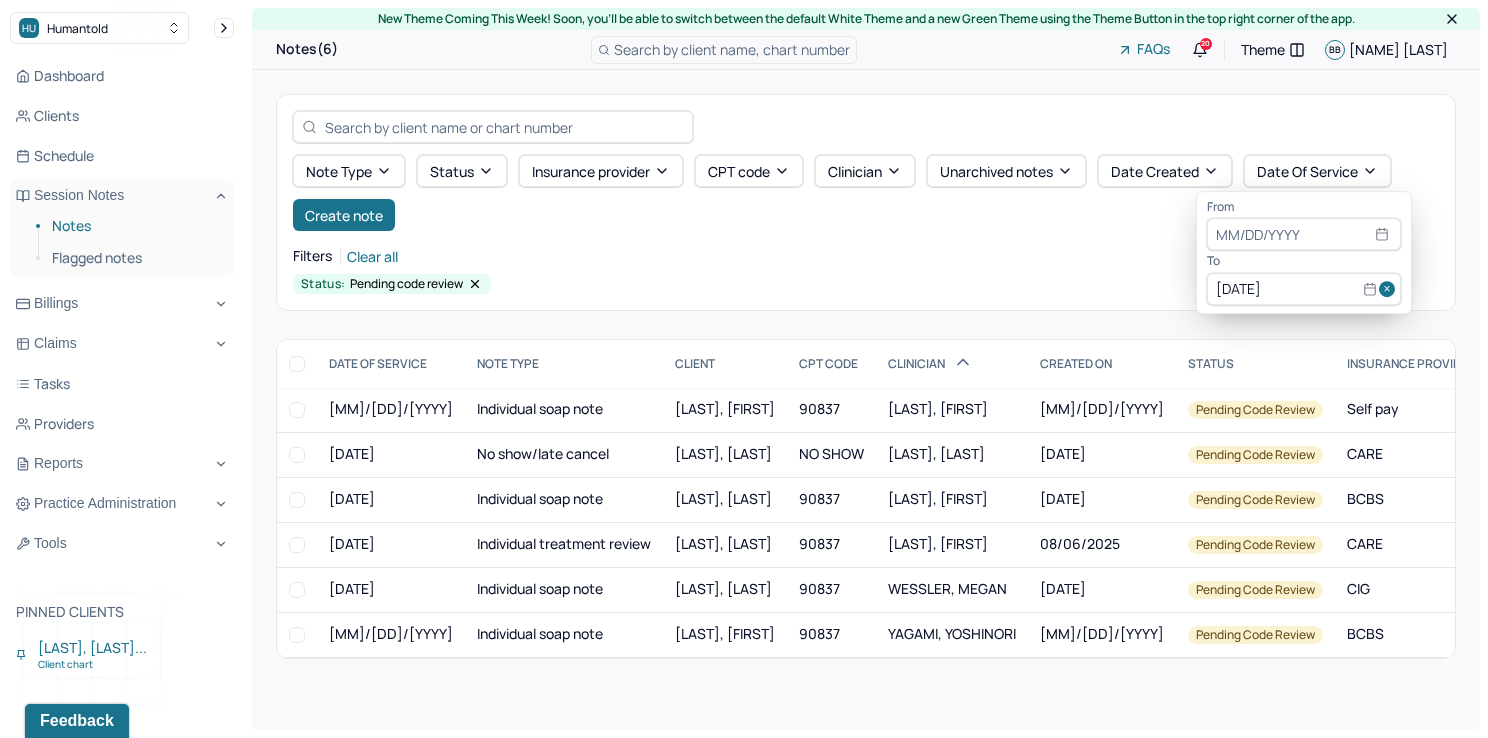 click at bounding box center [1390, 289] 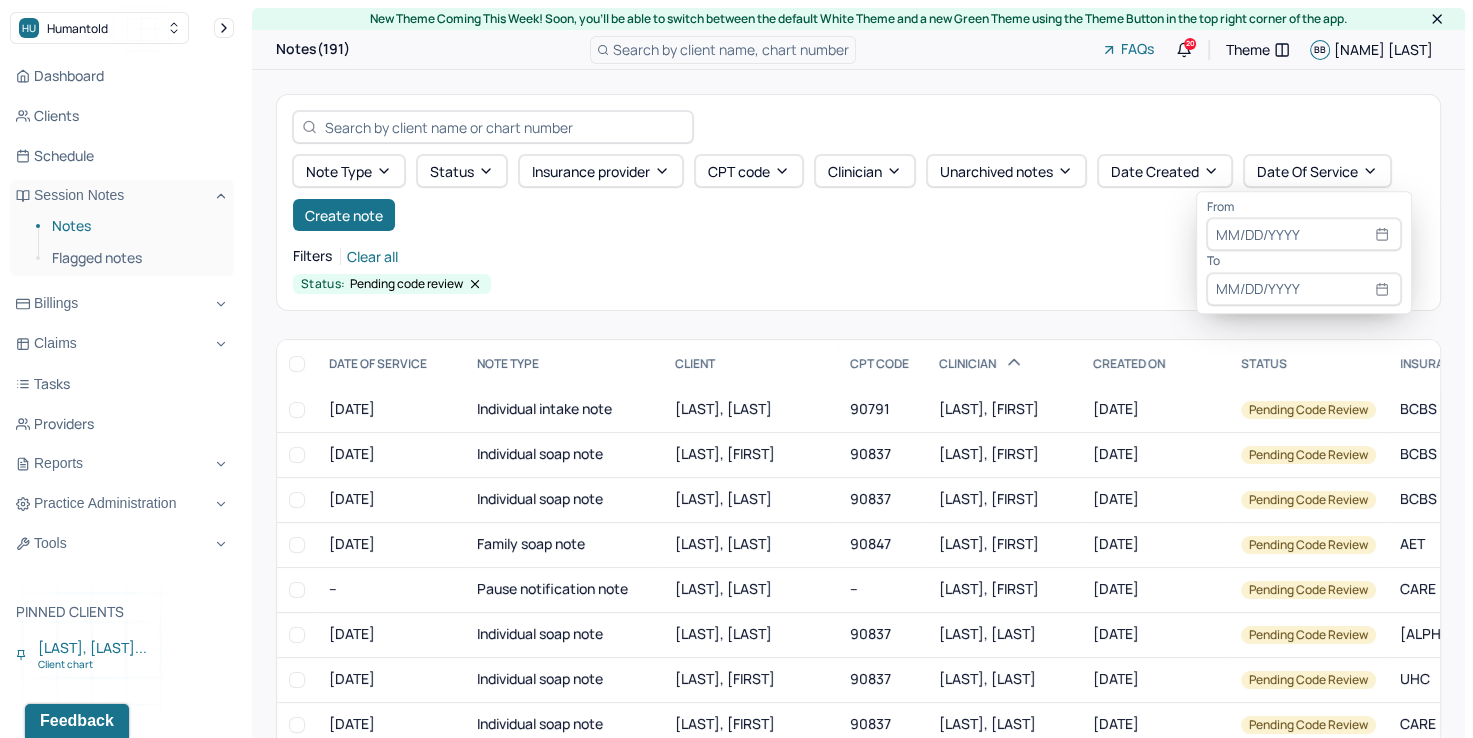 select on "7" 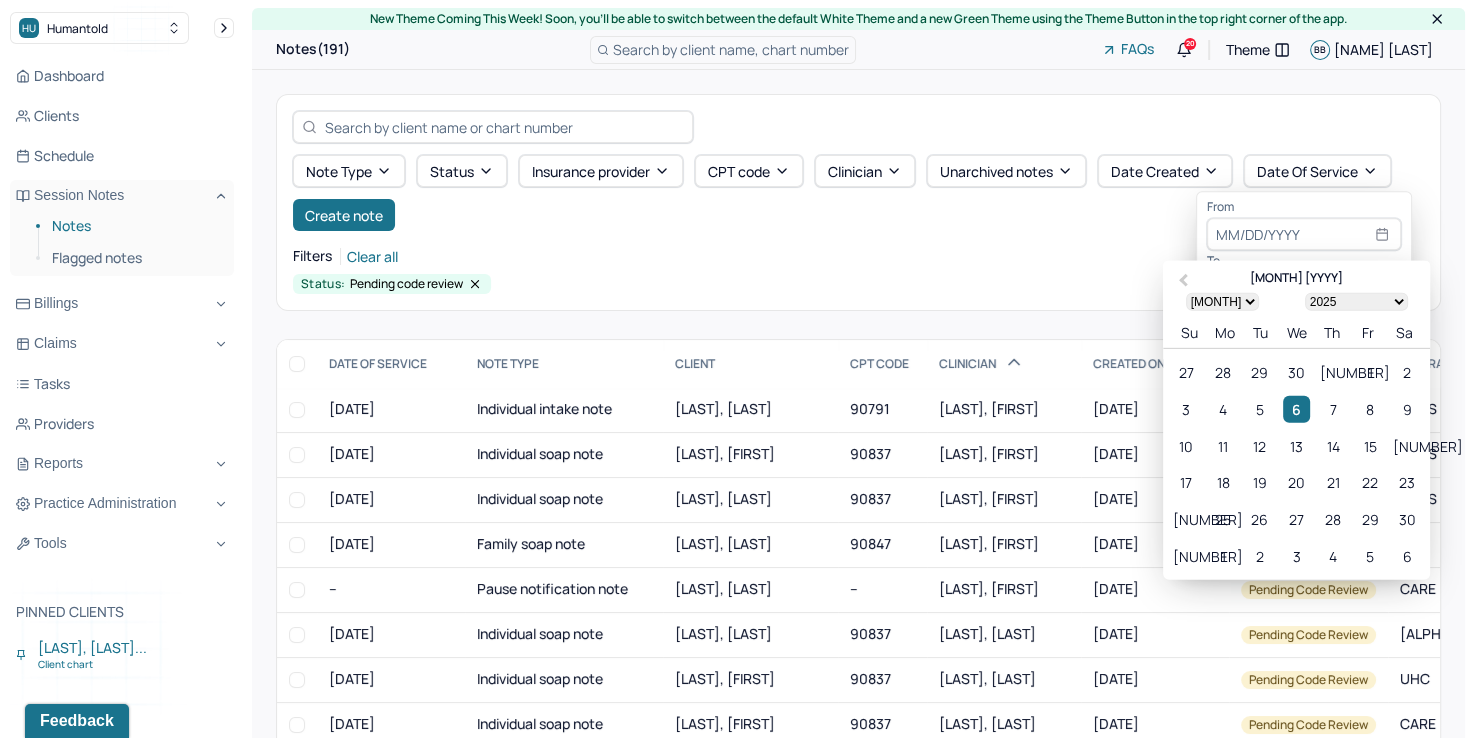 click at bounding box center (1304, 235) 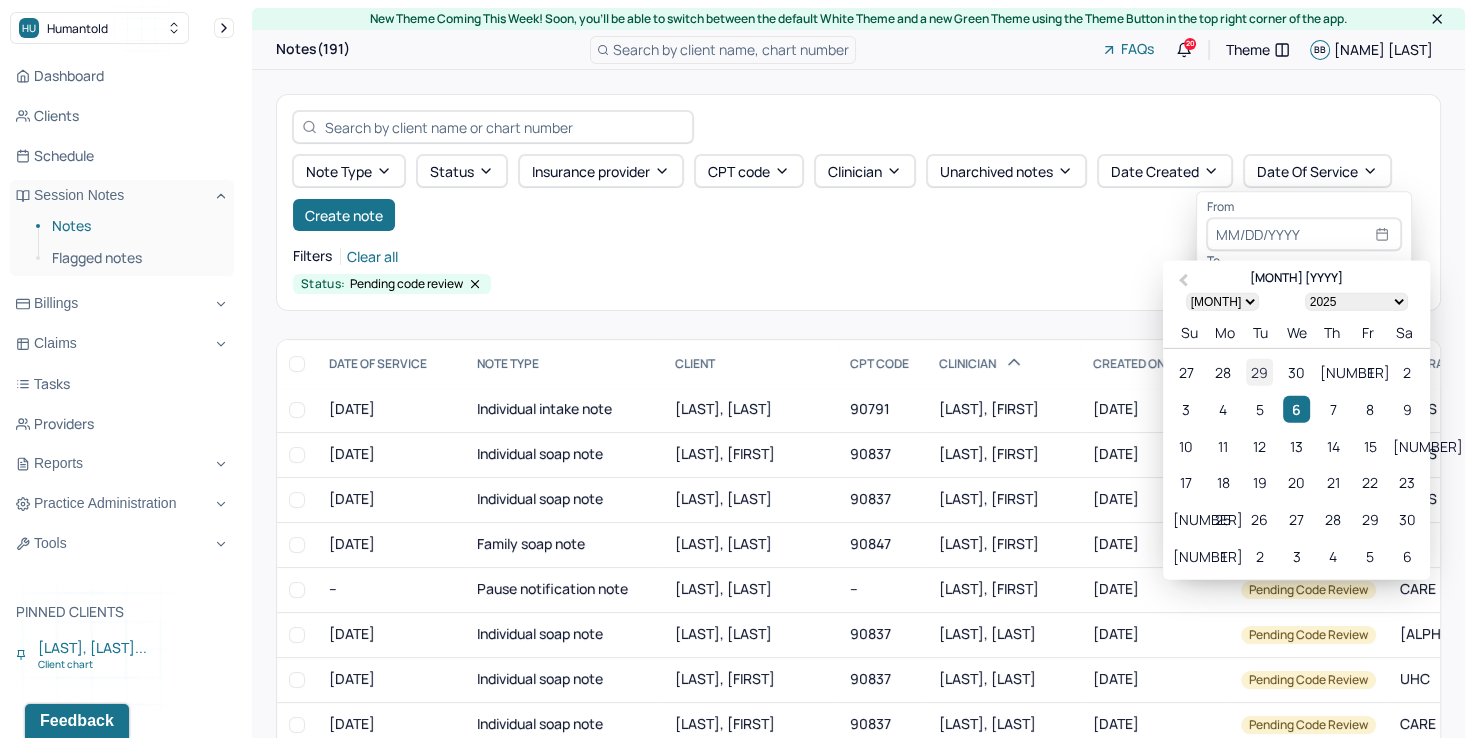 click on "29" at bounding box center [1259, 372] 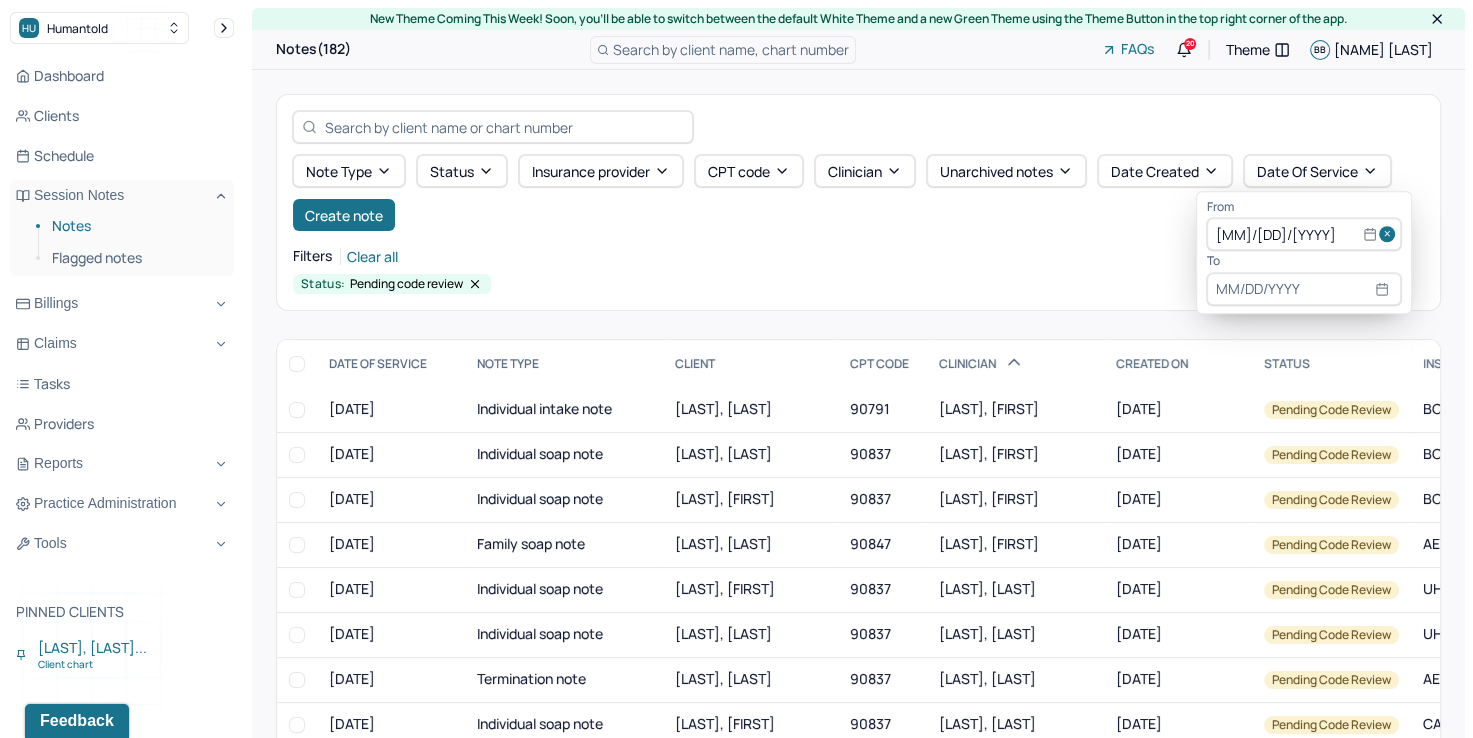 click at bounding box center [1304, 289] 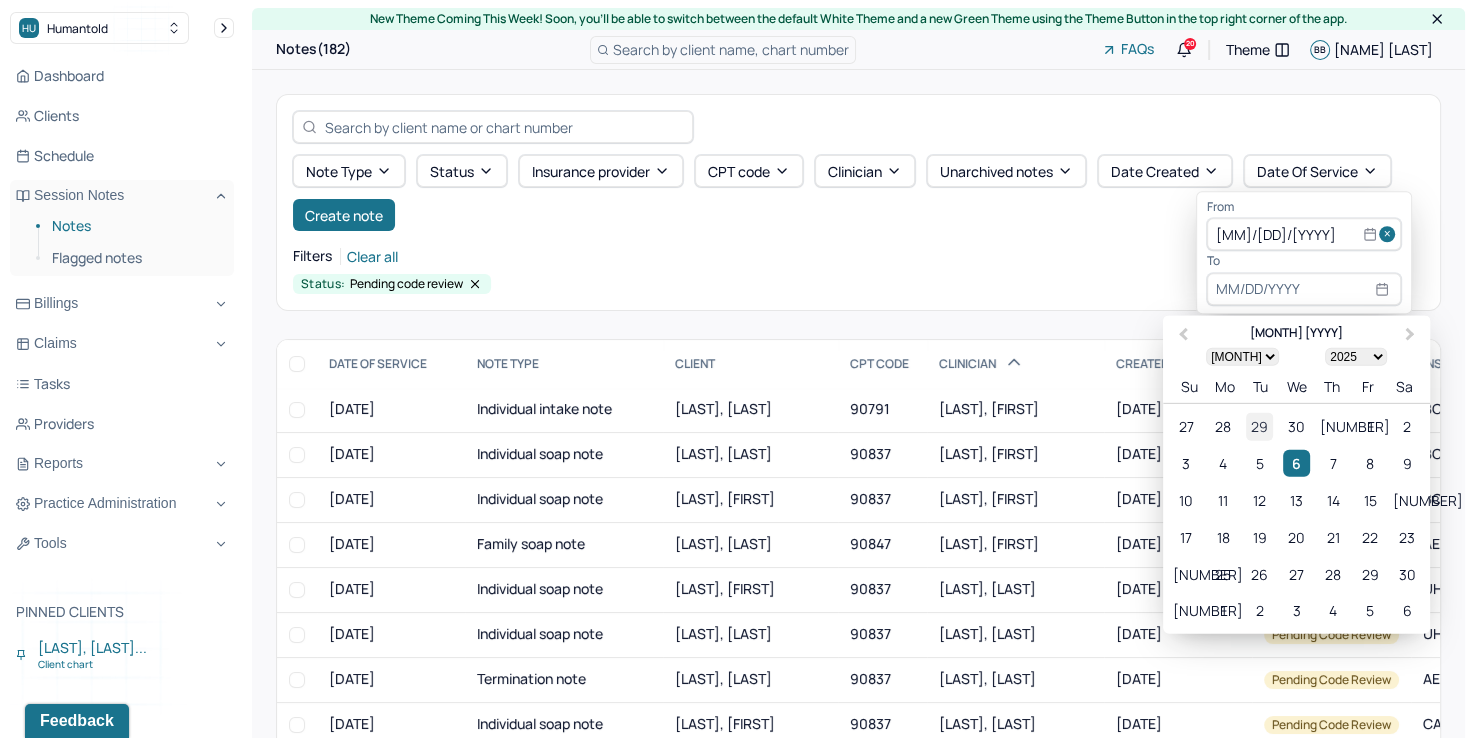 click on "29" at bounding box center (1259, 426) 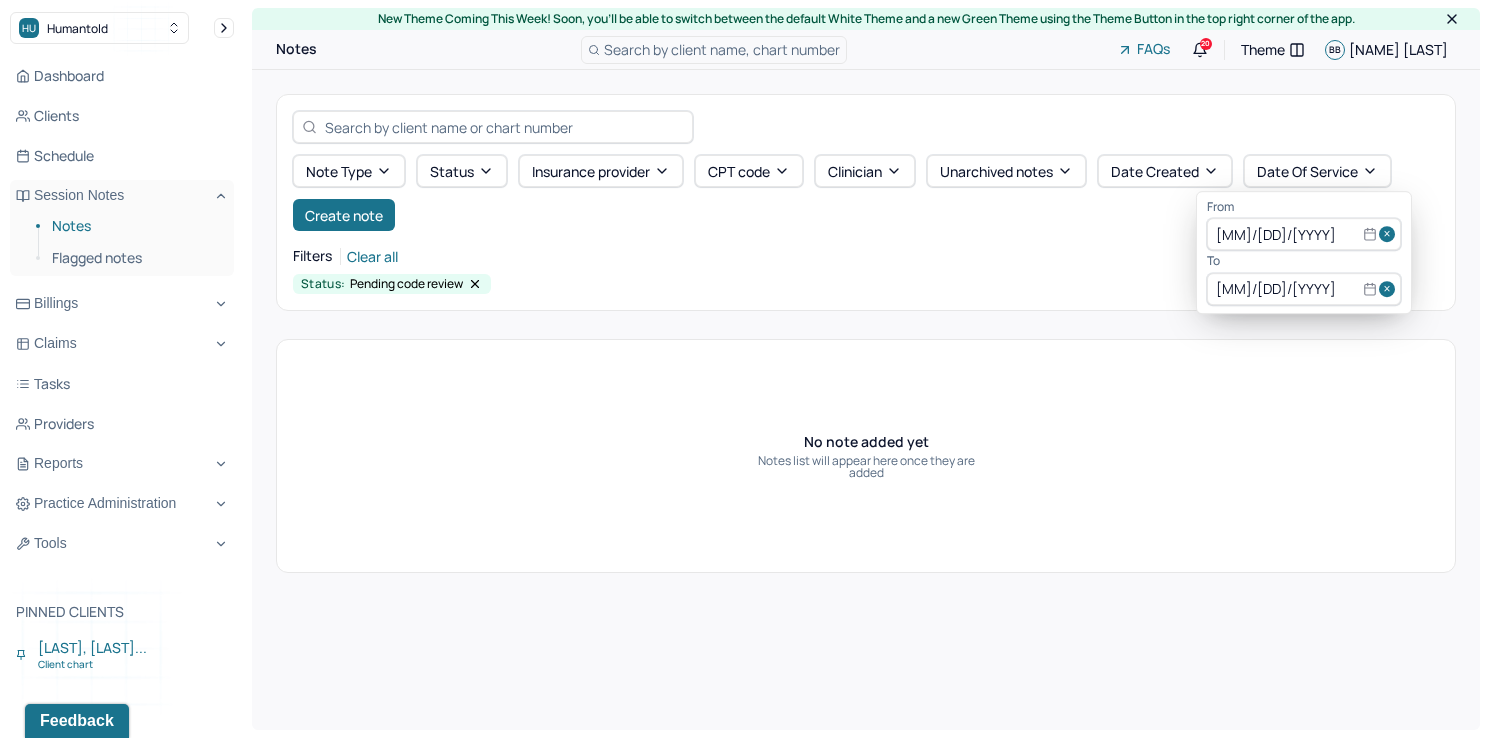 click at bounding box center (1390, 235) 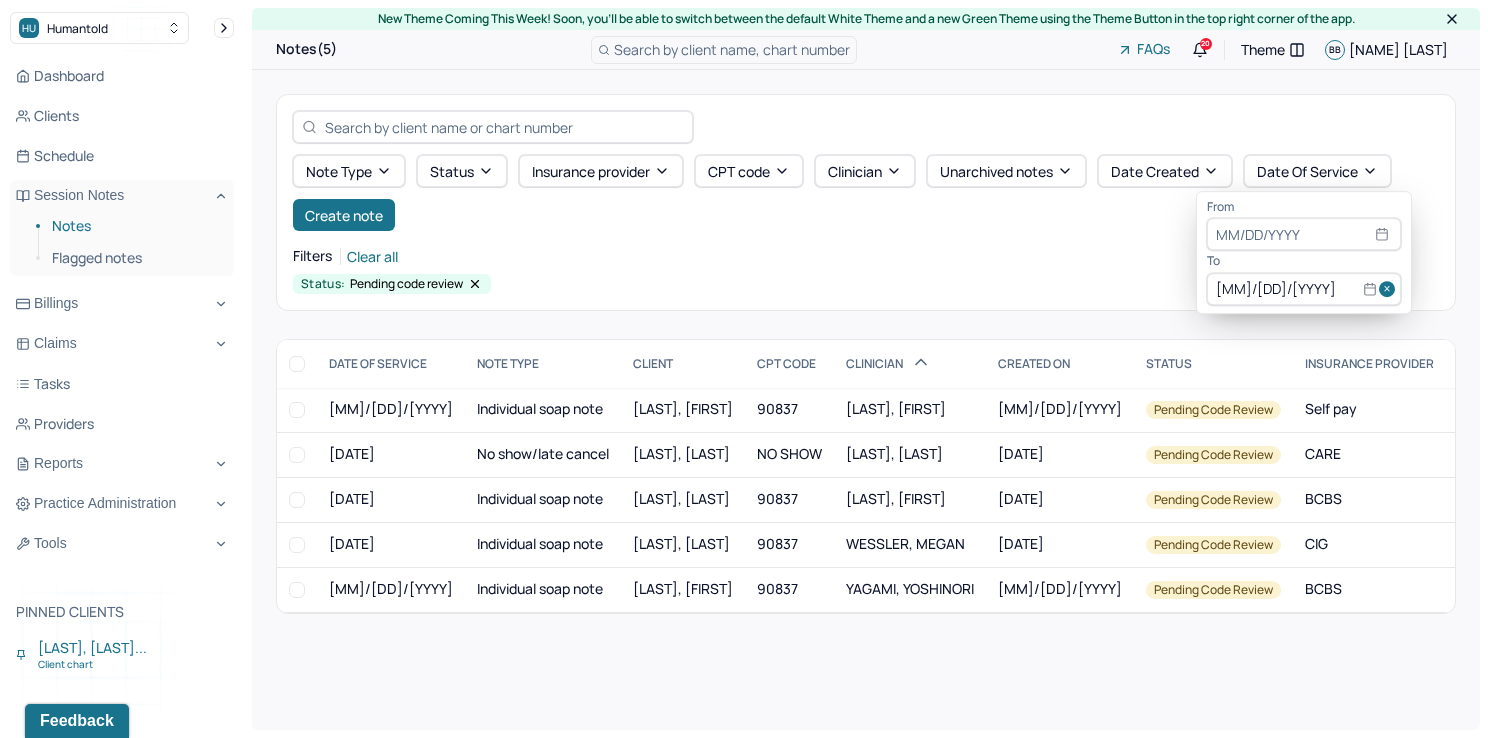 click at bounding box center (1390, 289) 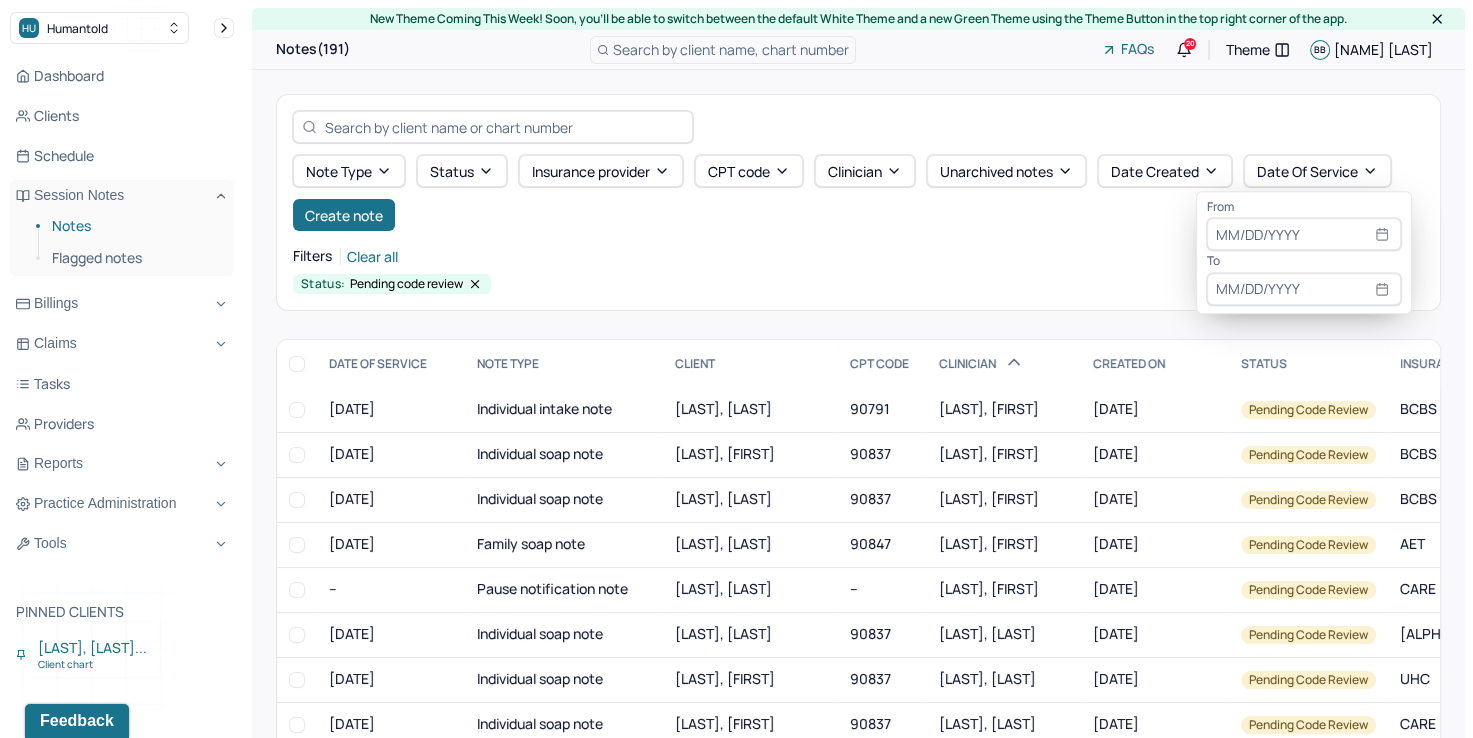 select on "7" 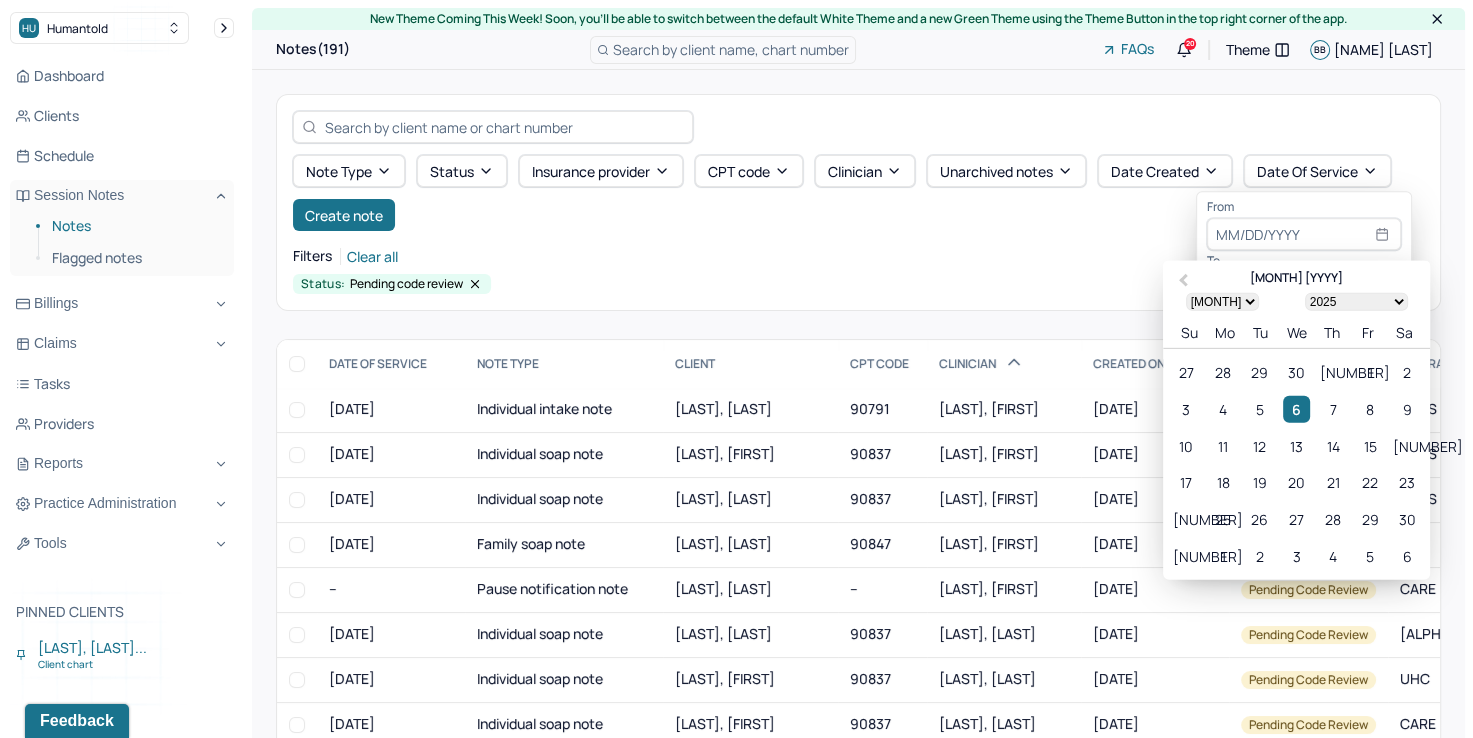 click at bounding box center [1304, 235] 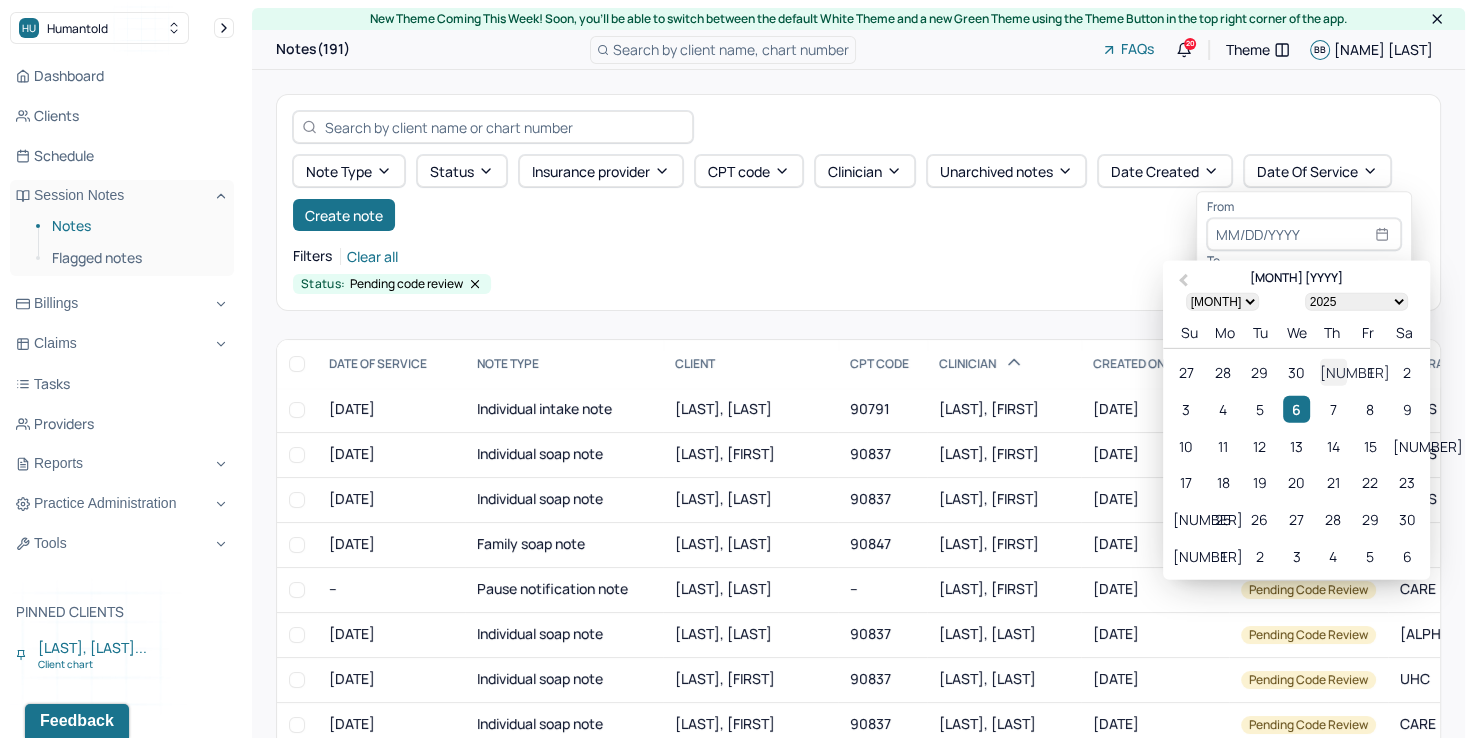 click on "[NUMBER]" at bounding box center [1333, 372] 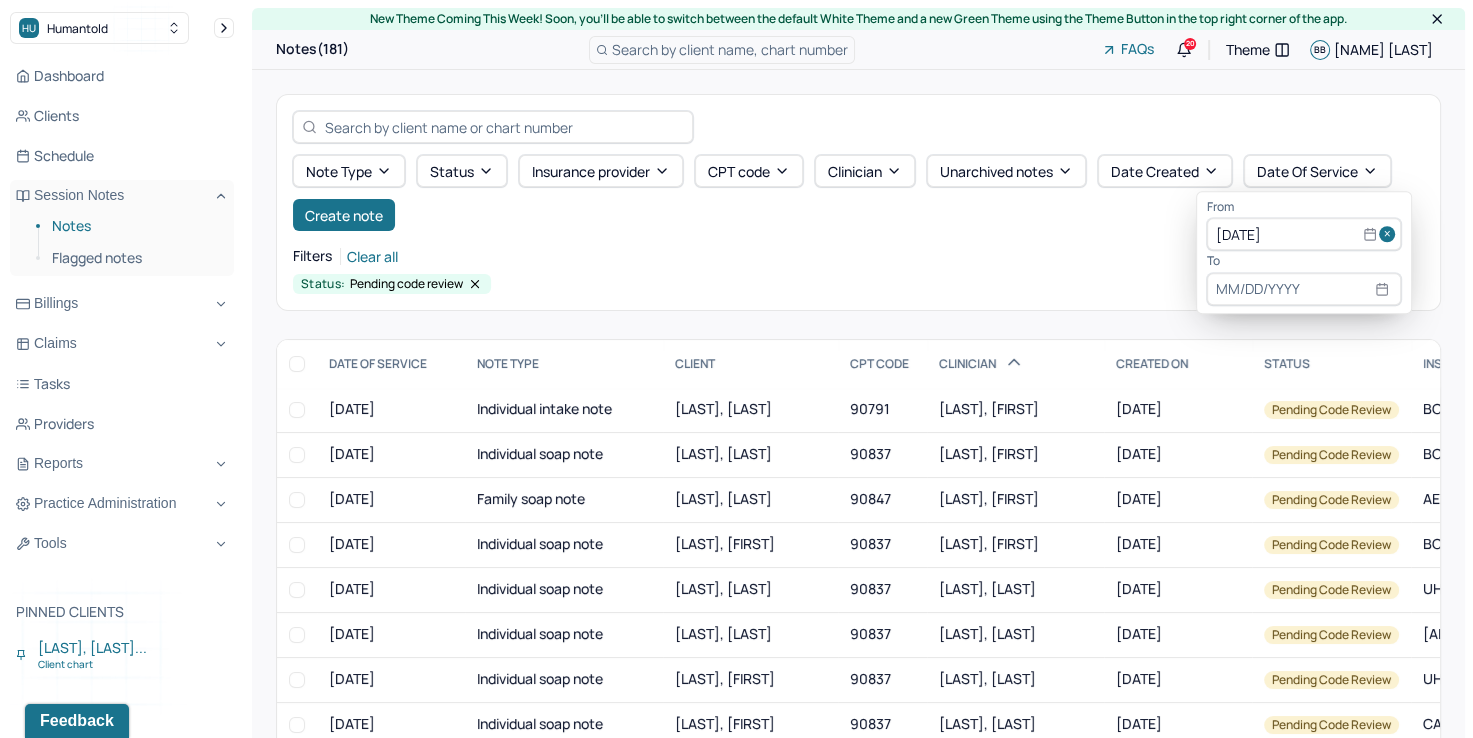click at bounding box center (1304, 289) 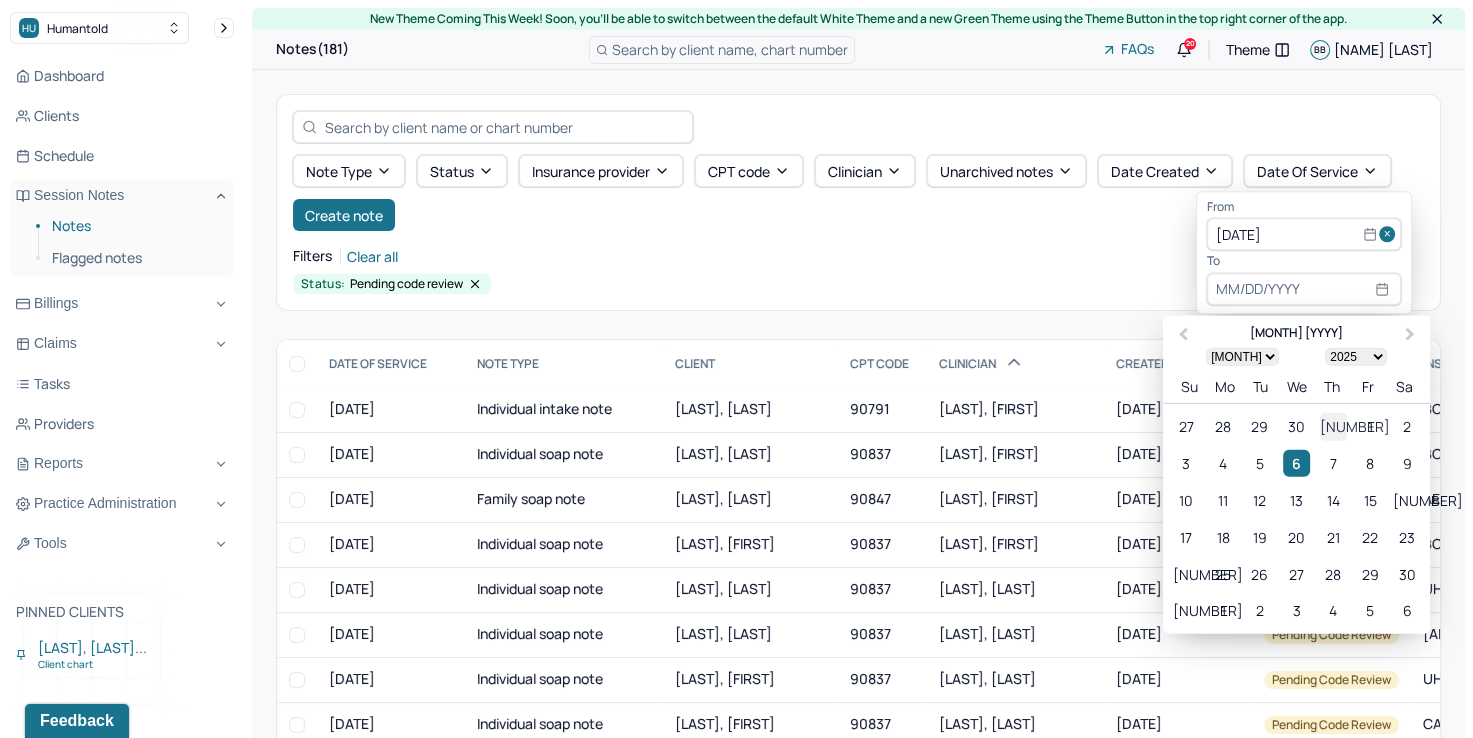 click on "[NUMBER]" at bounding box center [1333, 426] 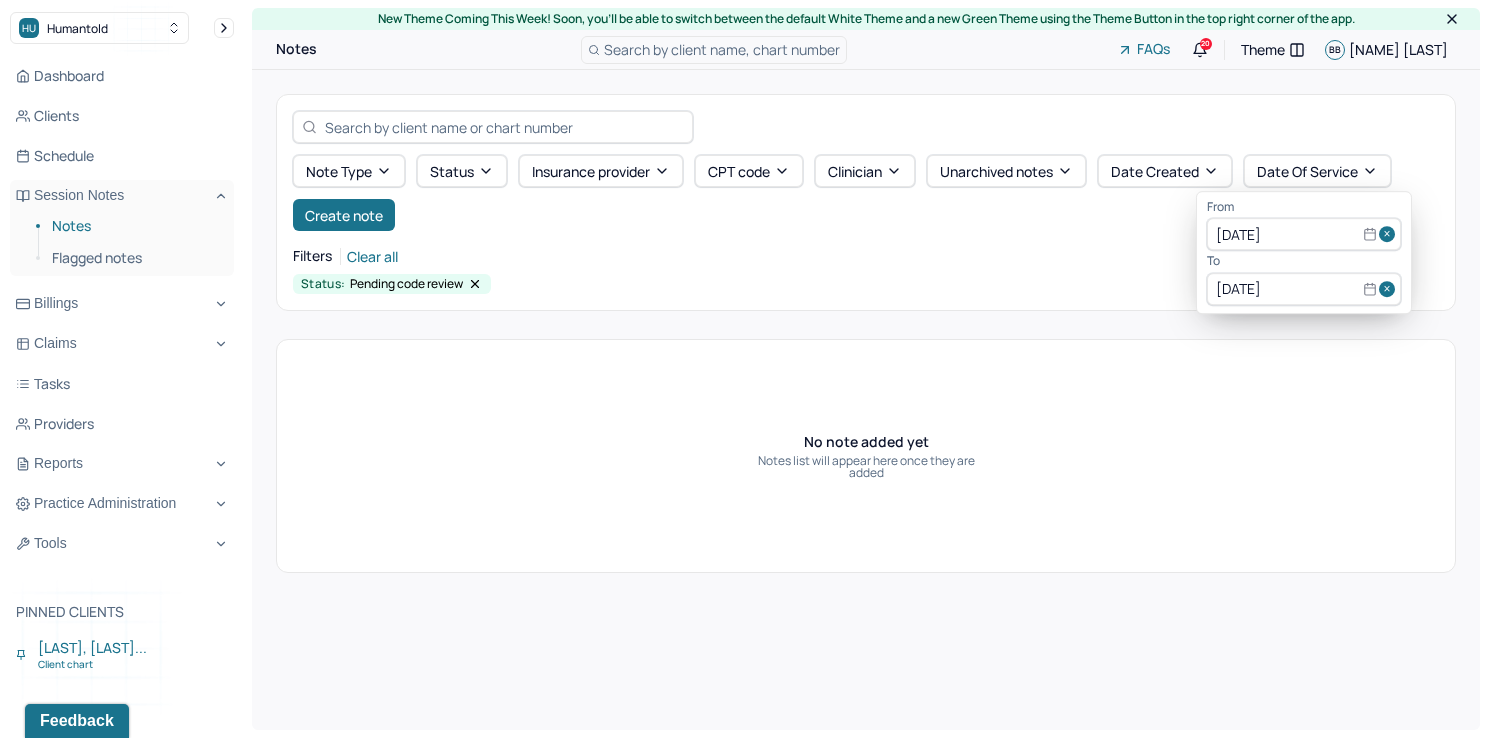 click at bounding box center [1390, 235] 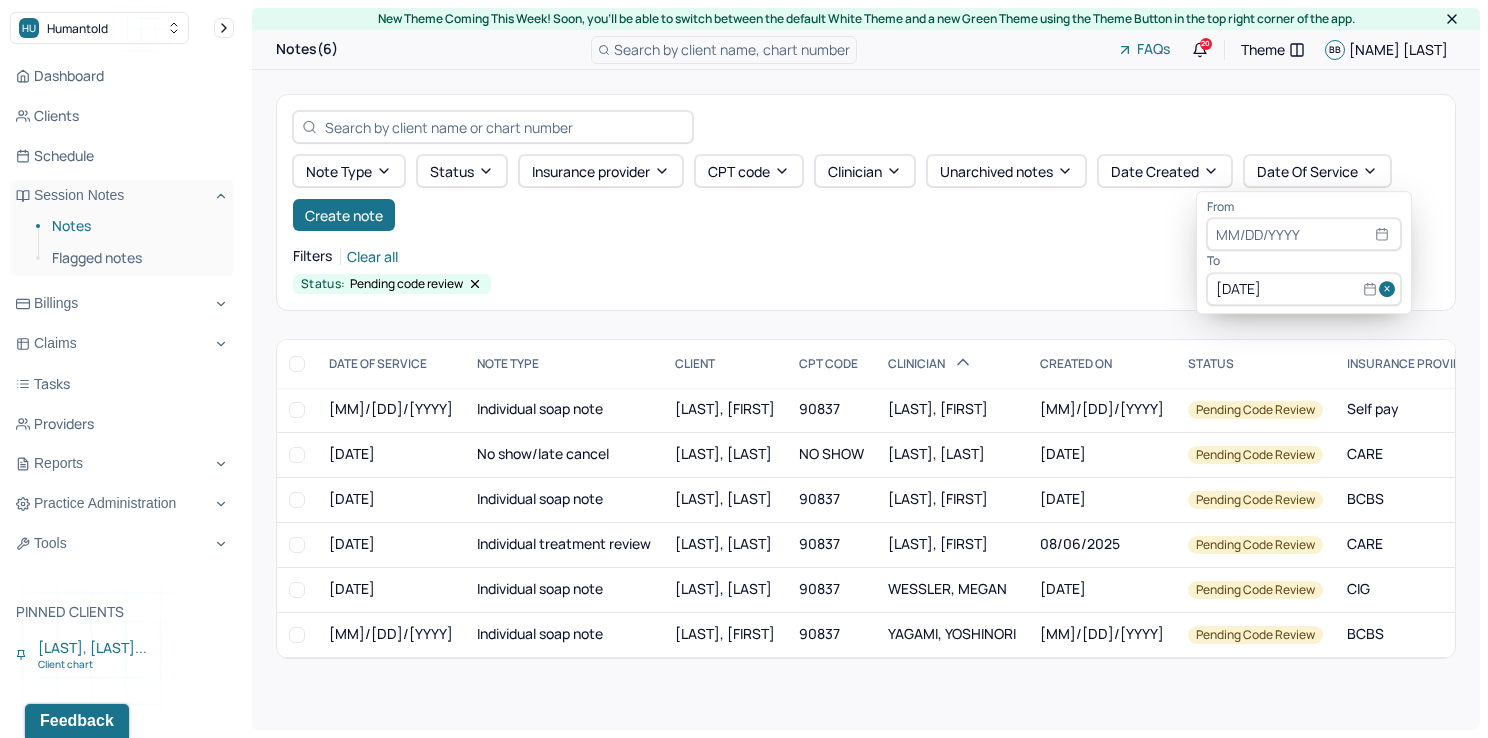 click at bounding box center [1390, 289] 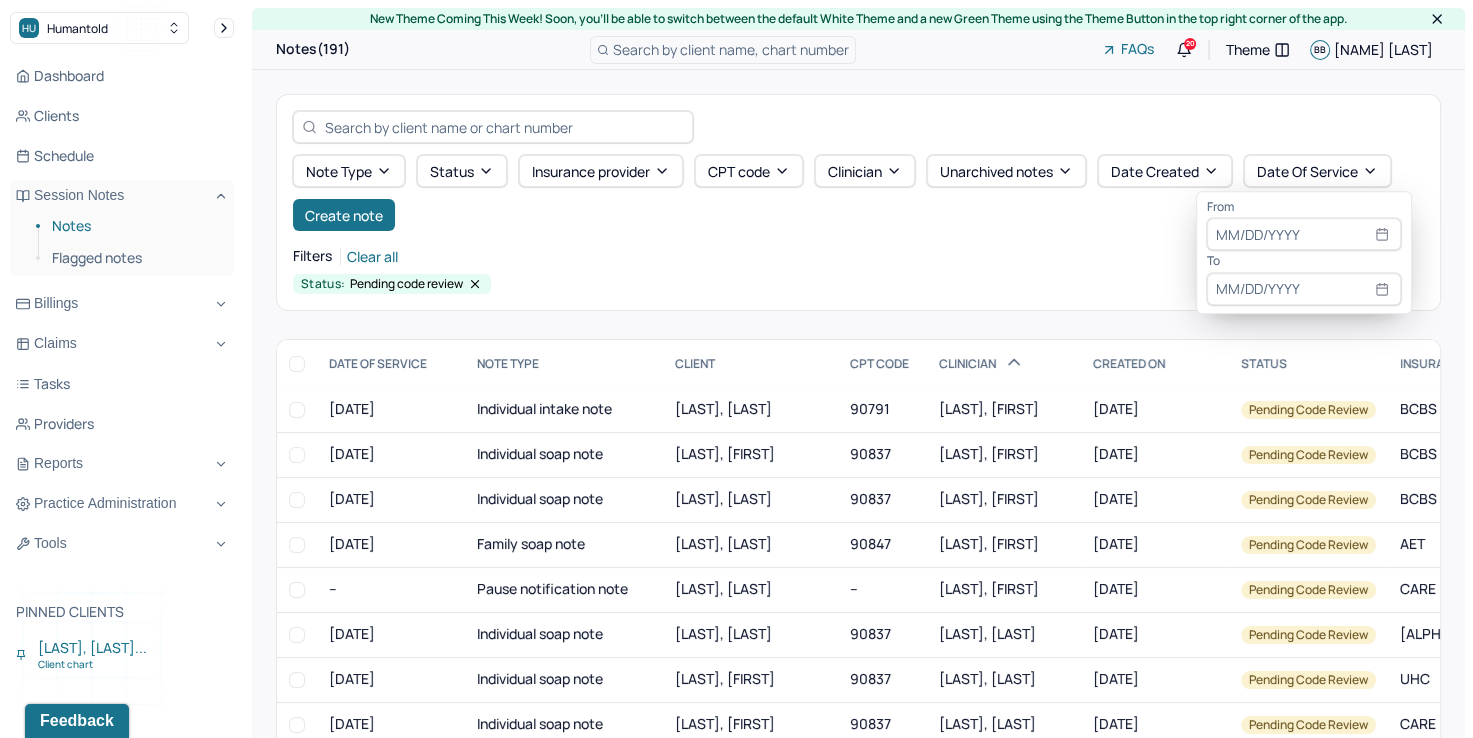 click at bounding box center [1304, 235] 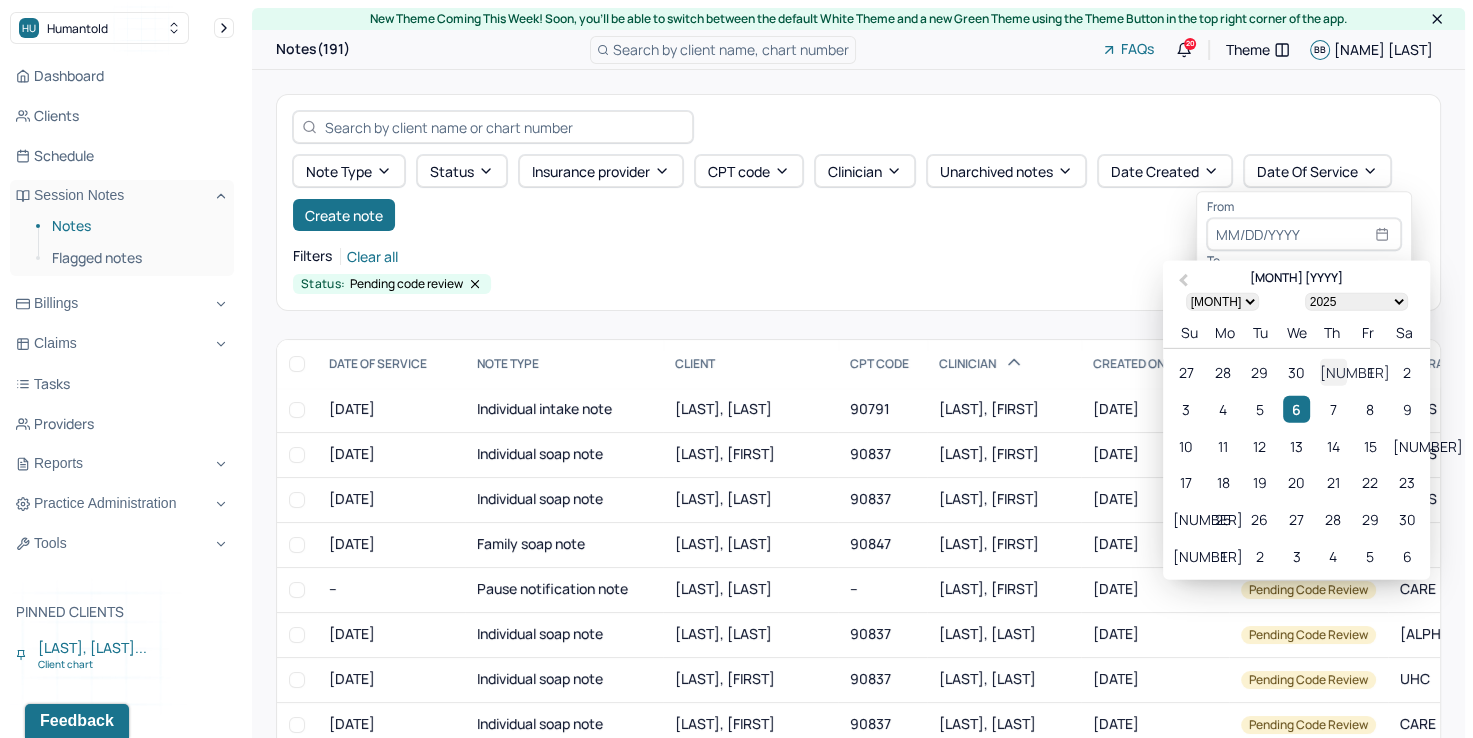 click on "[NUMBER]" at bounding box center (1333, 372) 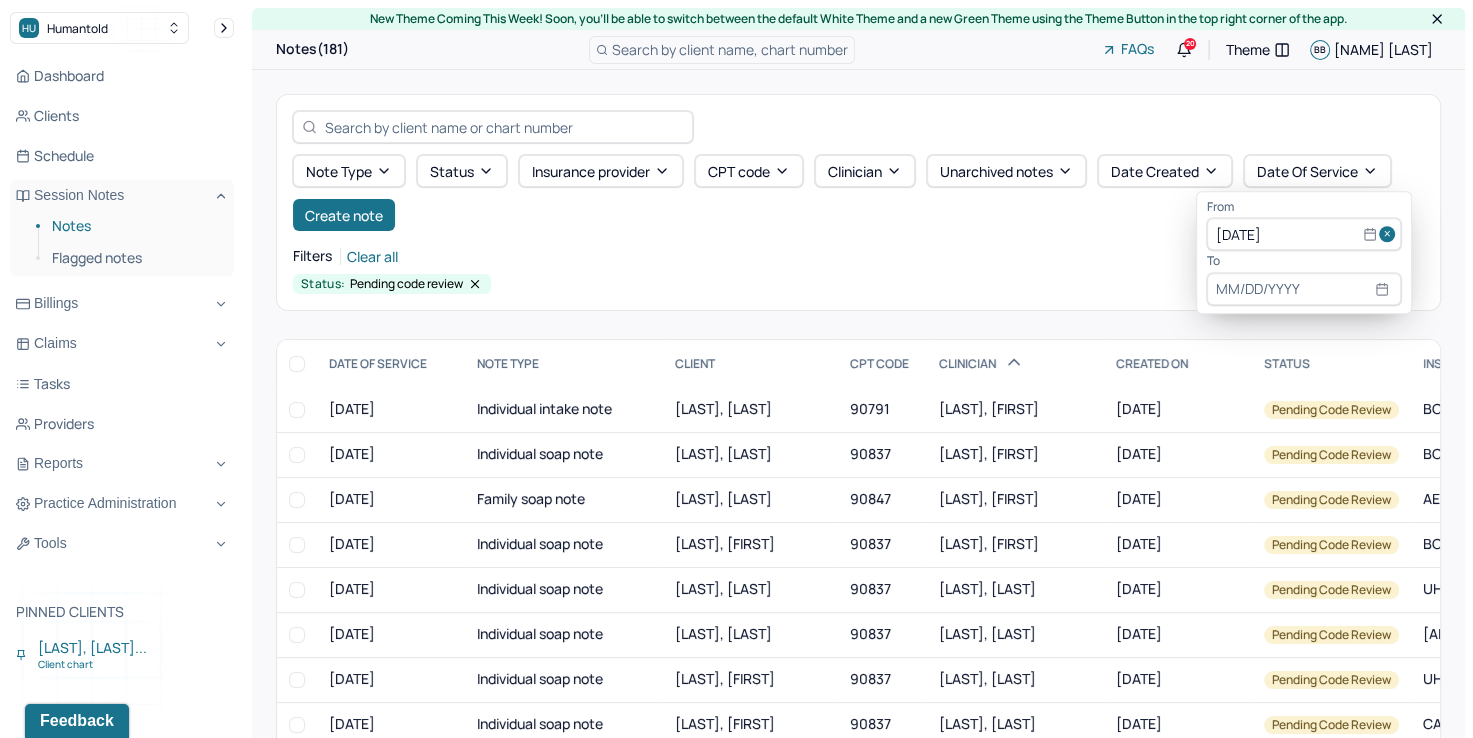 select on "7" 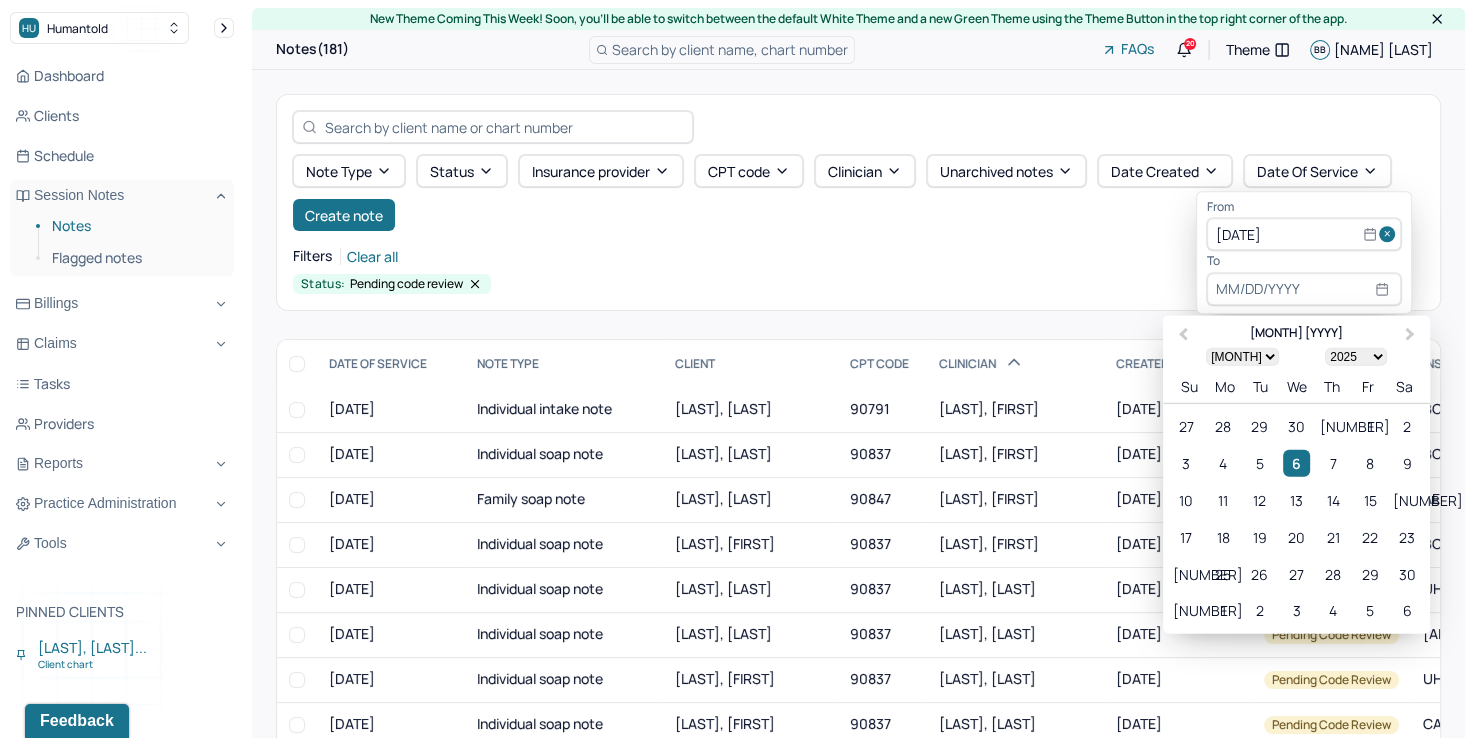 click at bounding box center (1304, 289) 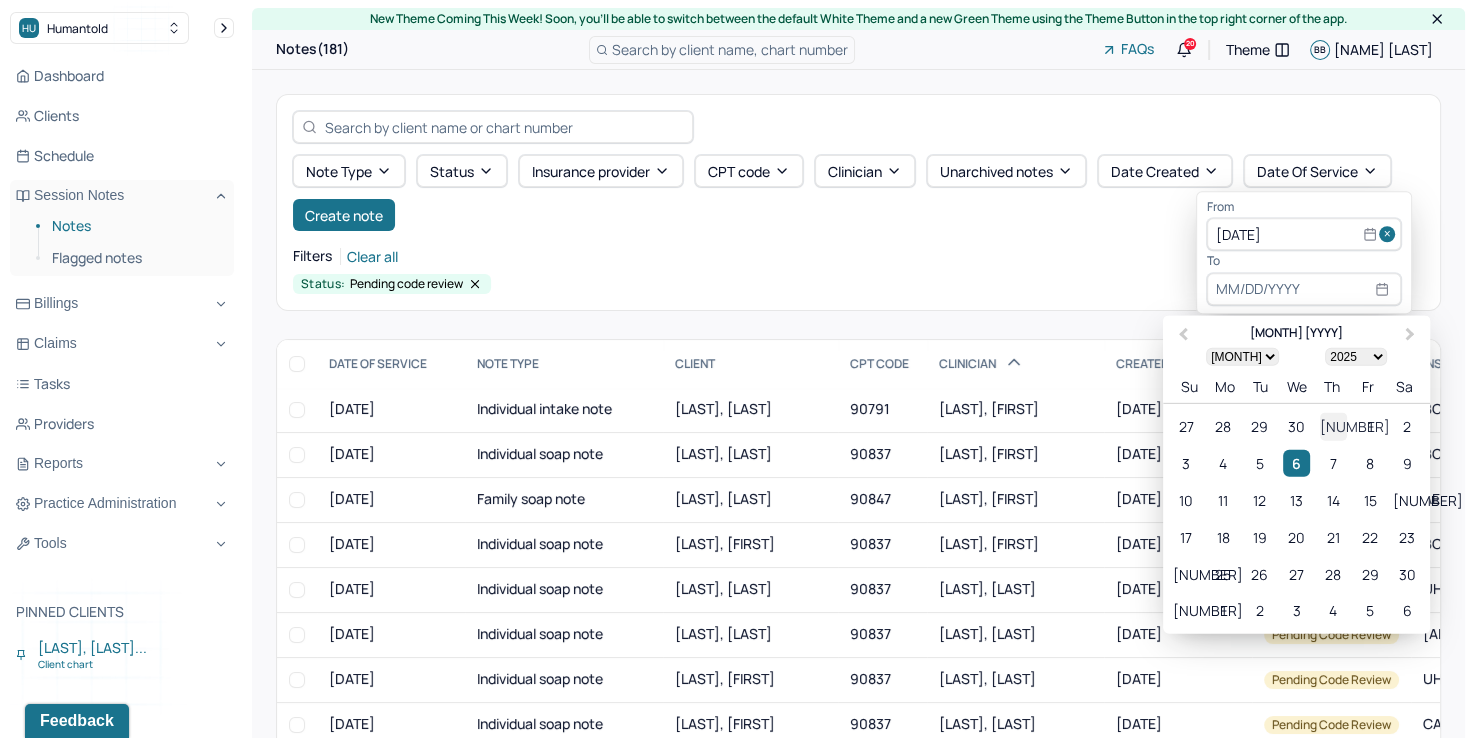 click on "[NUMBER]" at bounding box center (1333, 426) 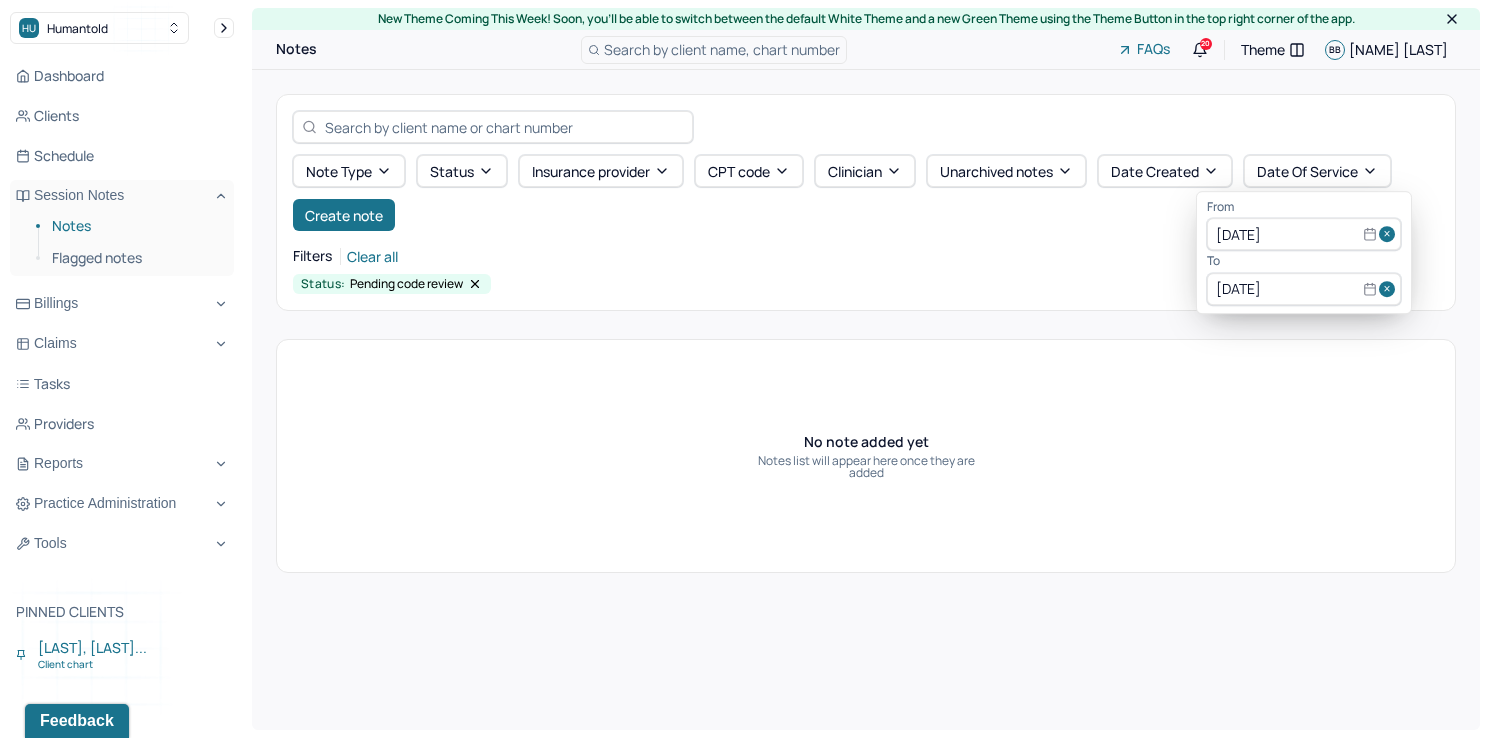 click at bounding box center [1390, 235] 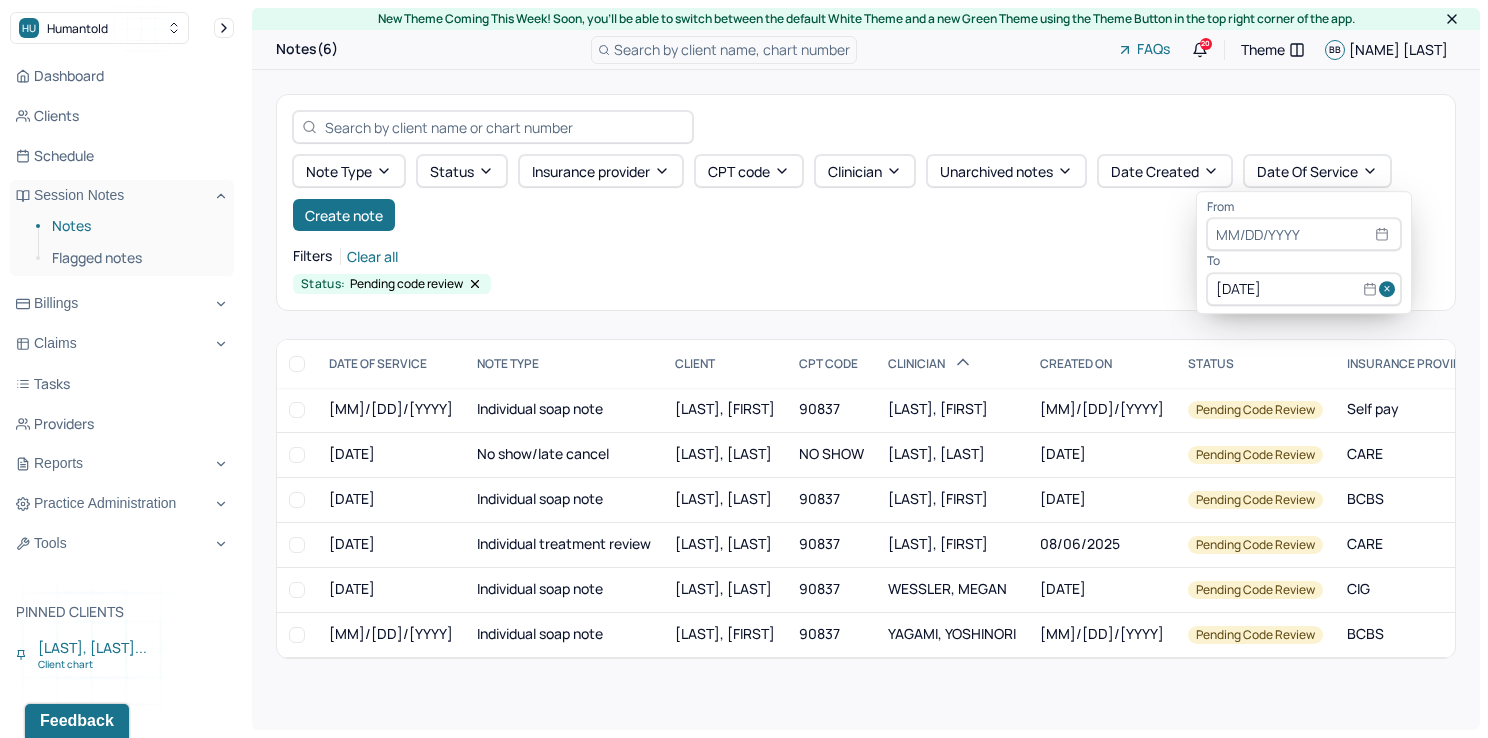 click at bounding box center (1390, 289) 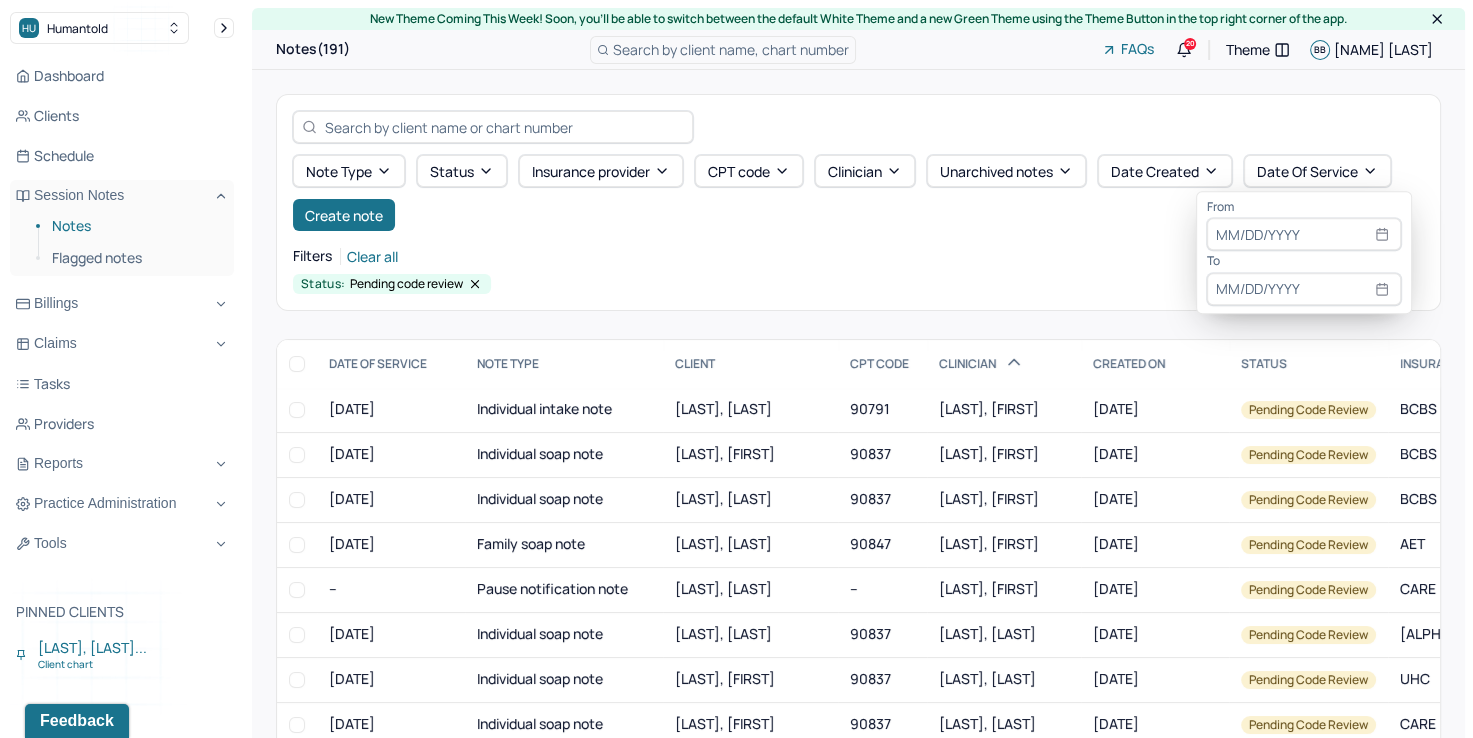 click at bounding box center [1304, 235] 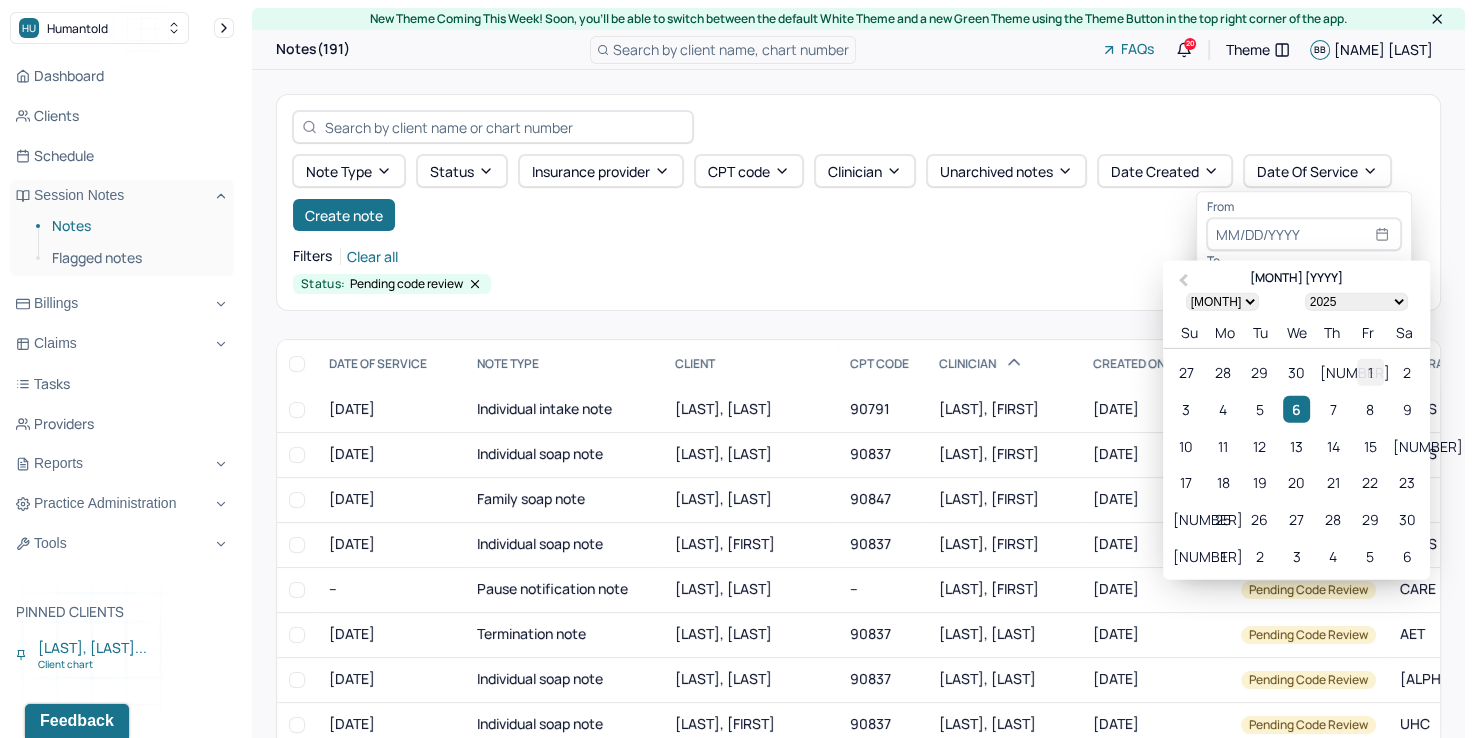click on "1" at bounding box center (1370, 372) 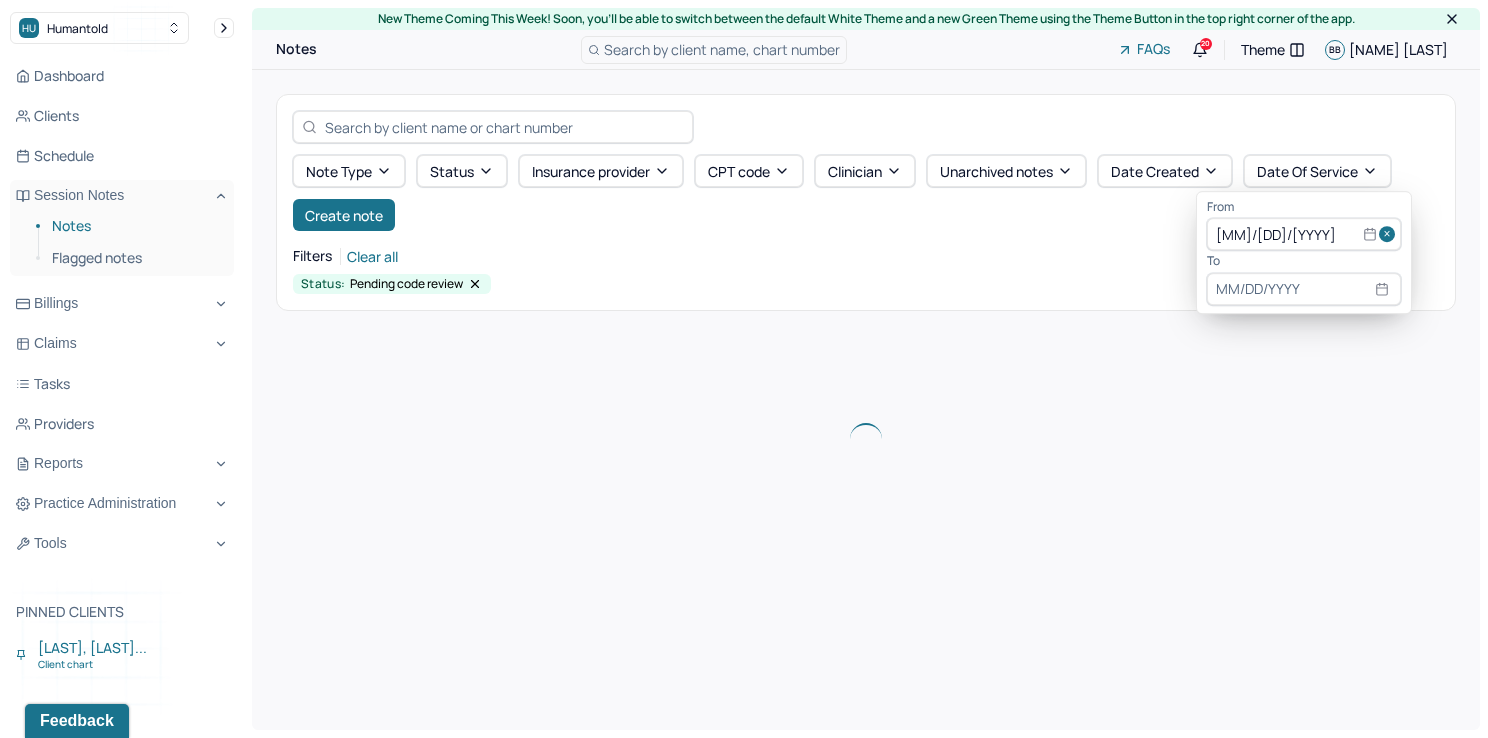 select on "7" 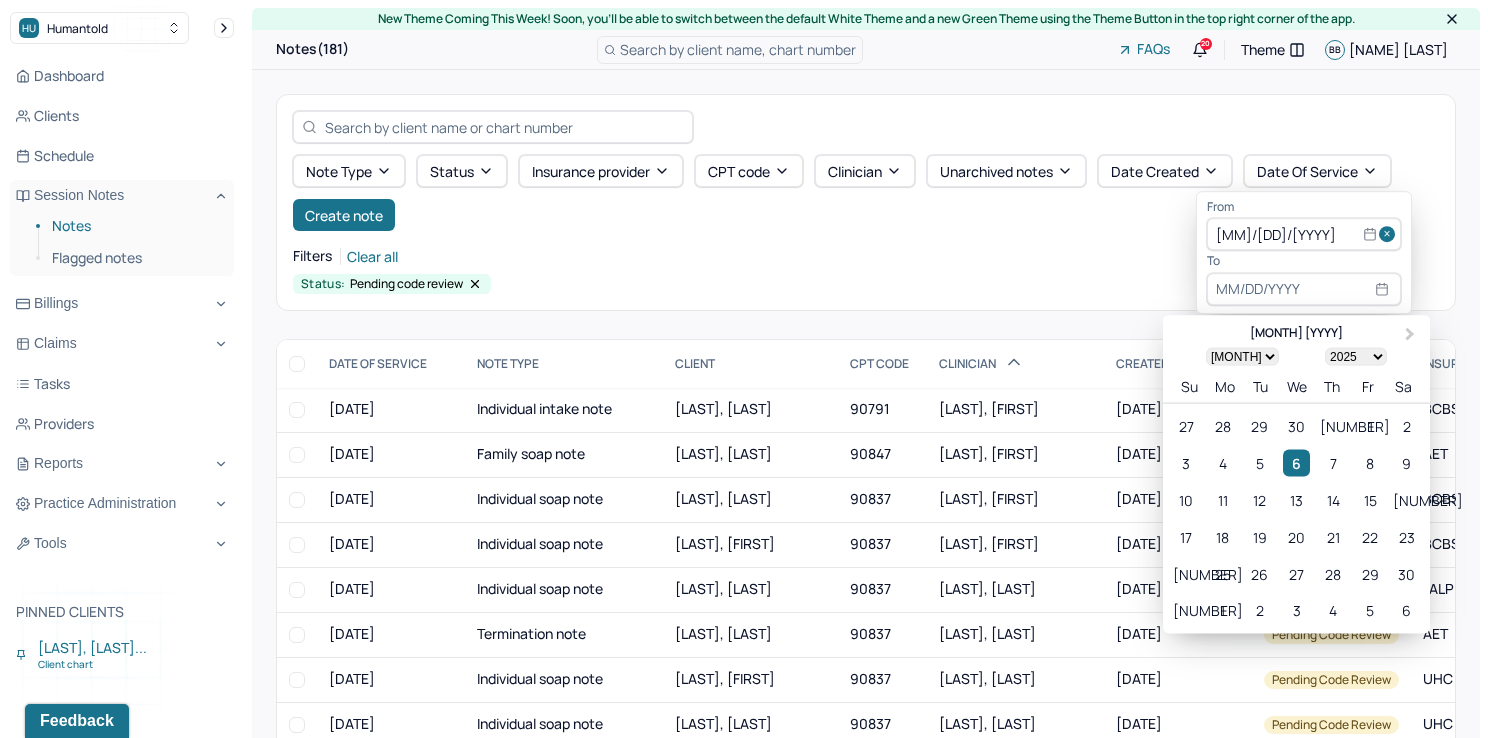 click at bounding box center [1304, 289] 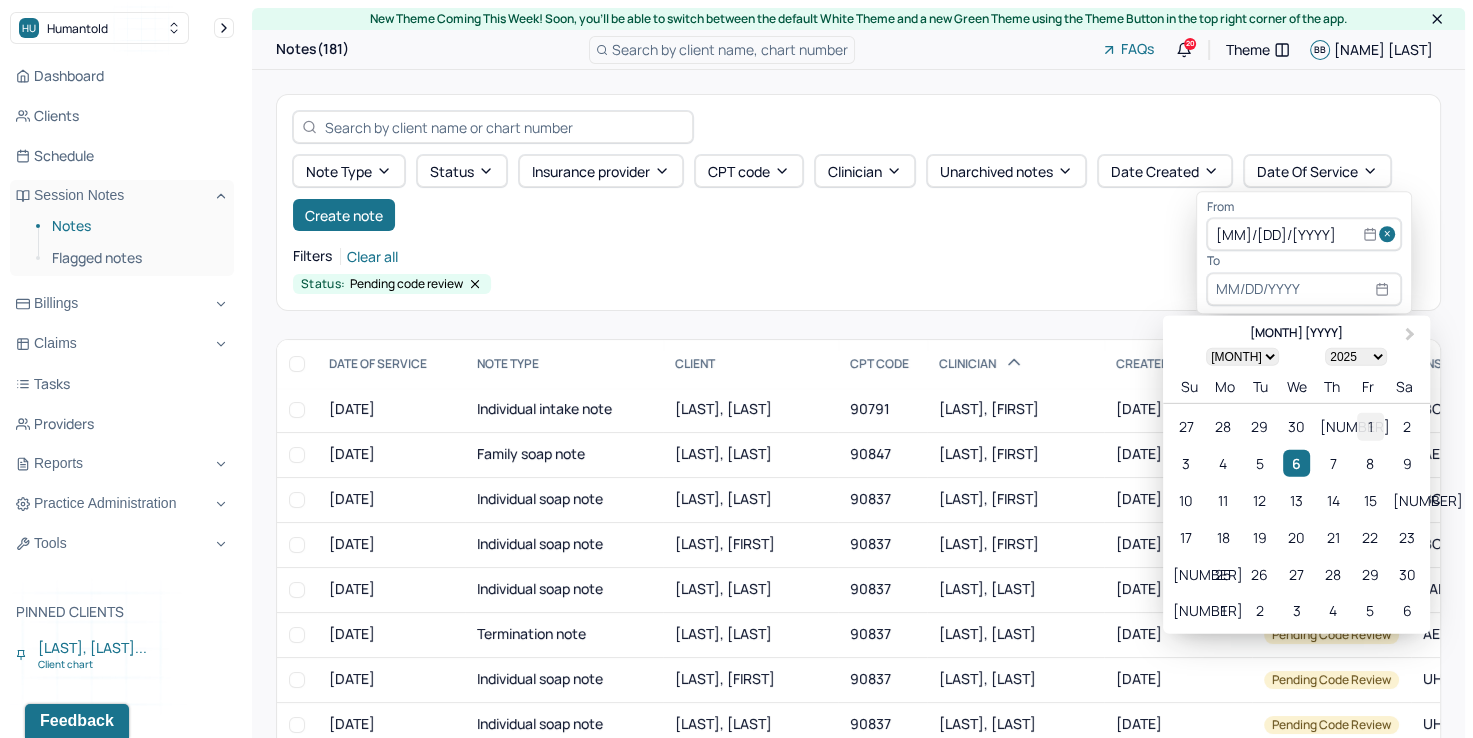 click on "1" at bounding box center [1370, 426] 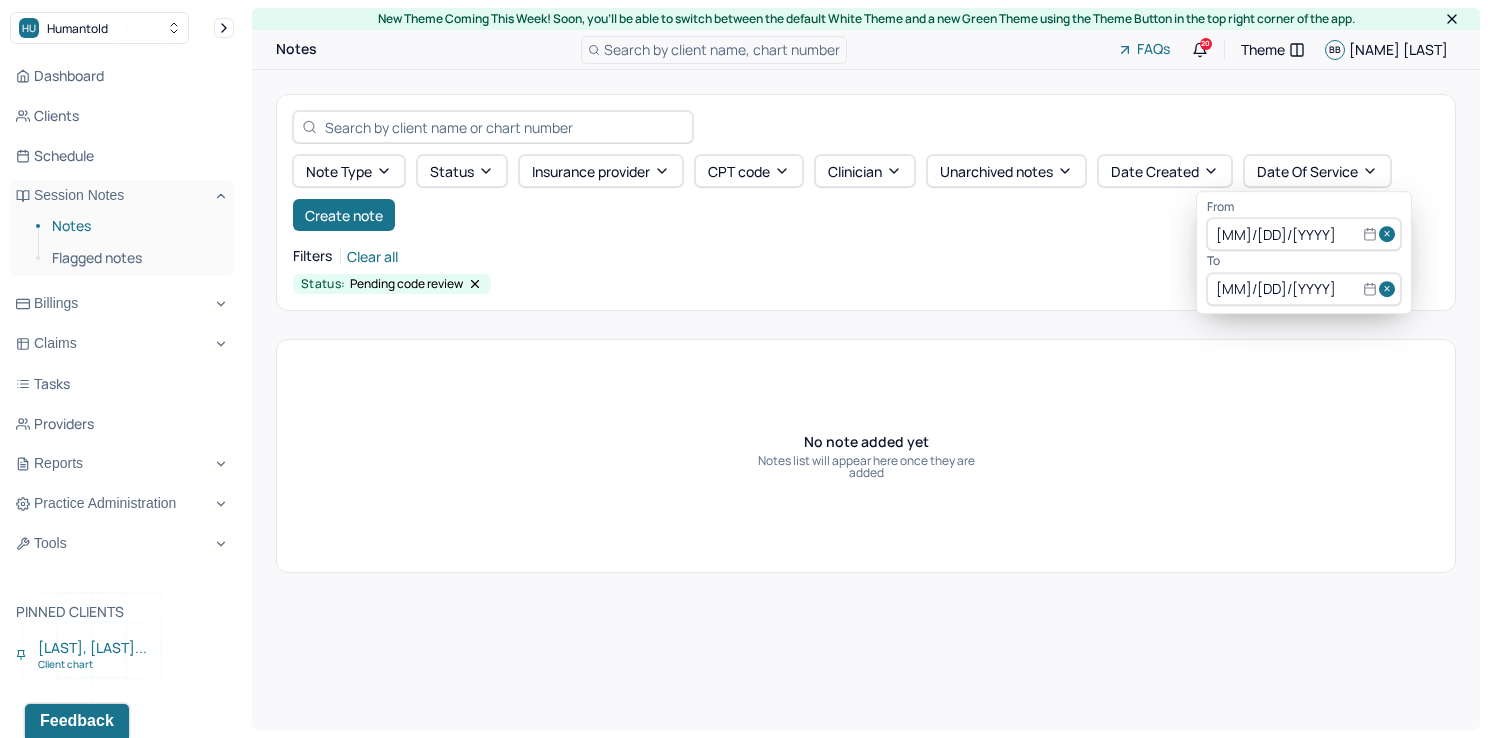 click at bounding box center [1390, 235] 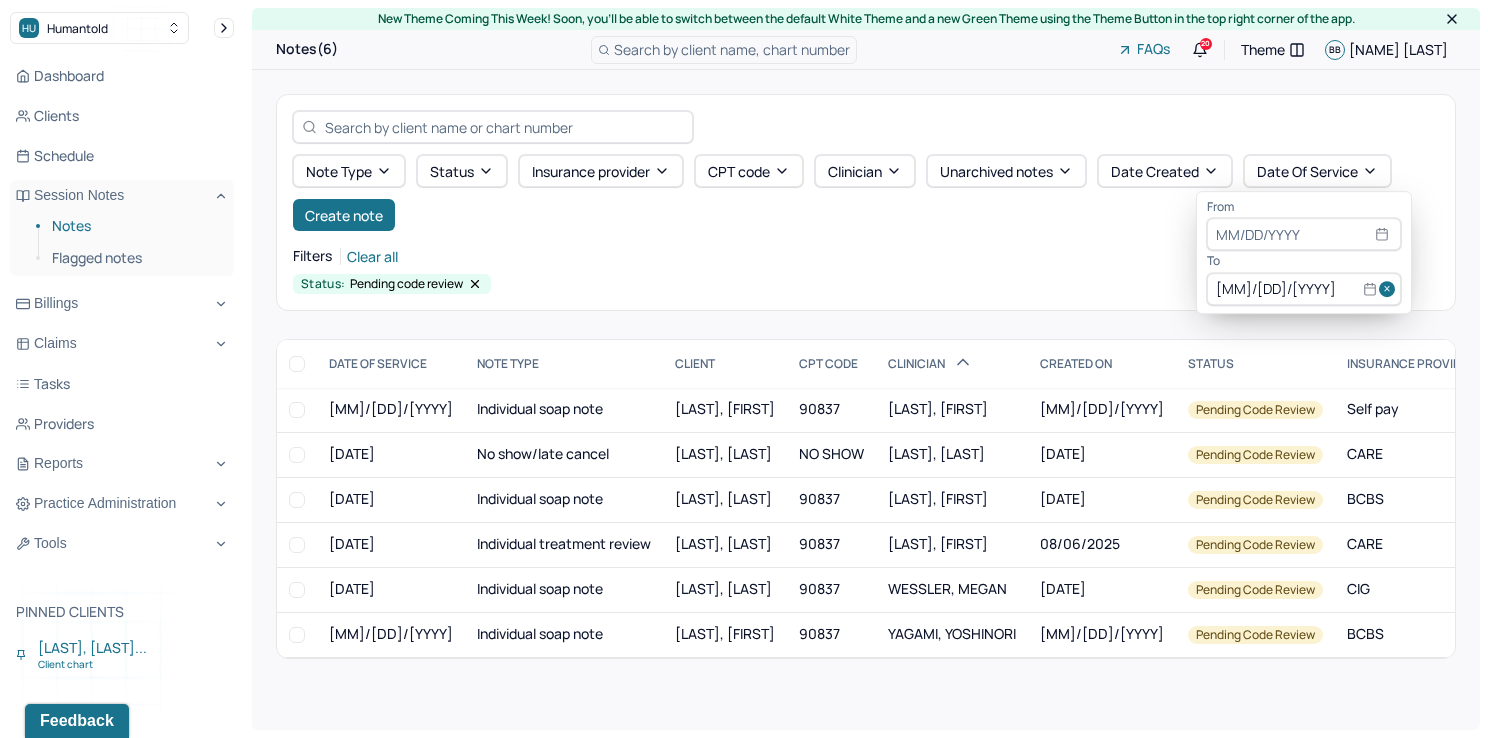 click at bounding box center [1390, 289] 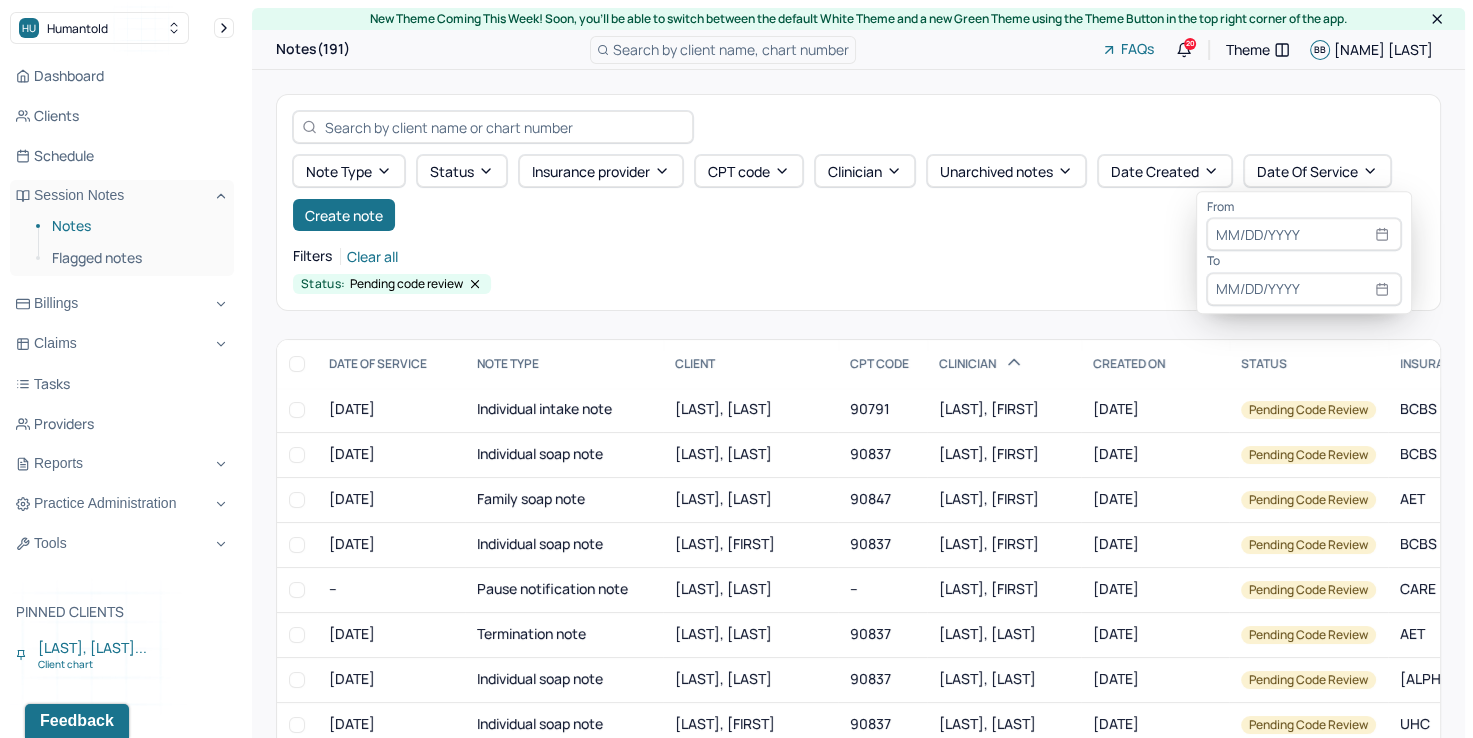 click at bounding box center (1304, 235) 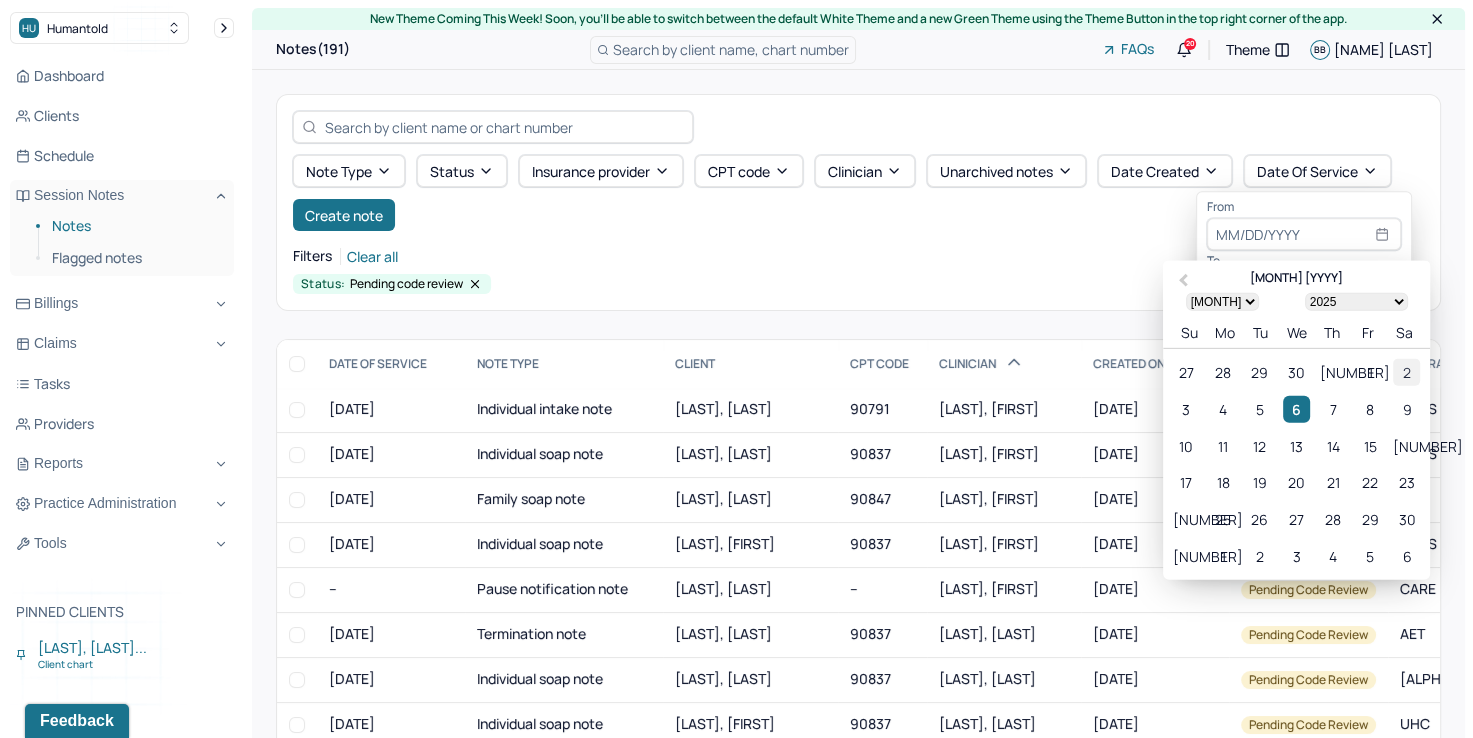 click on "2" at bounding box center (1406, 372) 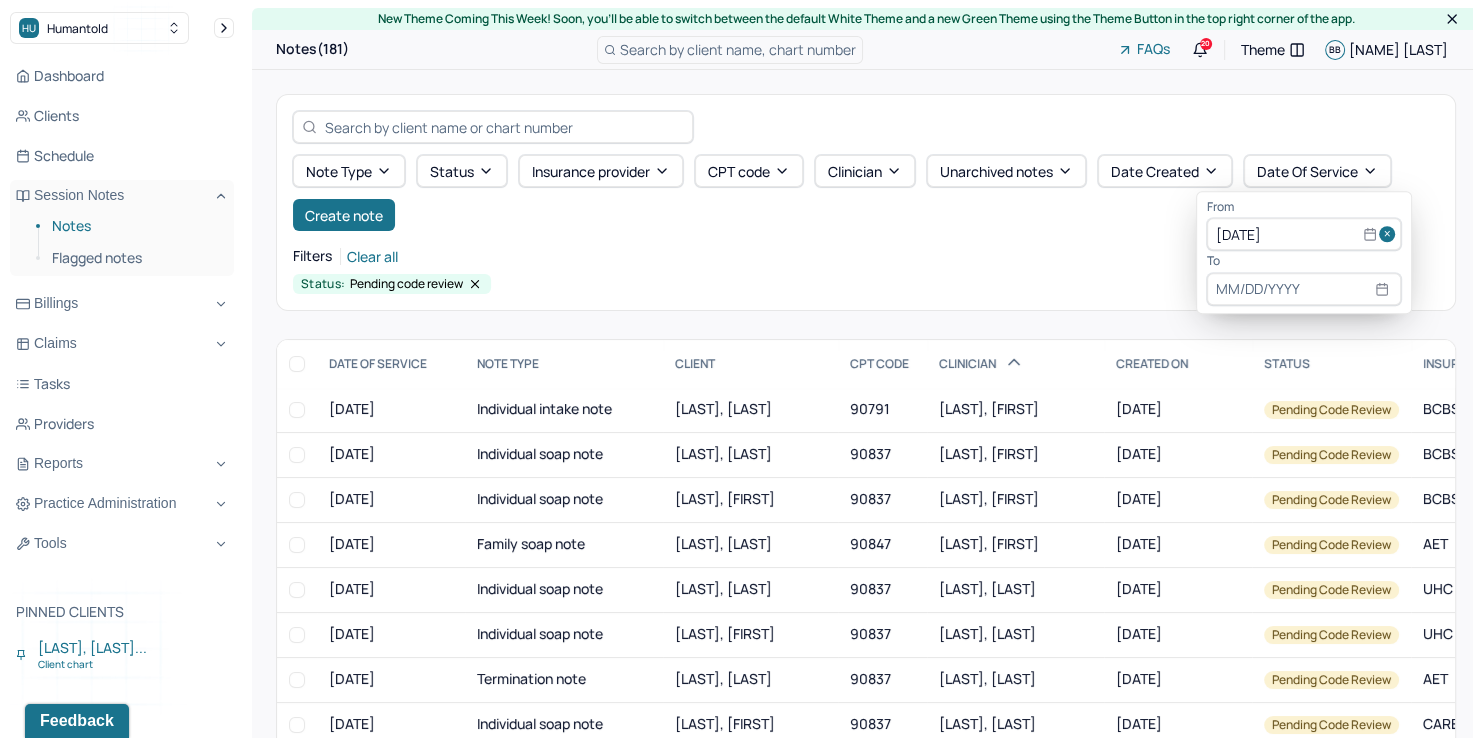 select on "7" 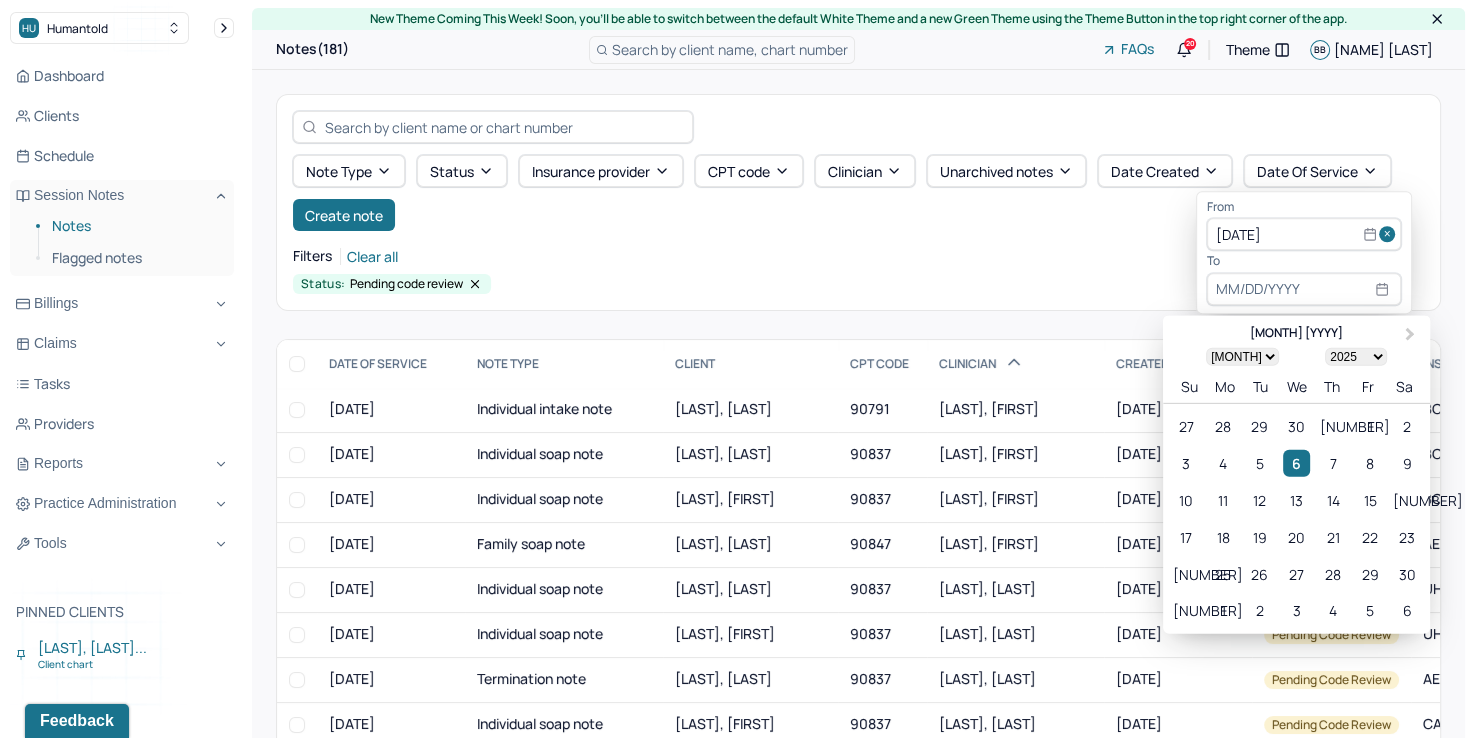 click at bounding box center (1304, 289) 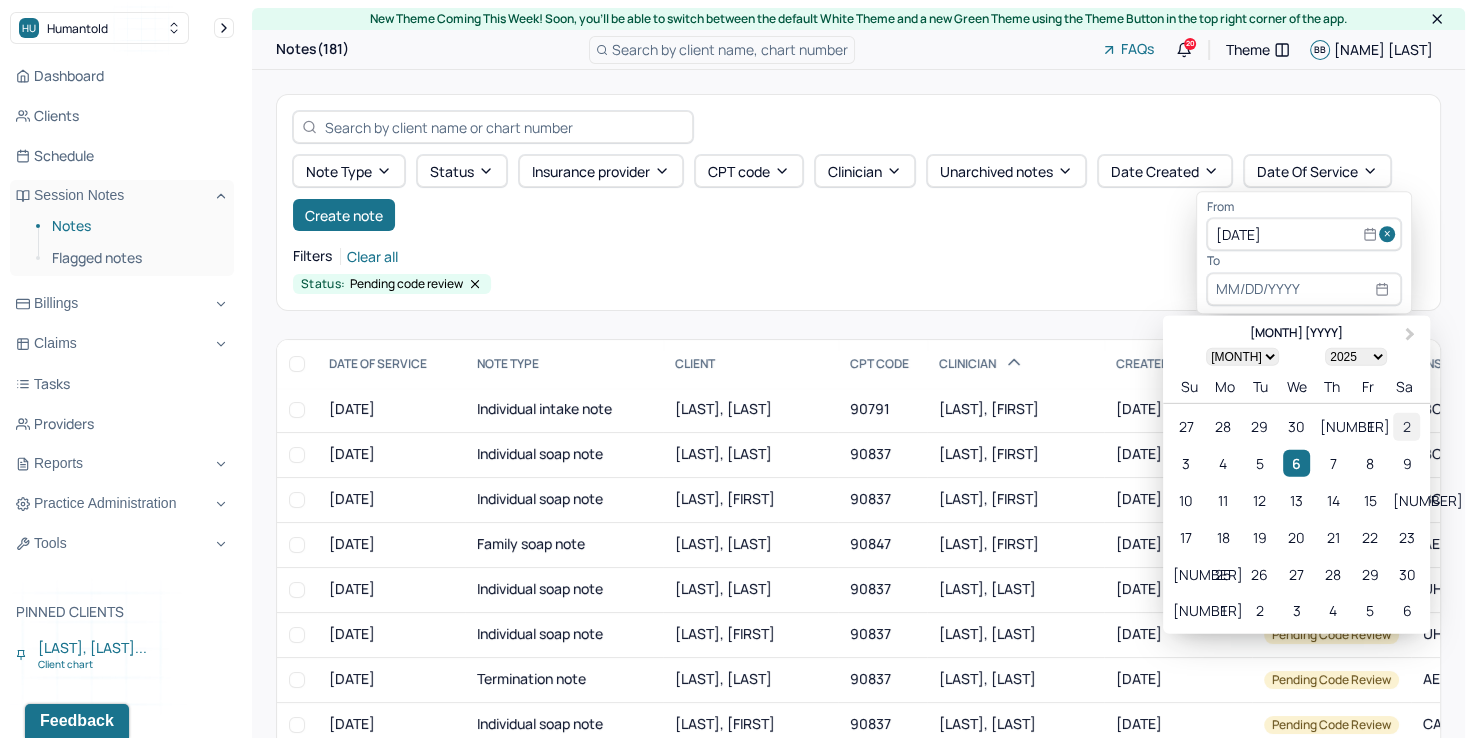 click on "2" at bounding box center [1406, 426] 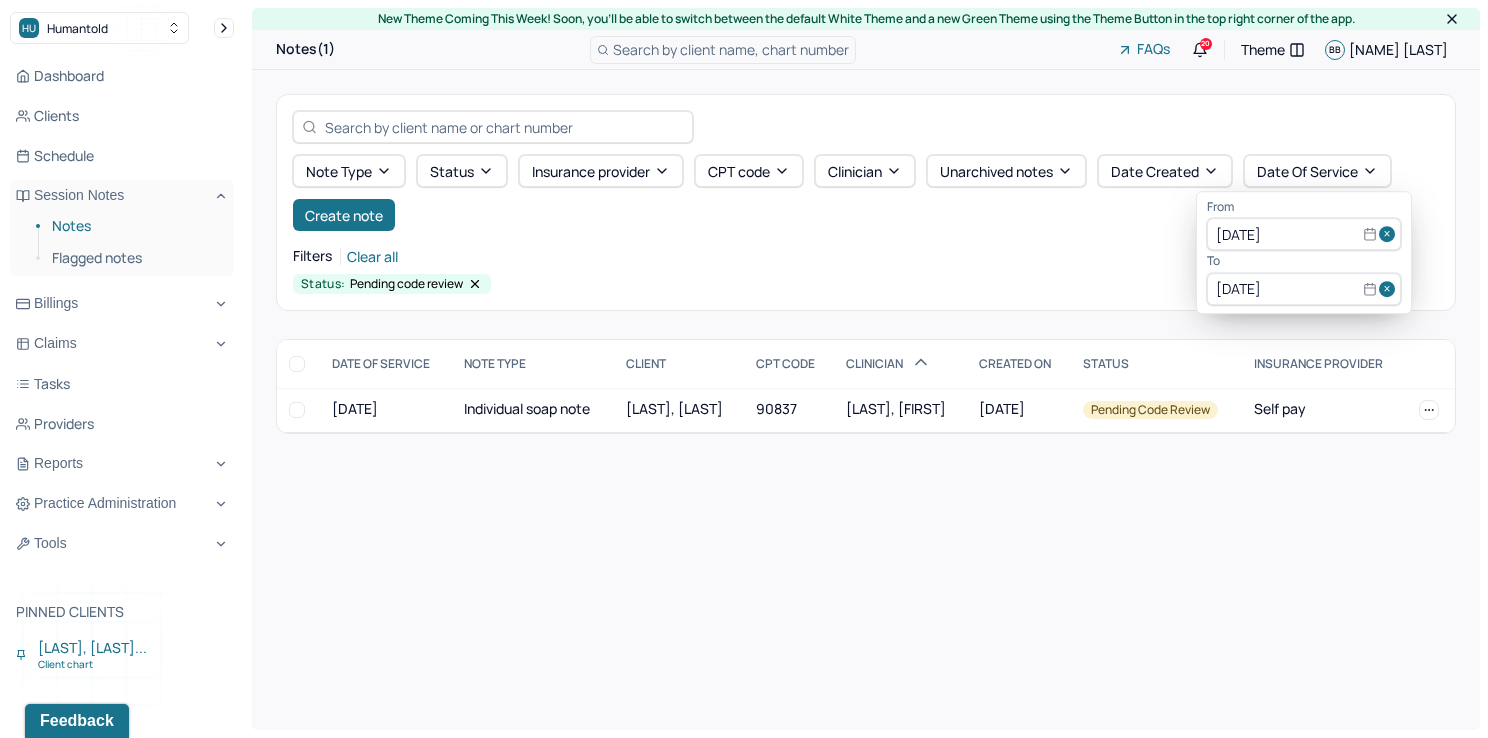 click at bounding box center [1390, 235] 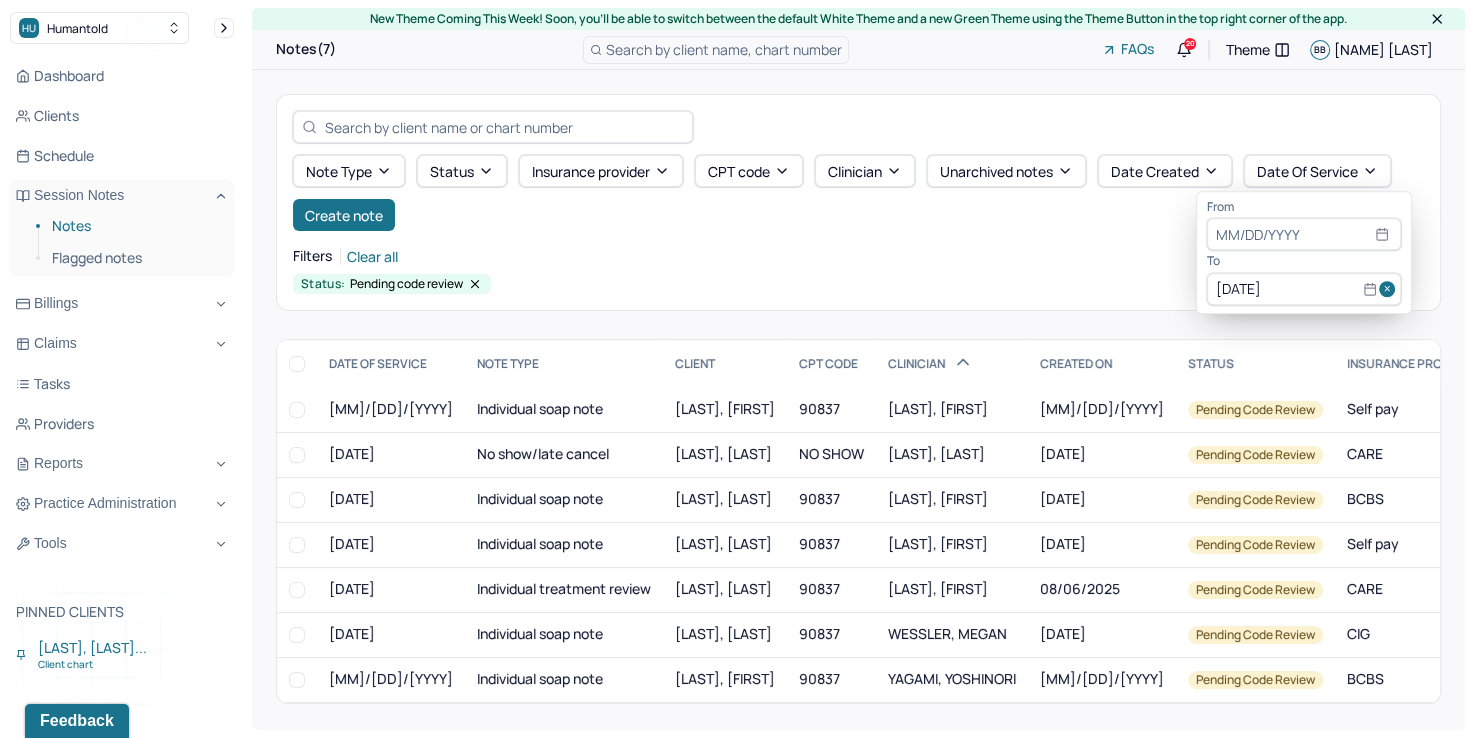 click at bounding box center (1390, 289) 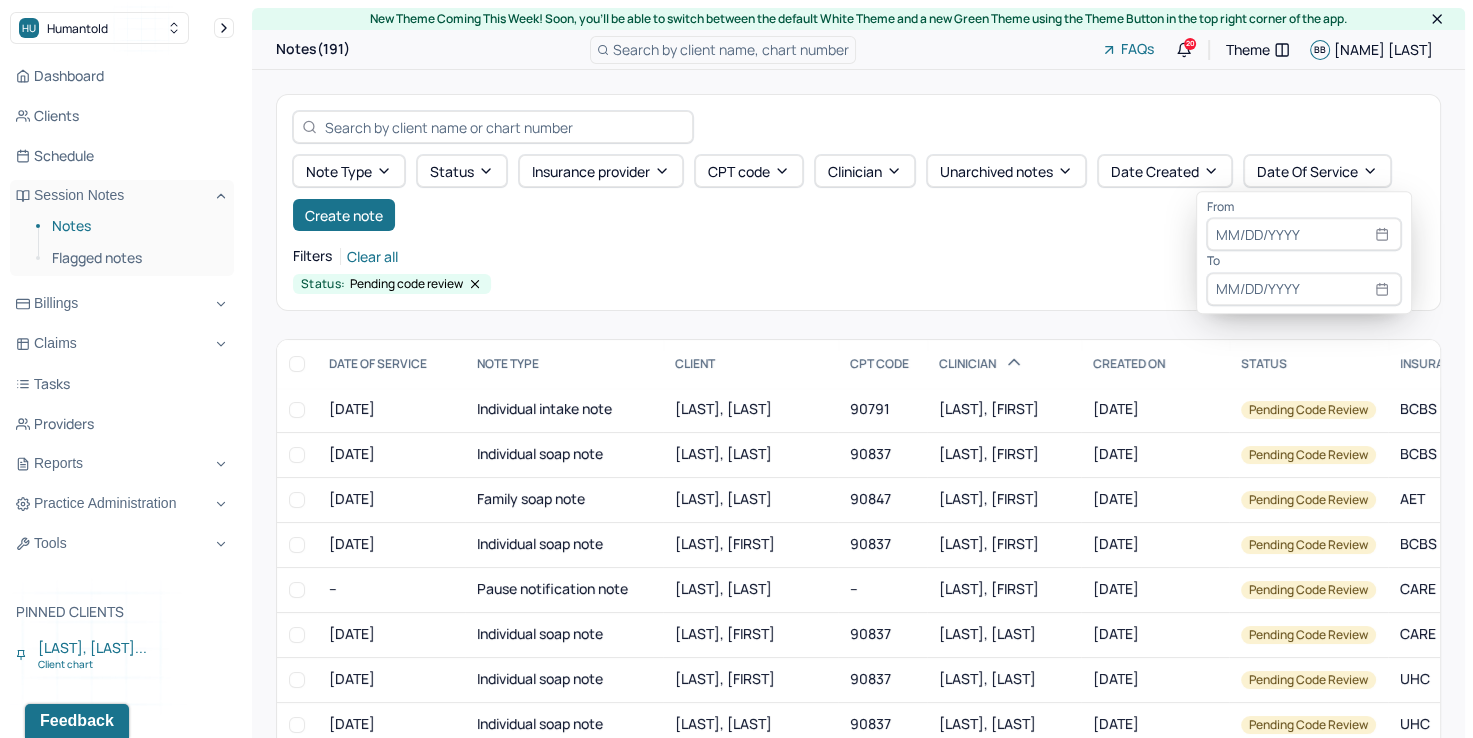 click at bounding box center [1304, 235] 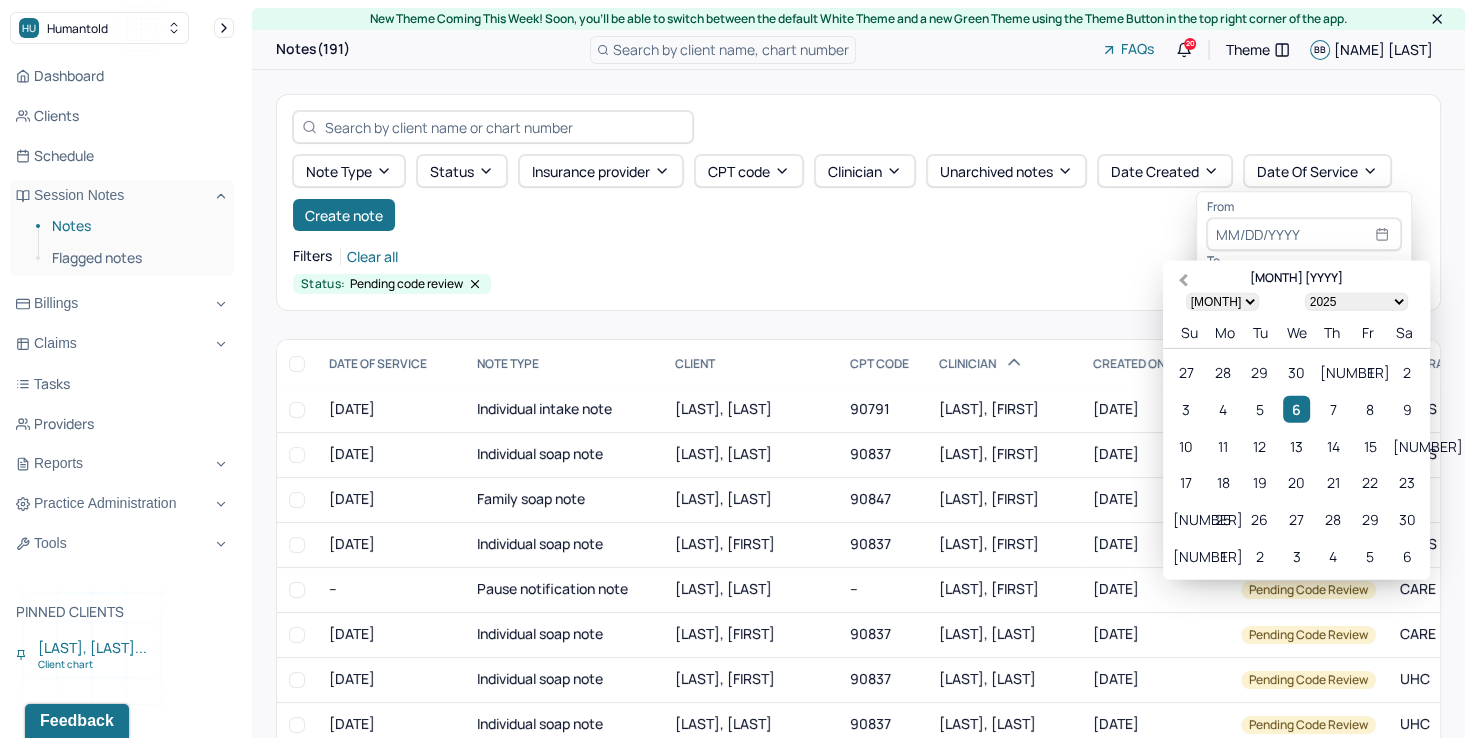 click on "Previous Month" at bounding box center [1183, 280] 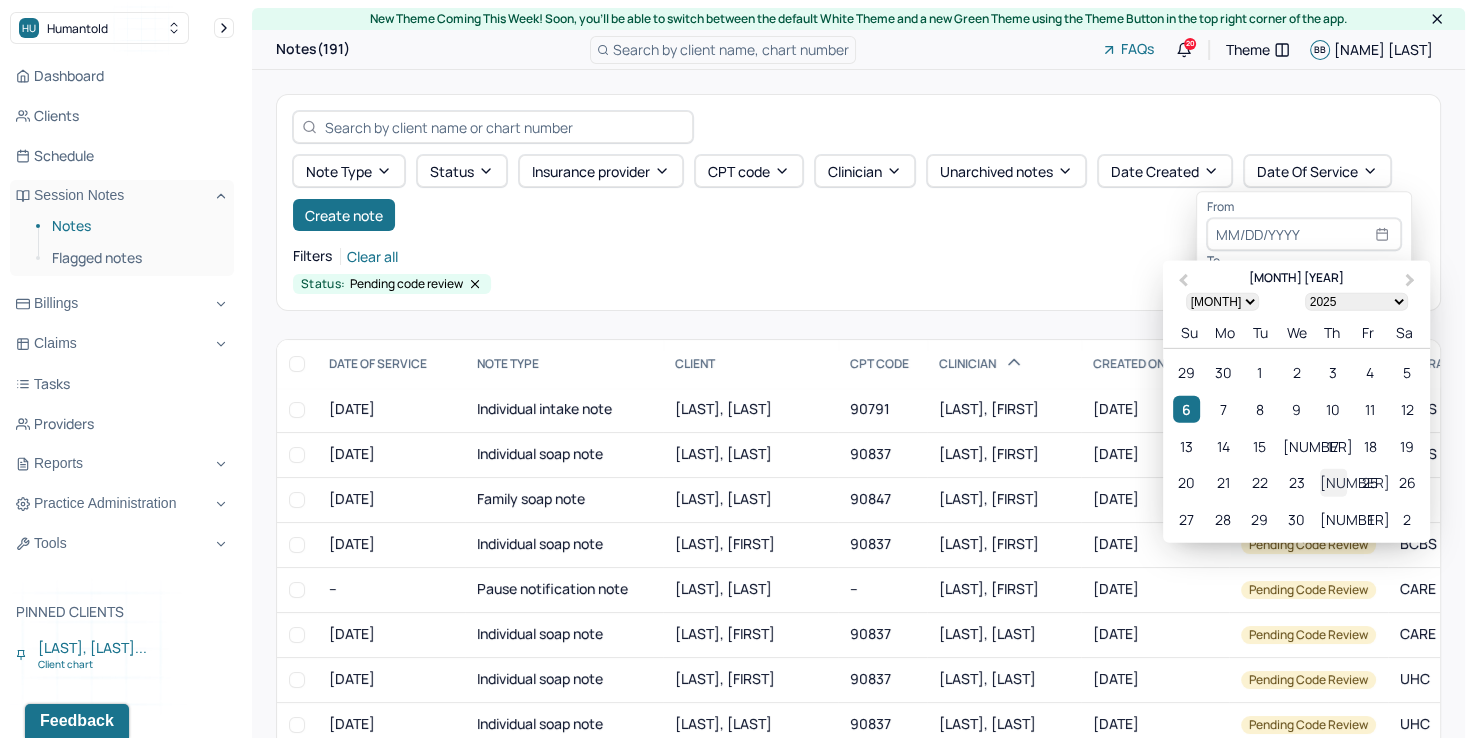 click on "[NUMBER]" at bounding box center [1333, 482] 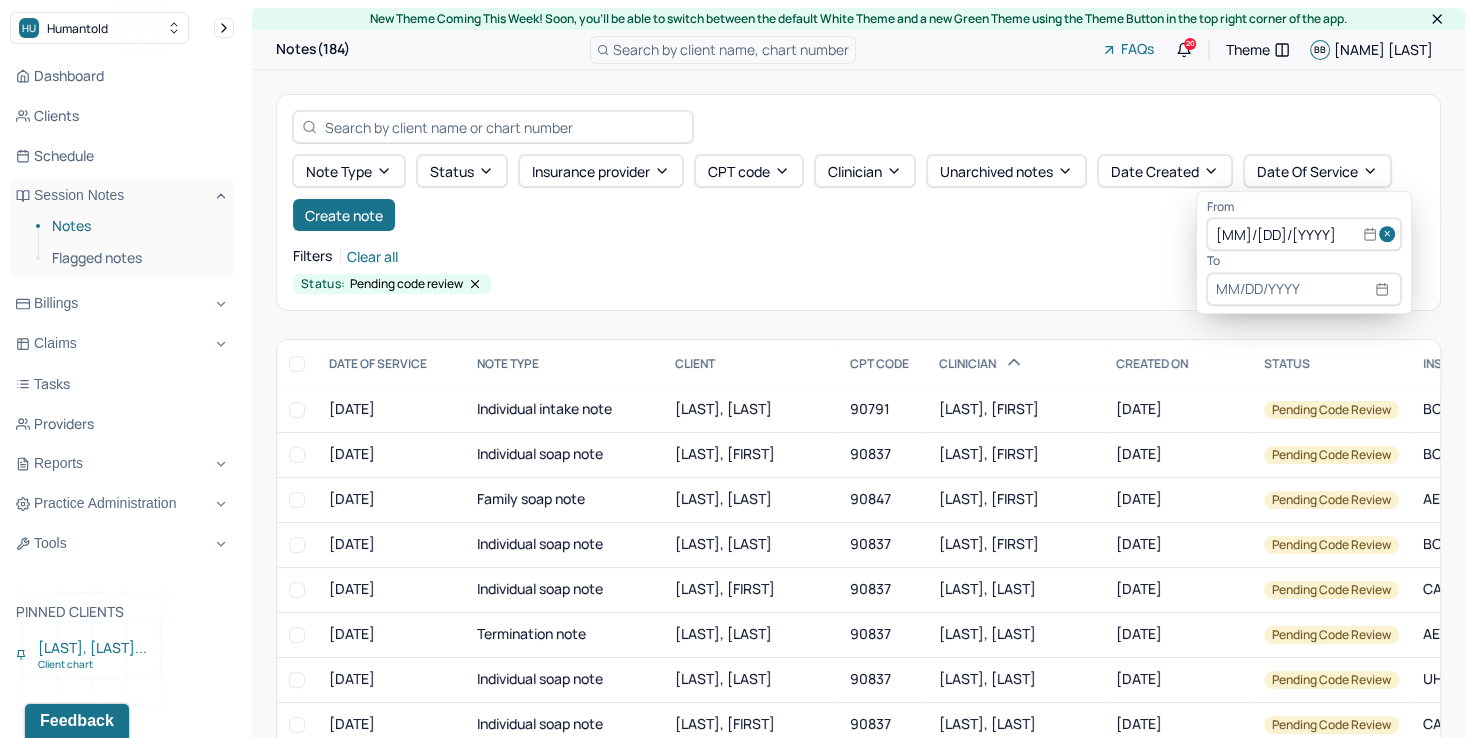 click at bounding box center [1304, 289] 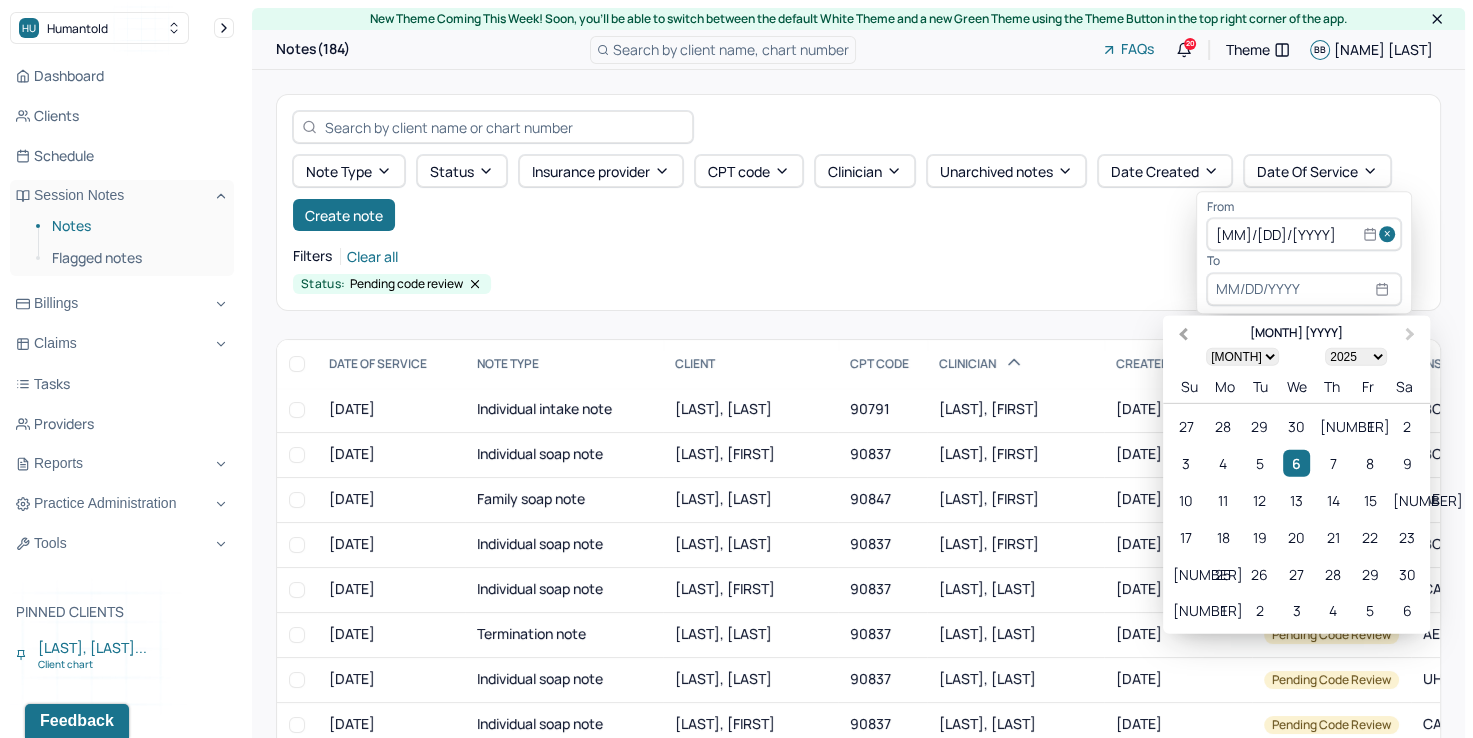 click on "Previous Month" at bounding box center [1181, 336] 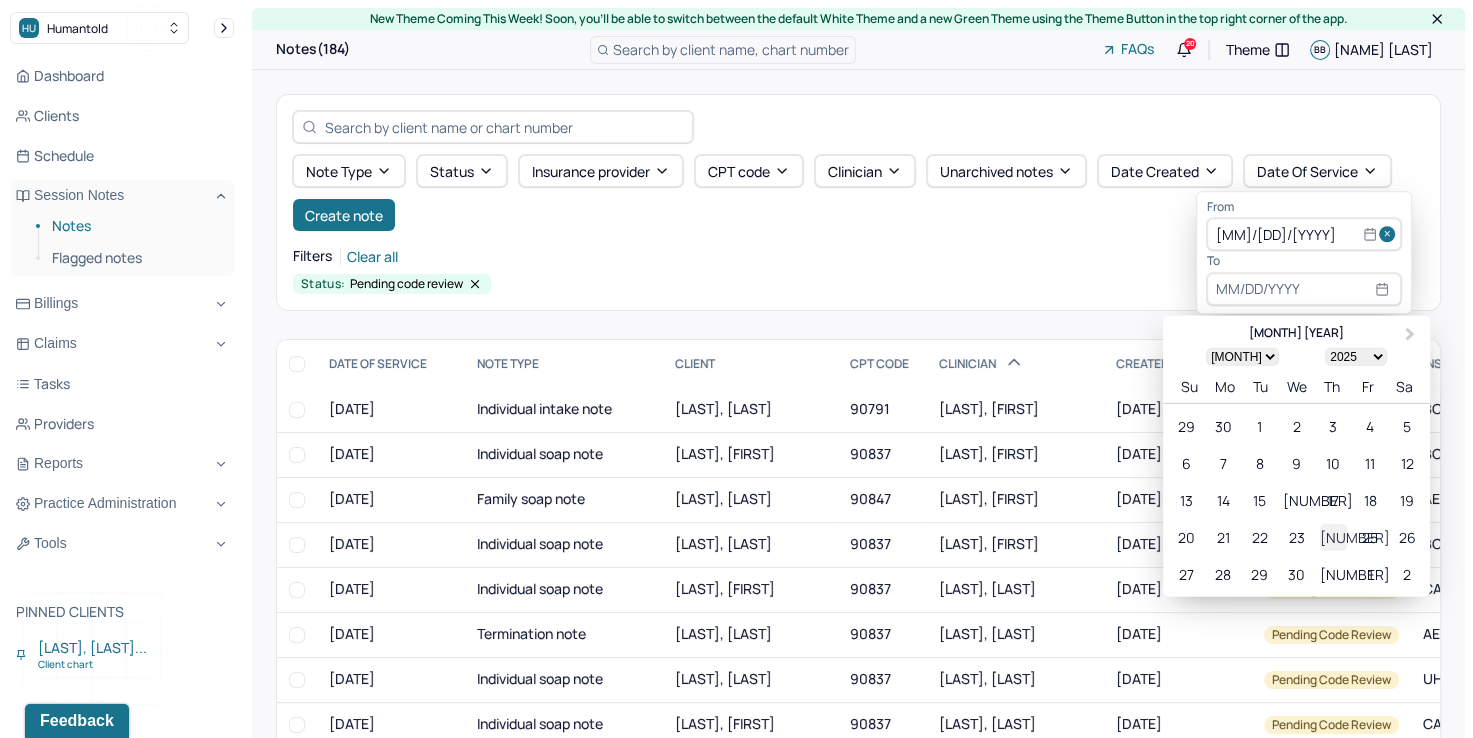 click on "[NUMBER]" at bounding box center [1333, 536] 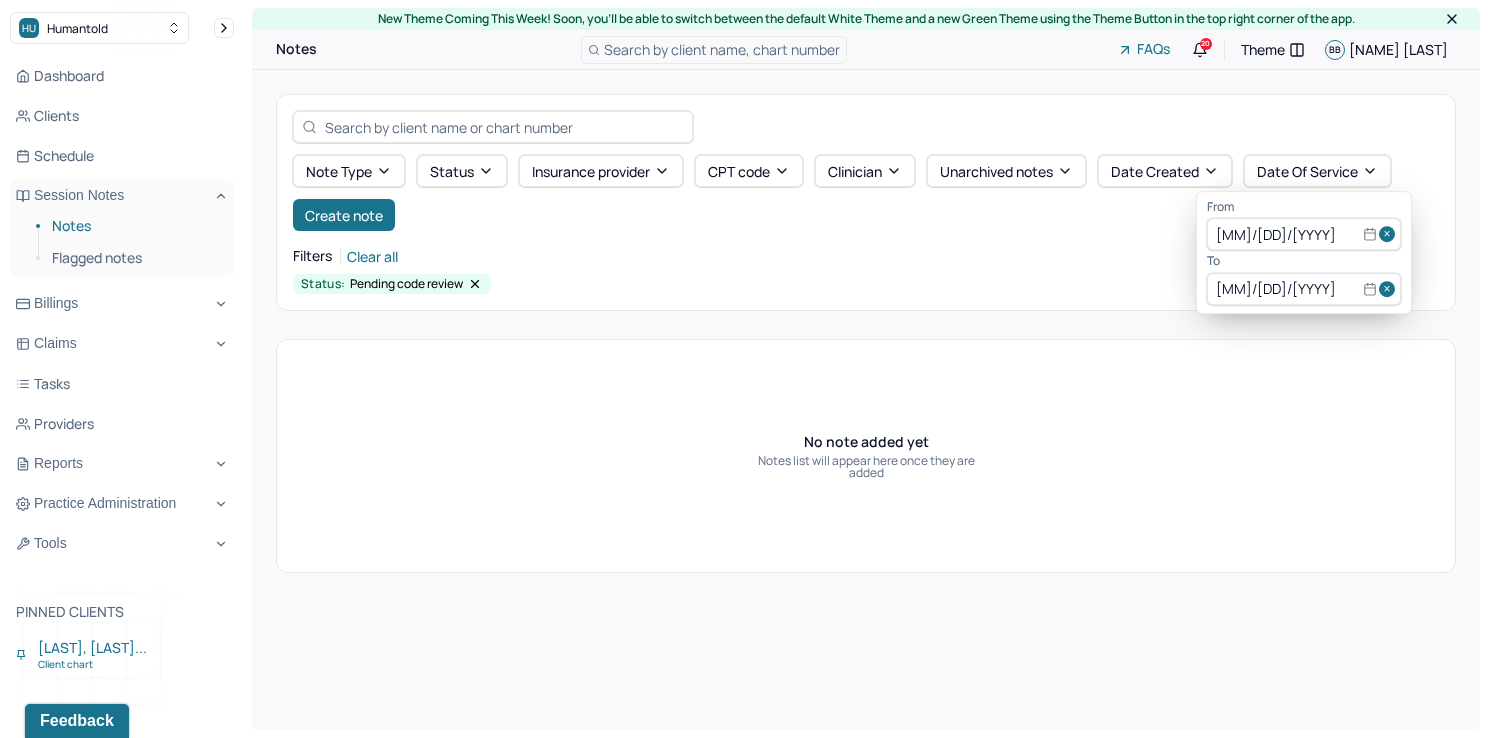 click at bounding box center (1390, 235) 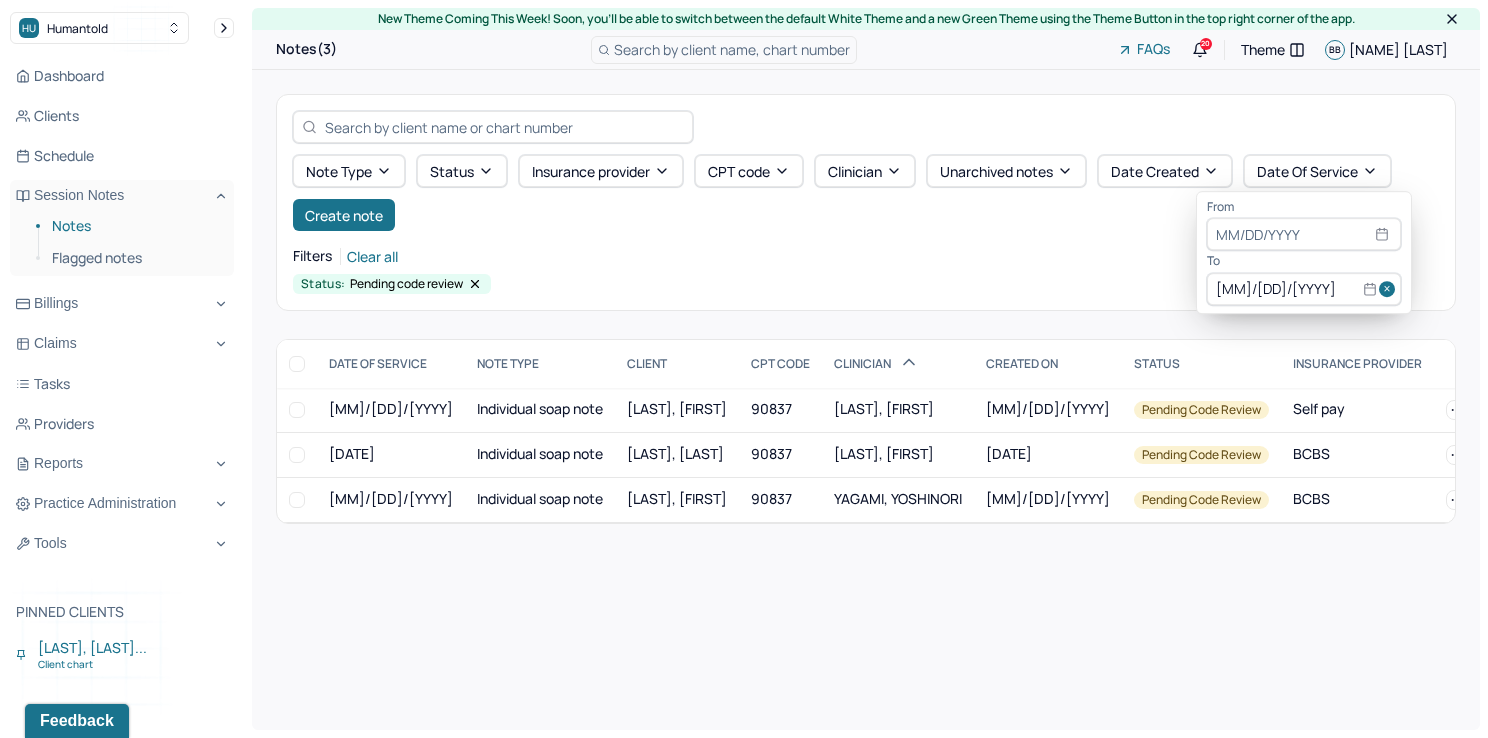 click at bounding box center [1390, 289] 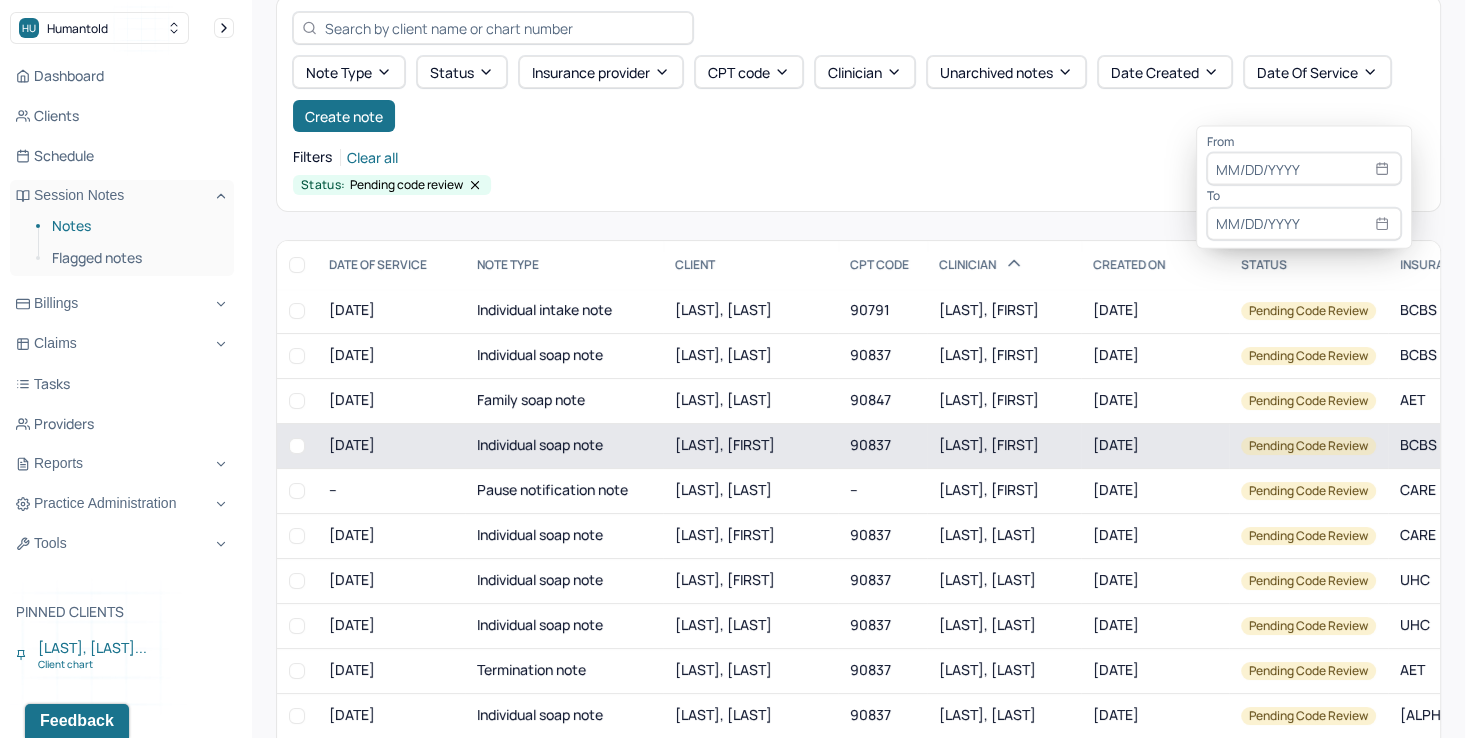 scroll, scrollTop: 100, scrollLeft: 0, axis: vertical 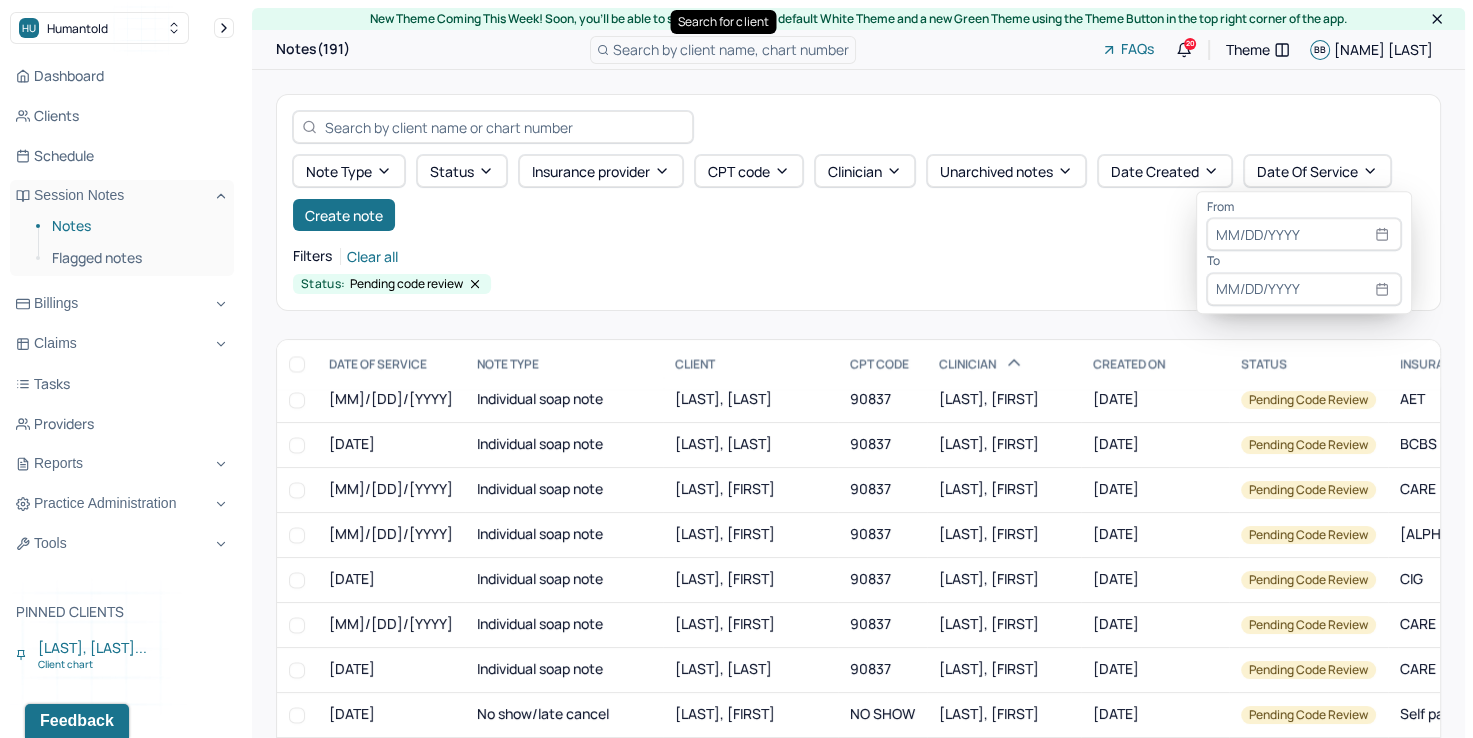 type 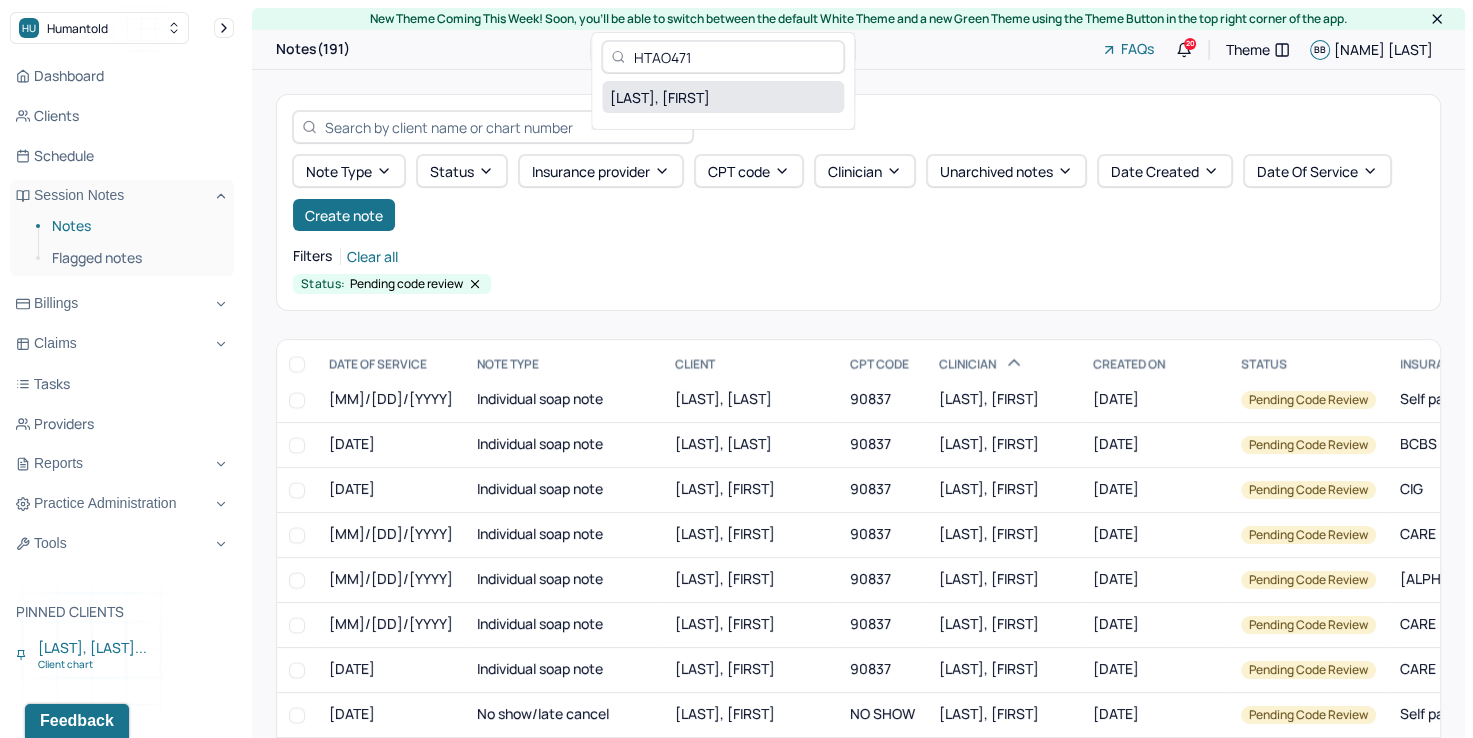 type on "HTAO471" 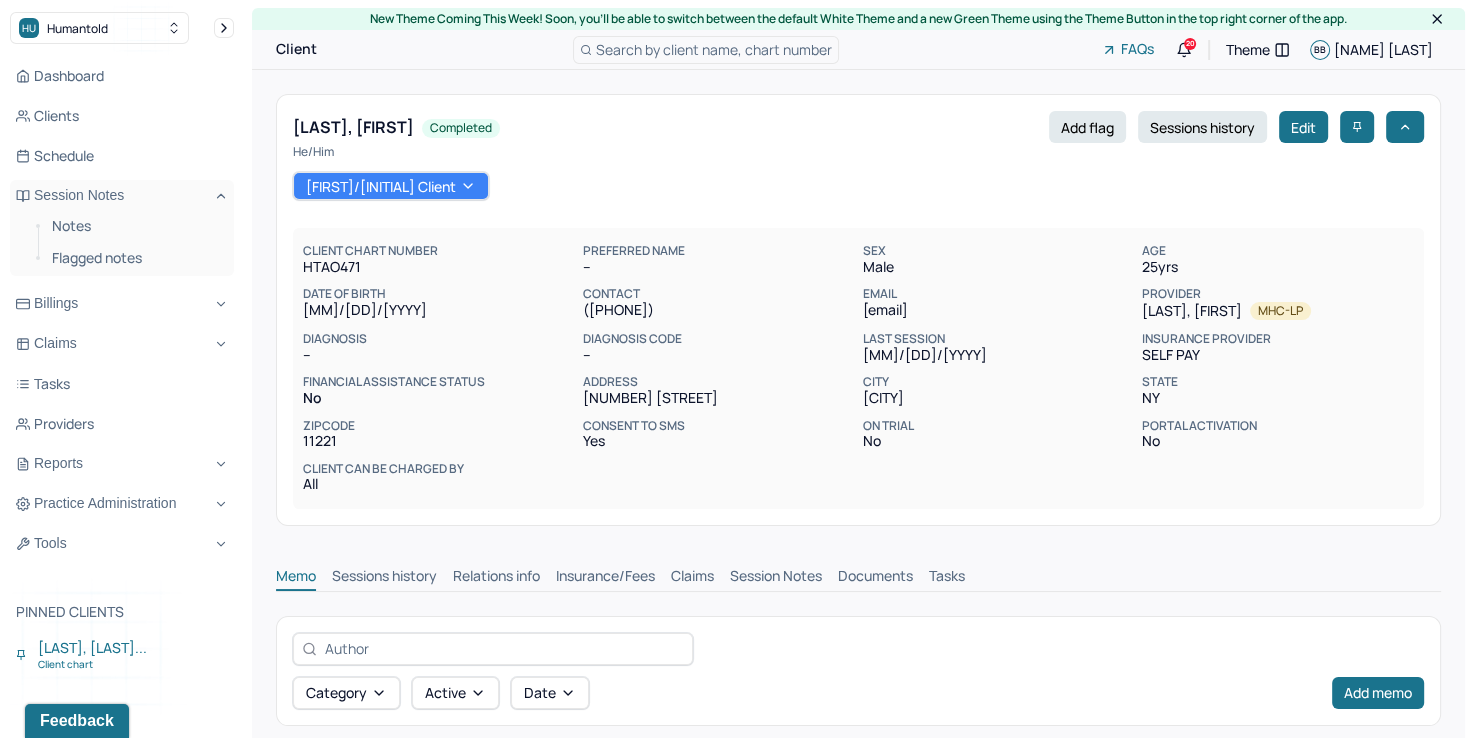 scroll, scrollTop: 0, scrollLeft: 0, axis: both 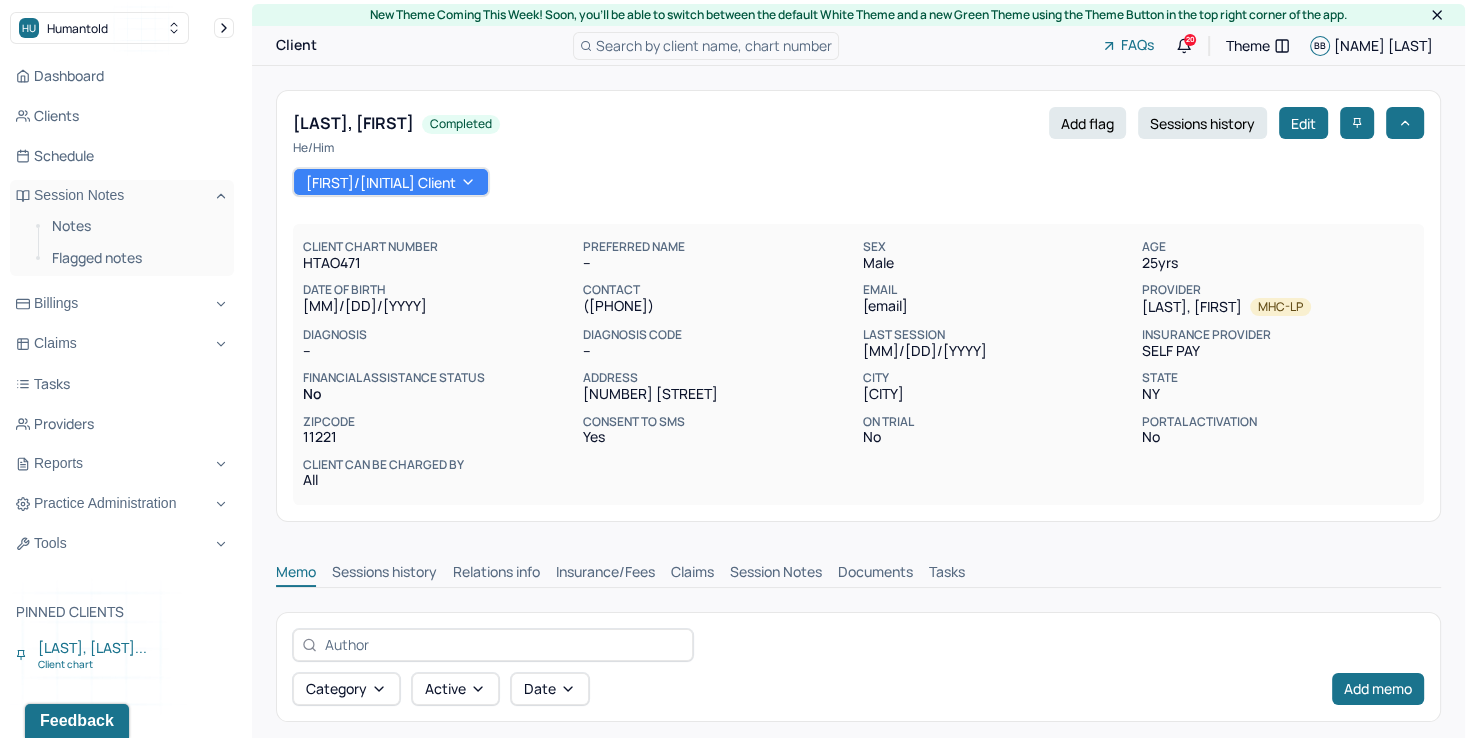 click on "Insurance/Fees" at bounding box center [605, 574] 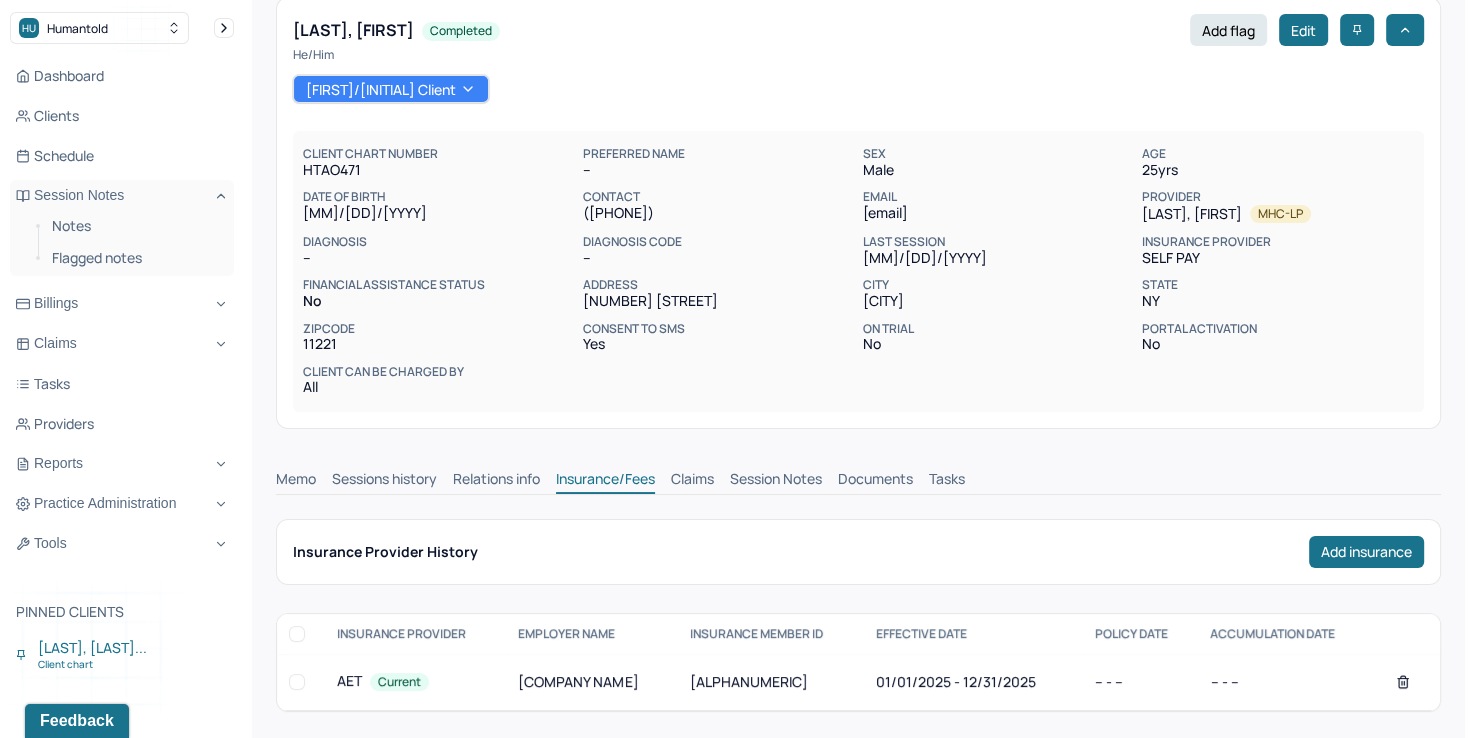 scroll, scrollTop: 204, scrollLeft: 0, axis: vertical 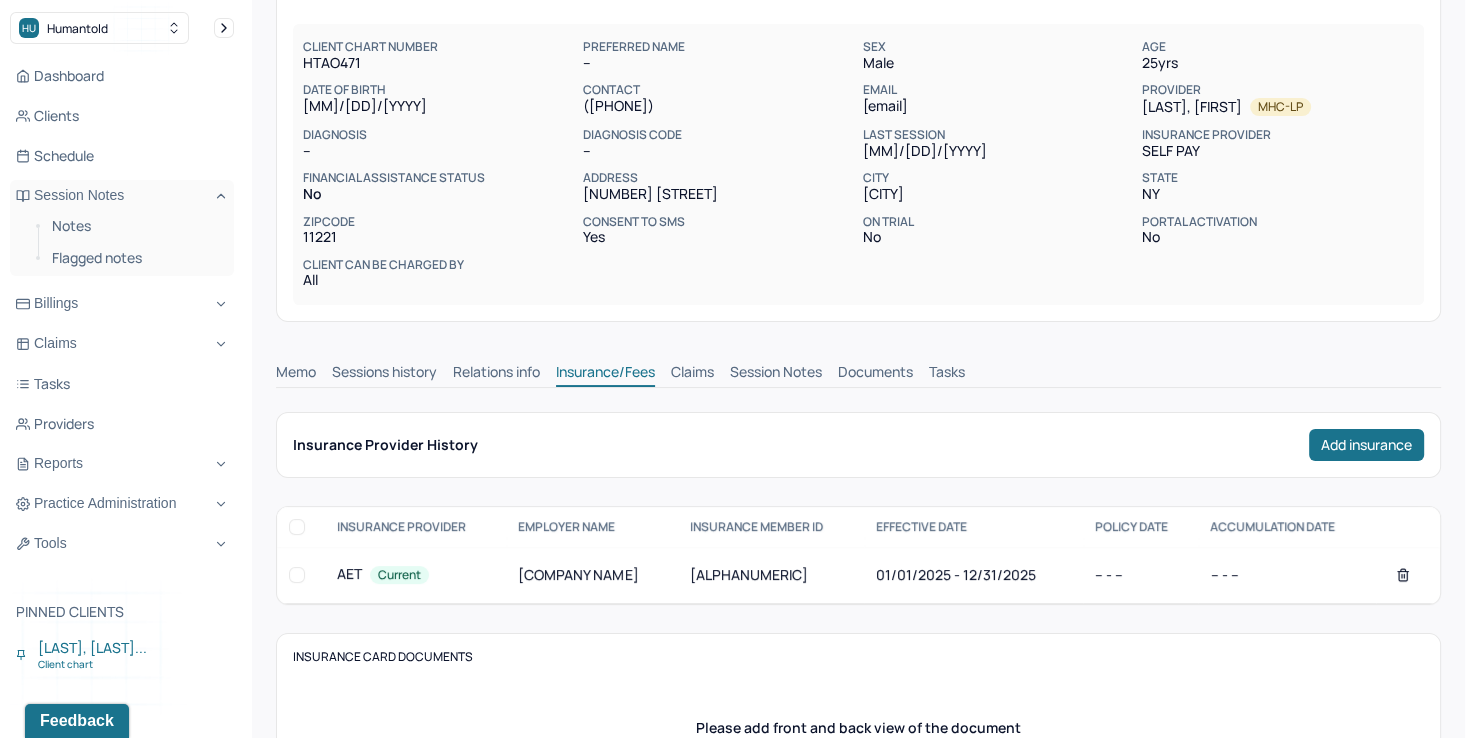 click on "Claims" at bounding box center [692, 374] 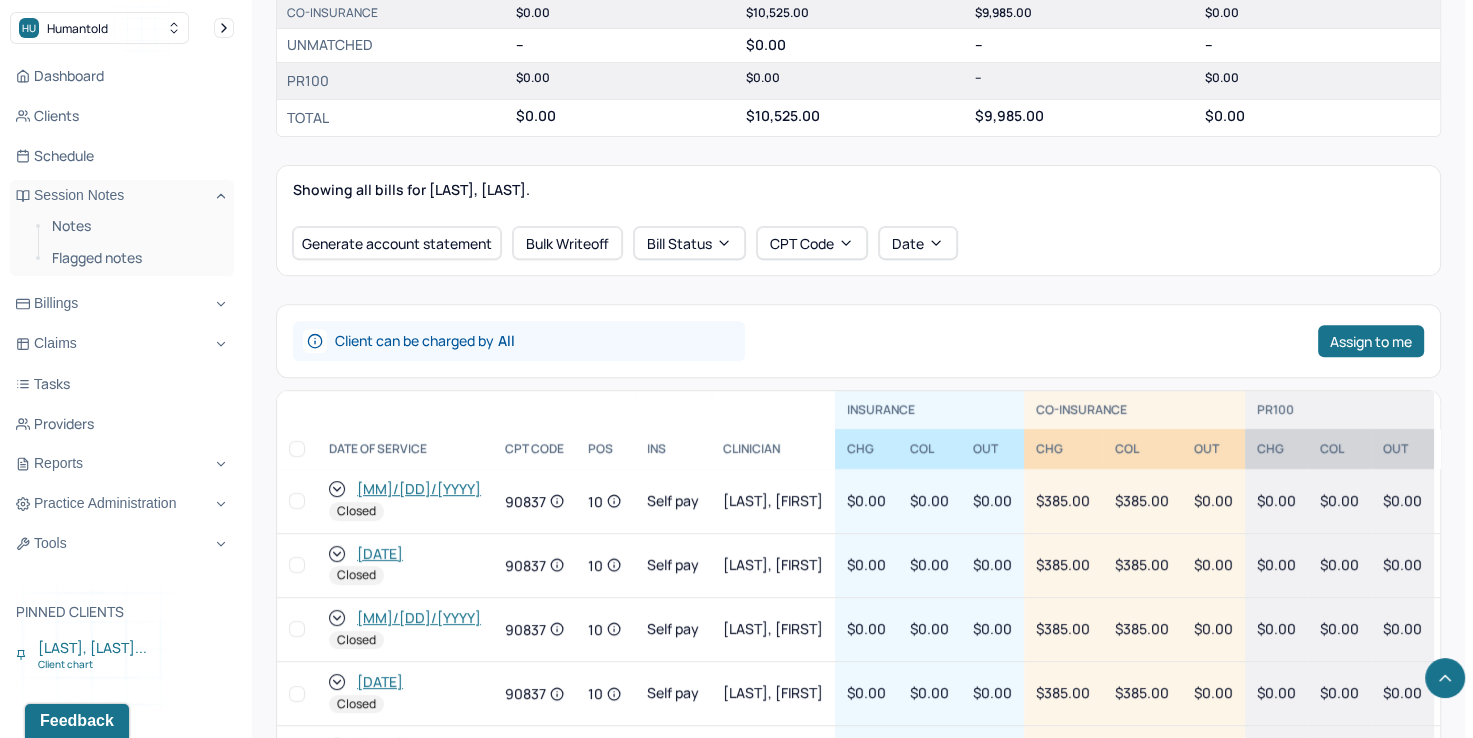 scroll, scrollTop: 793, scrollLeft: 0, axis: vertical 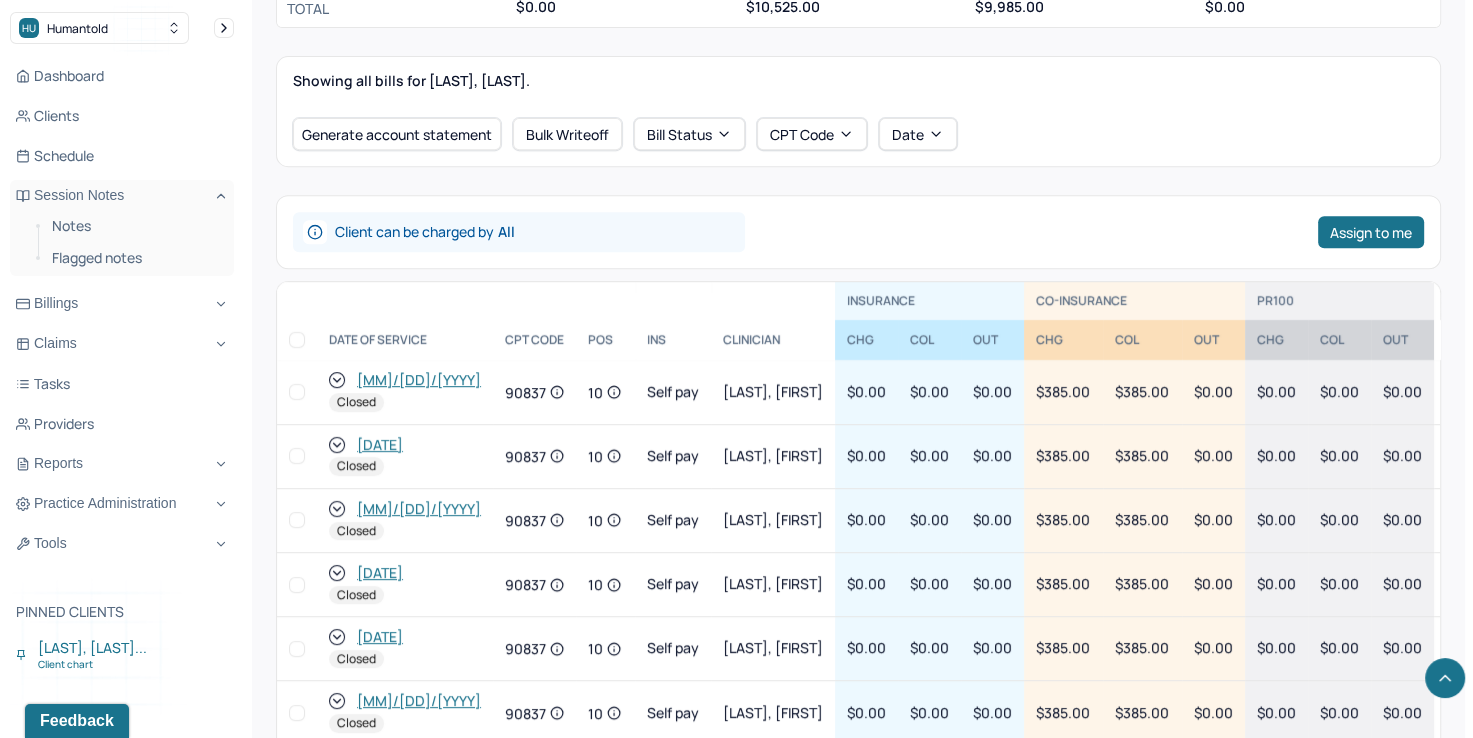 click on "[MM]/[DD]/[YYYY]" at bounding box center [419, 380] 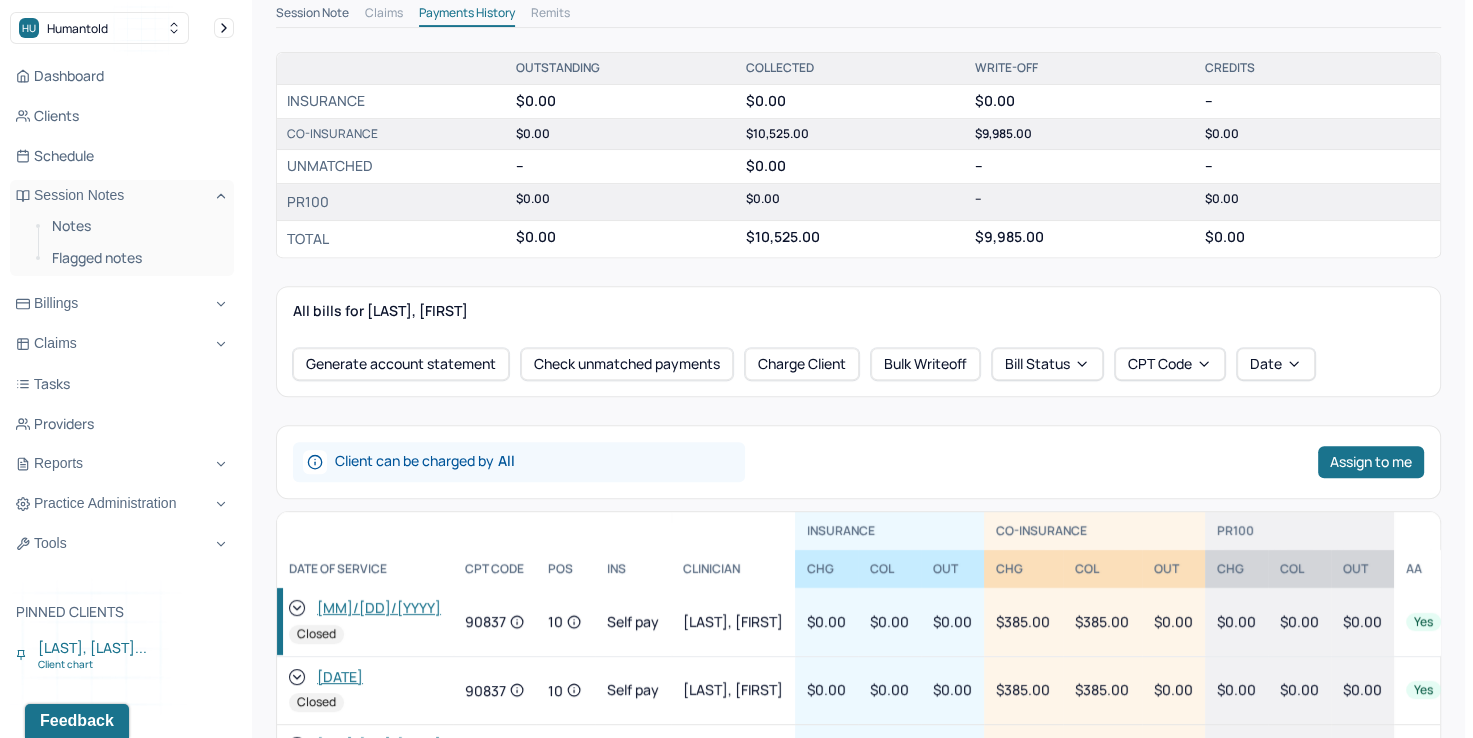 scroll, scrollTop: 400, scrollLeft: 0, axis: vertical 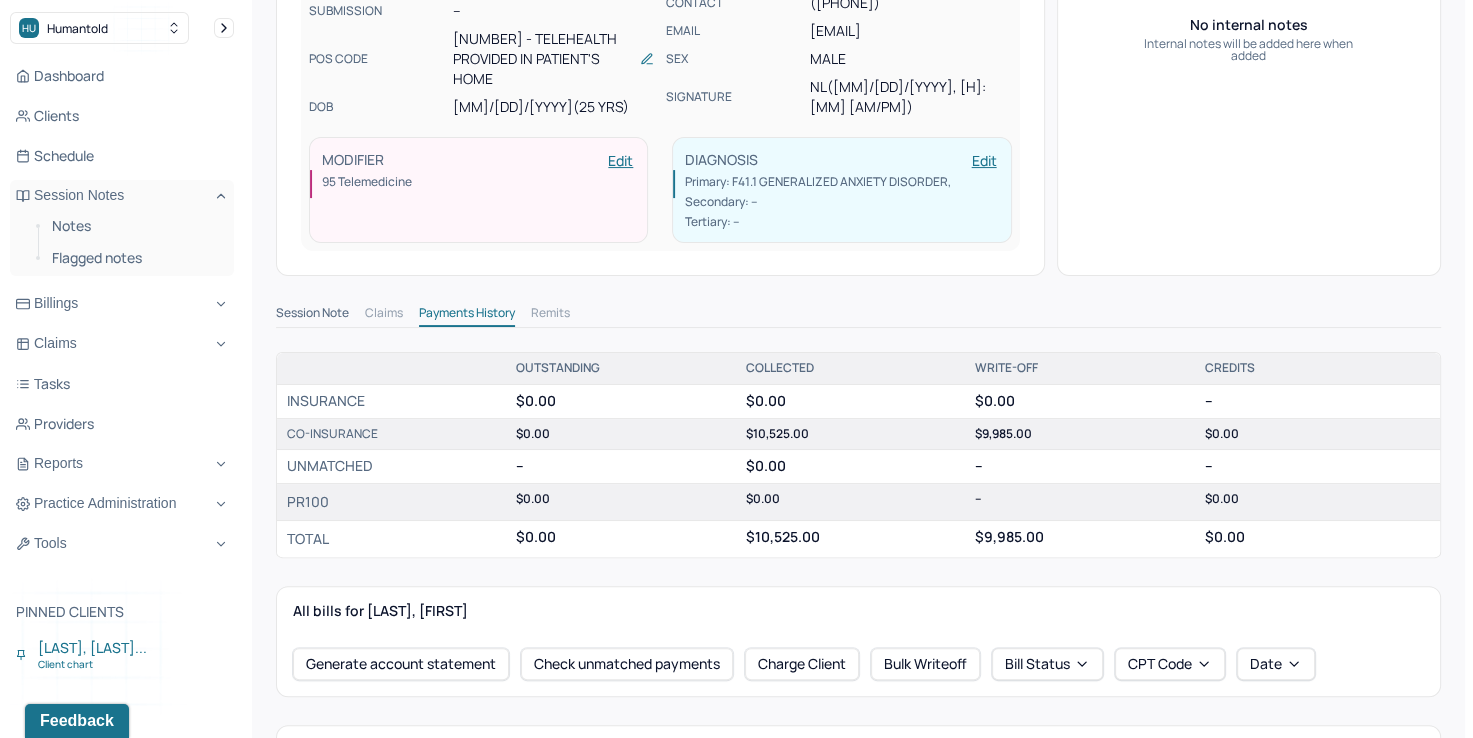 click on "Session Note" at bounding box center [312, 315] 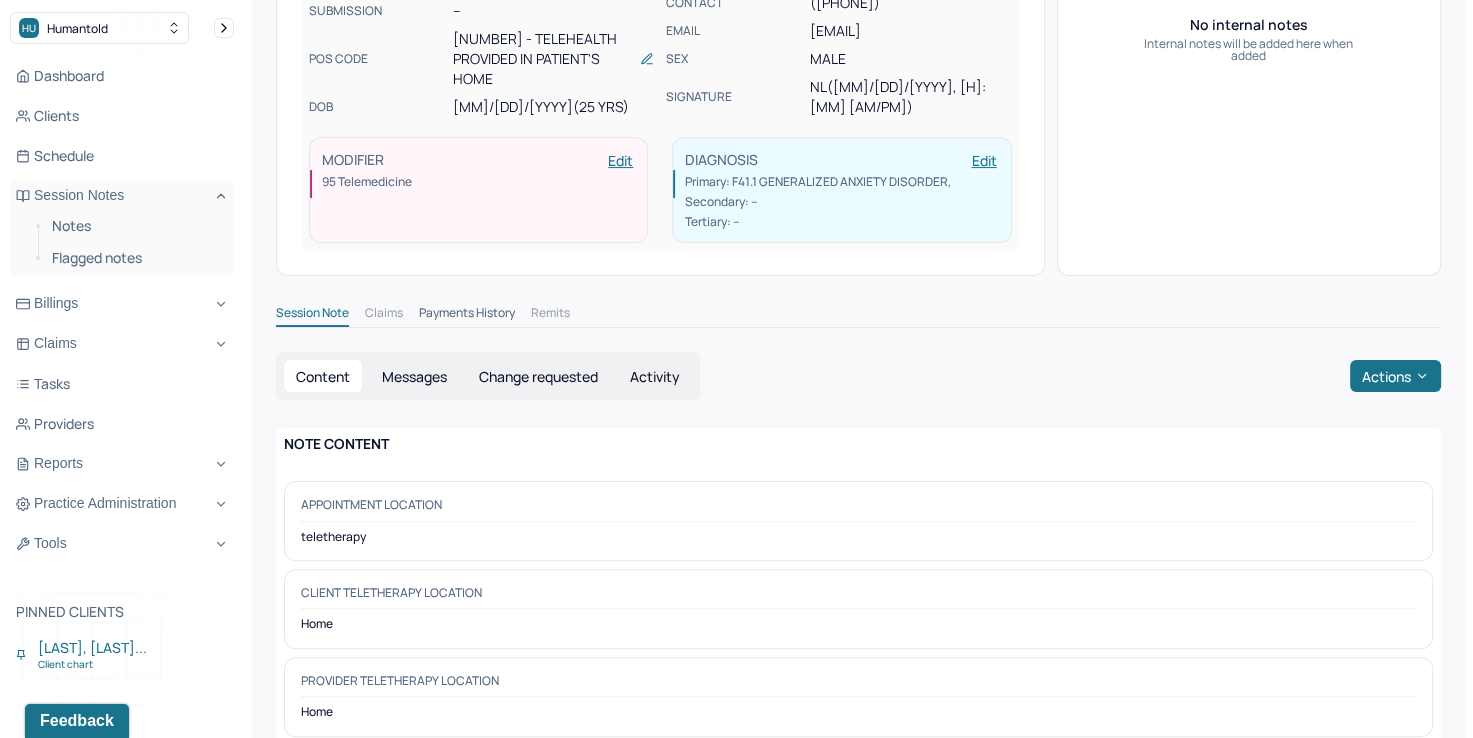 click on "Activity" at bounding box center [655, 376] 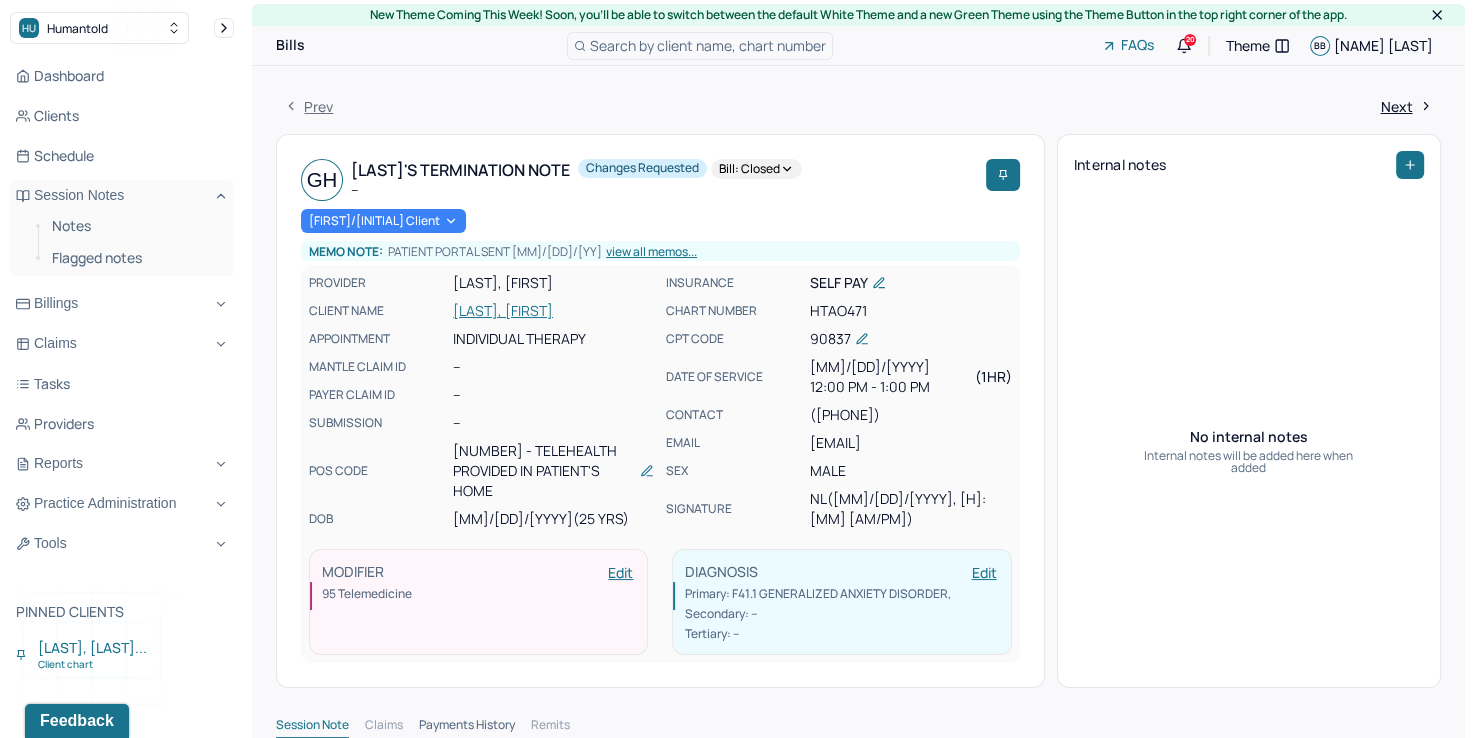 scroll, scrollTop: 0, scrollLeft: 0, axis: both 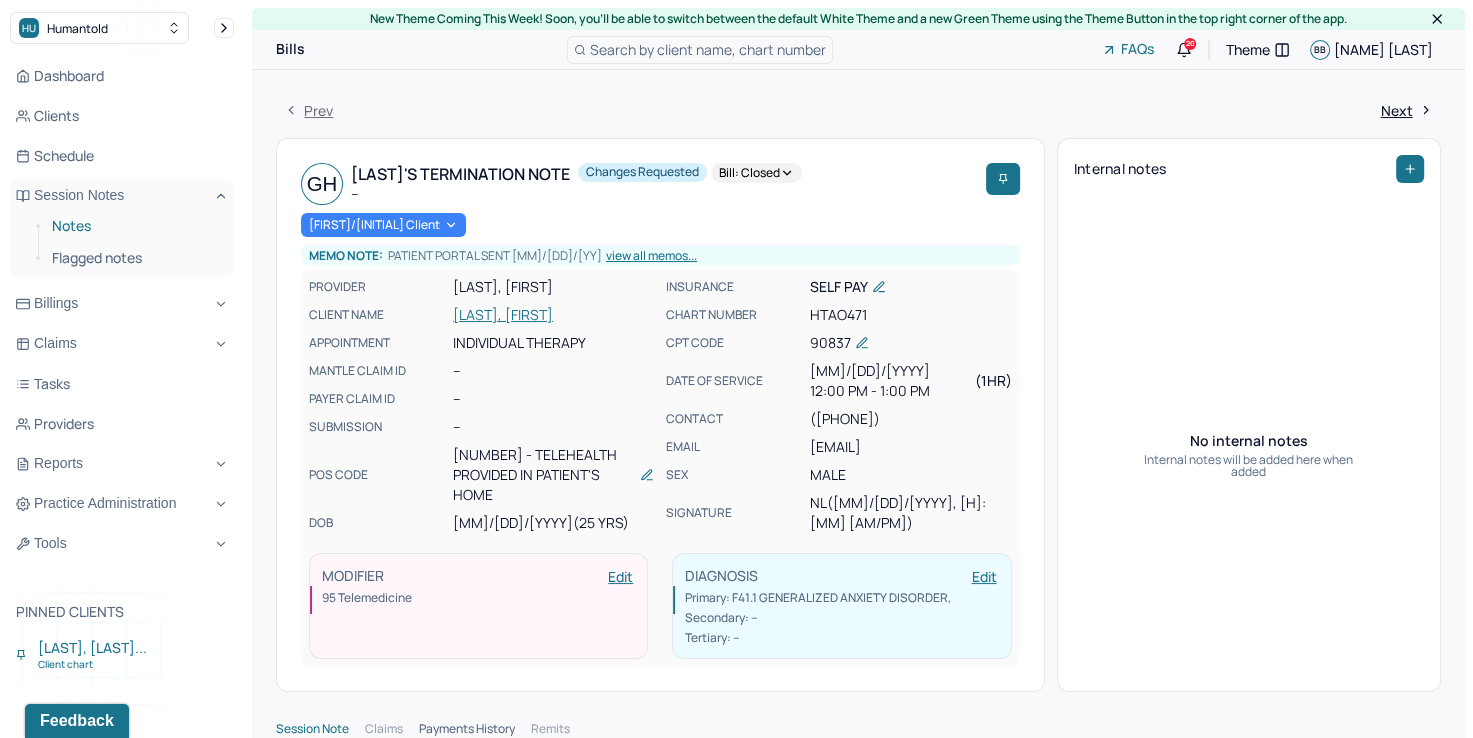 click on "Notes" at bounding box center [135, 226] 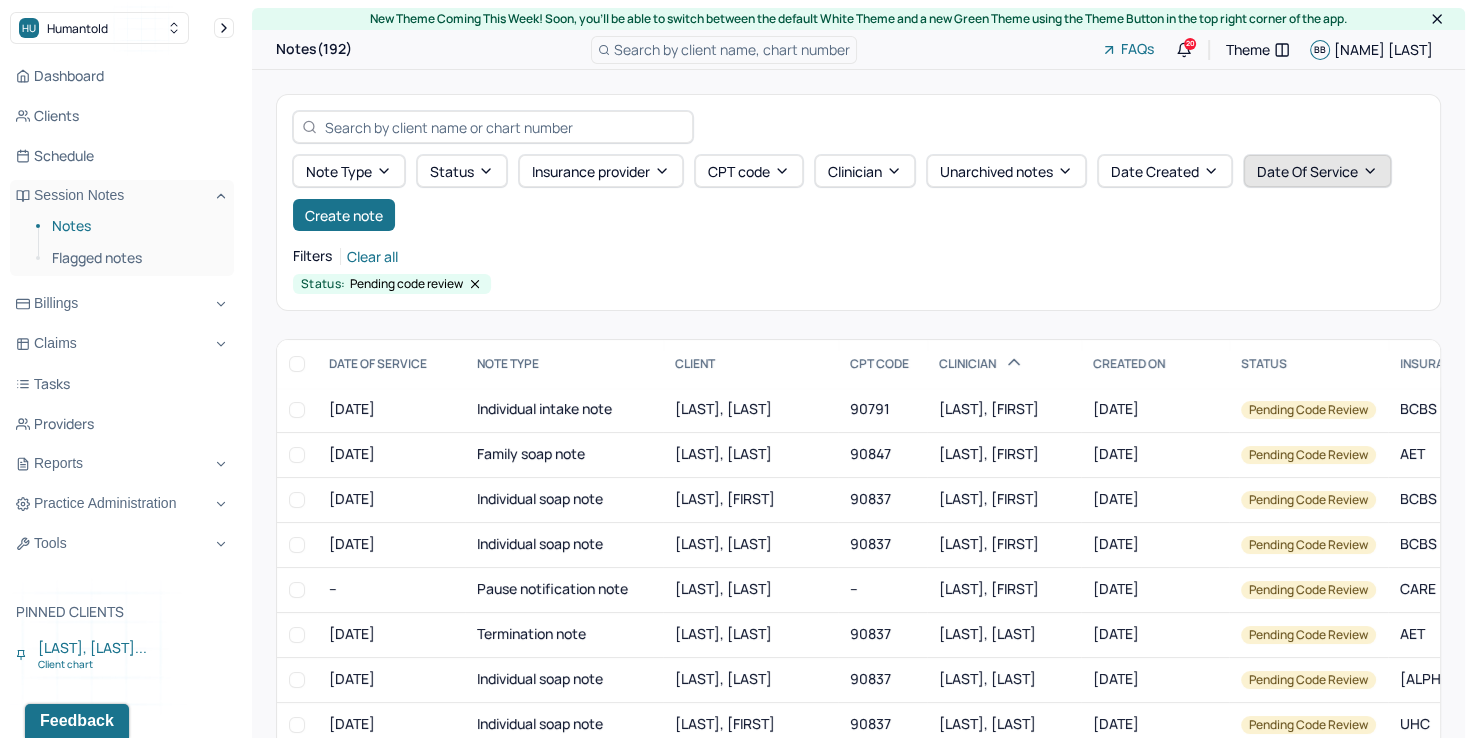 click 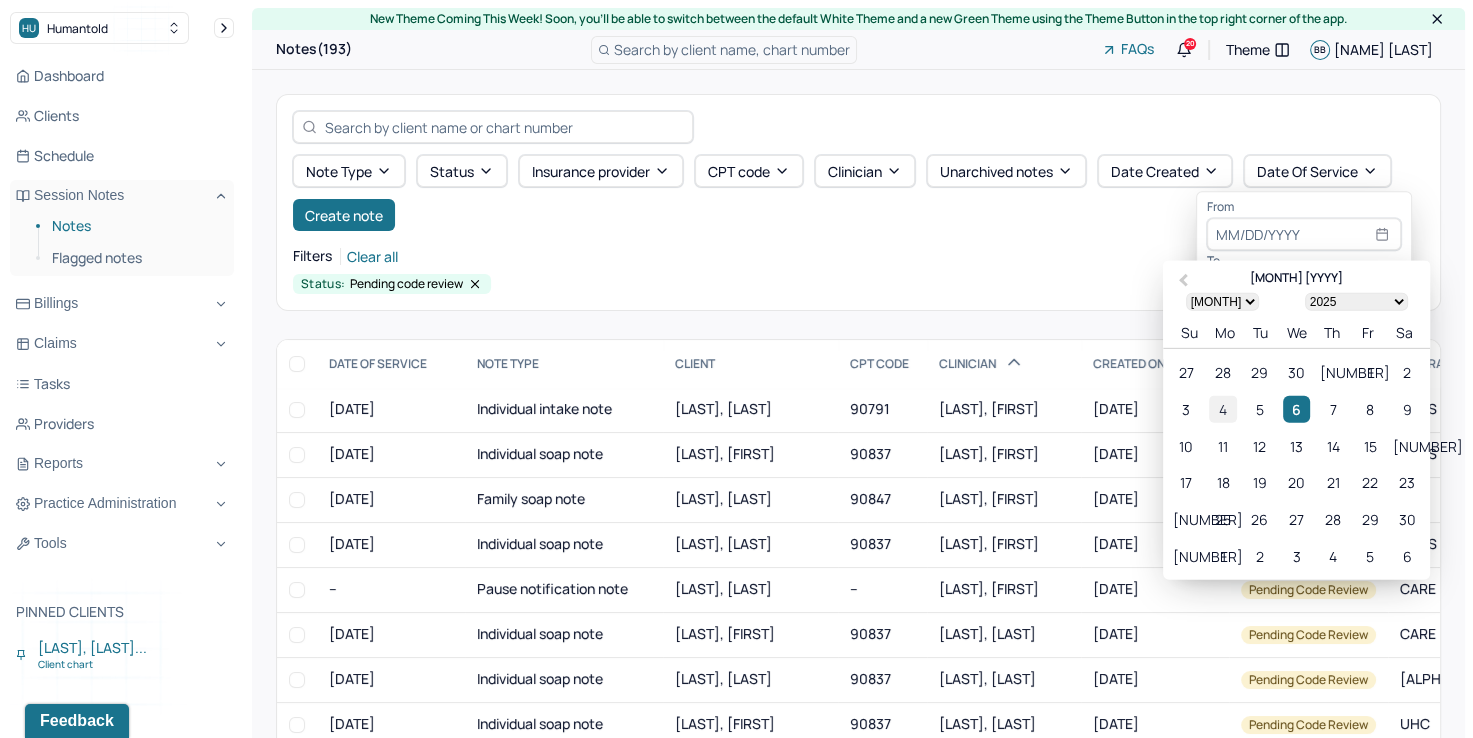 click on "4" at bounding box center (1222, 408) 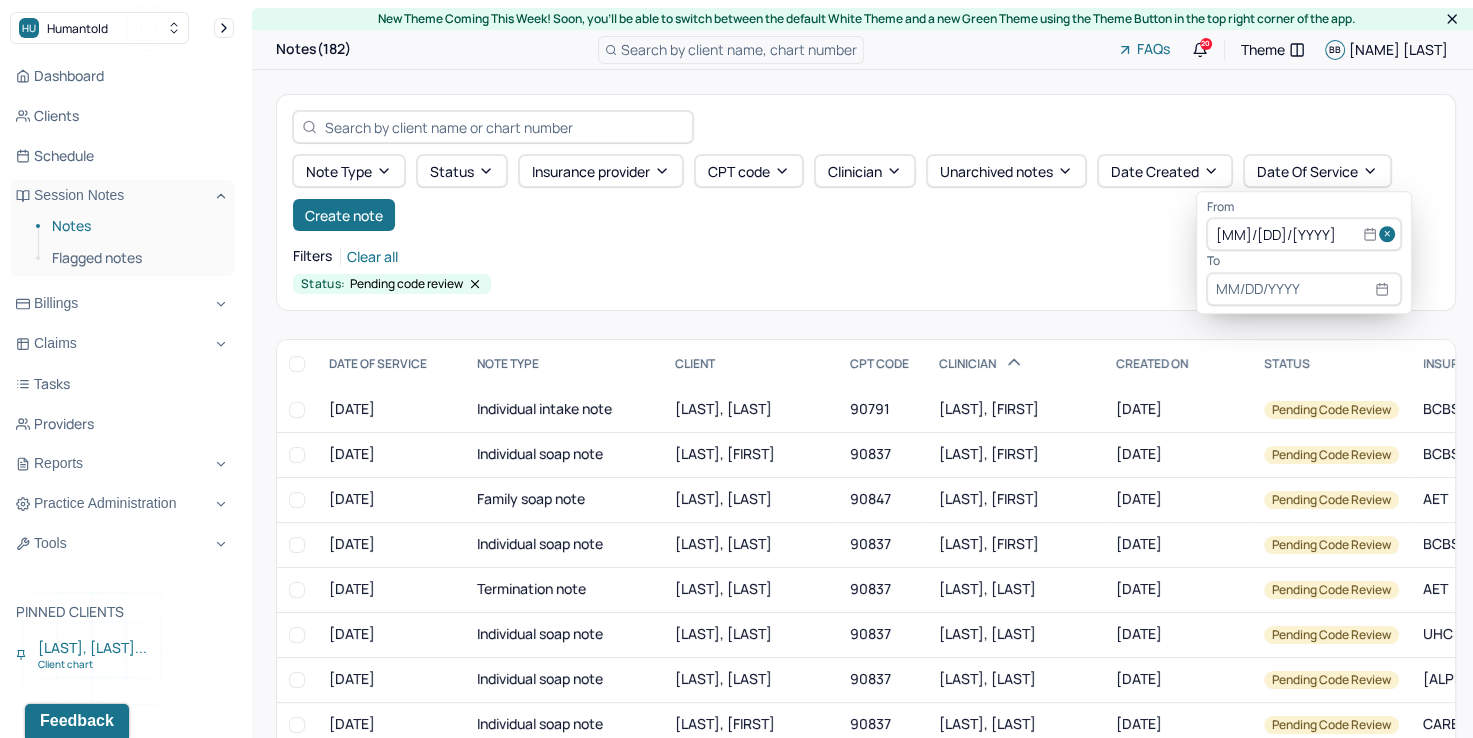 select on "7" 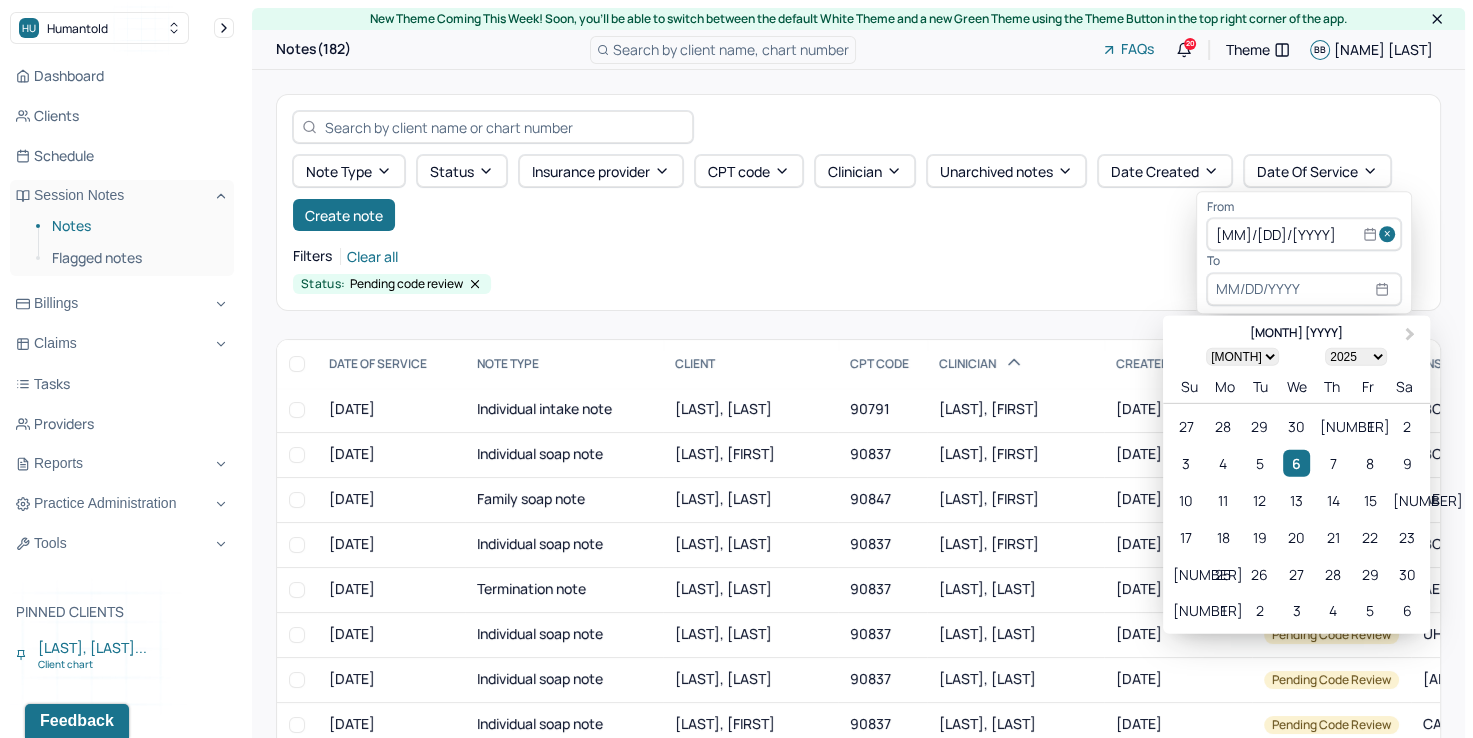 click at bounding box center [1304, 289] 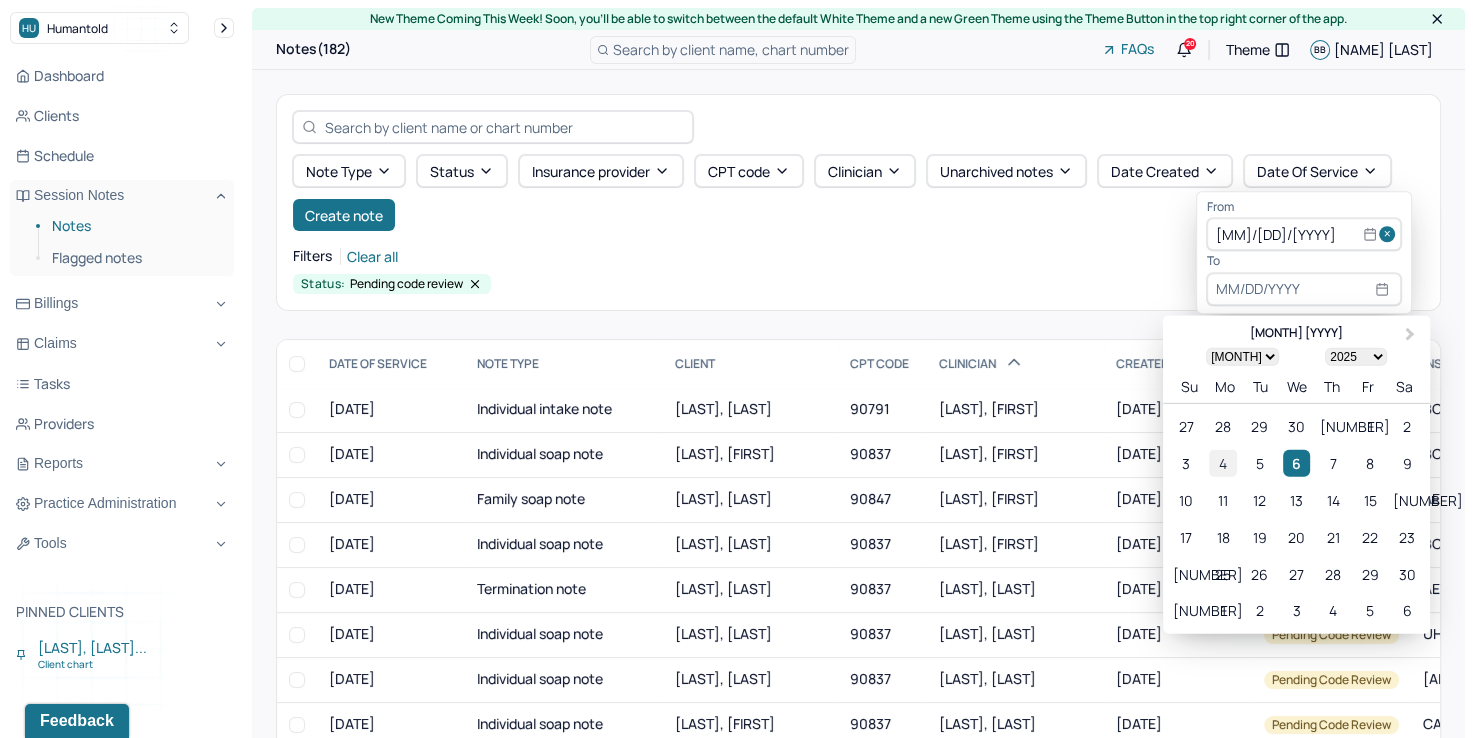 click on "4" at bounding box center [1222, 463] 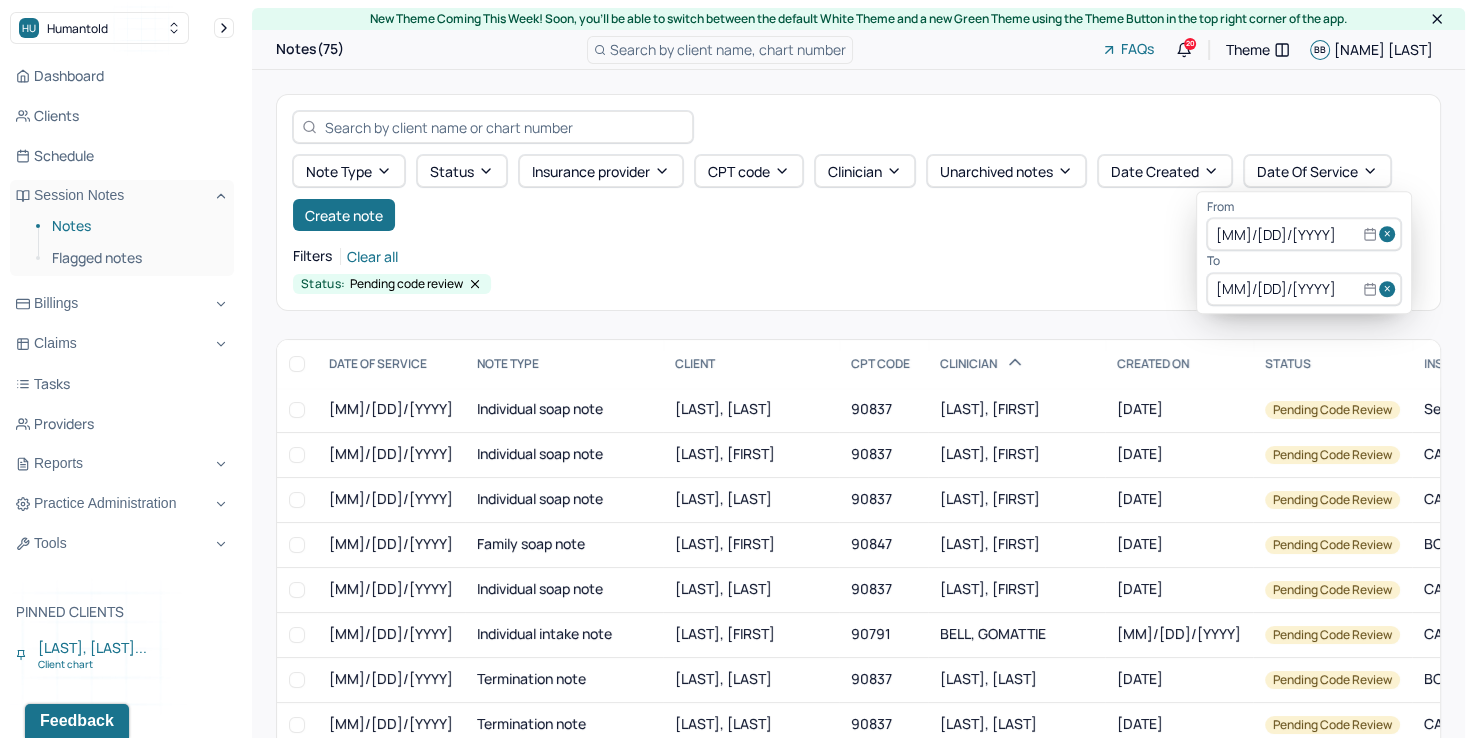 click on "Note type Status Insurance provider CPT code Clinician Unarchived notes Date Created Date Of Service Create note" at bounding box center (858, 193) 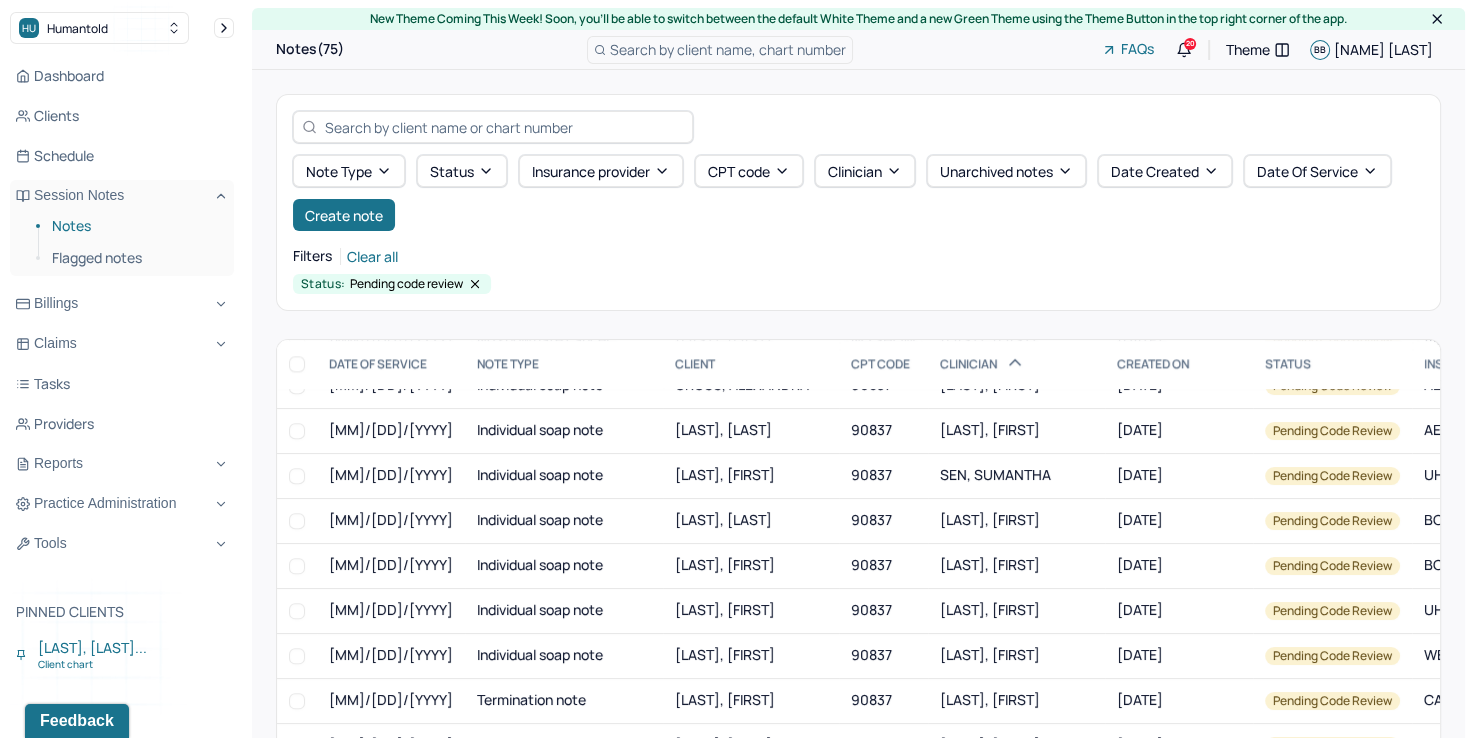 scroll, scrollTop: 2890, scrollLeft: 0, axis: vertical 